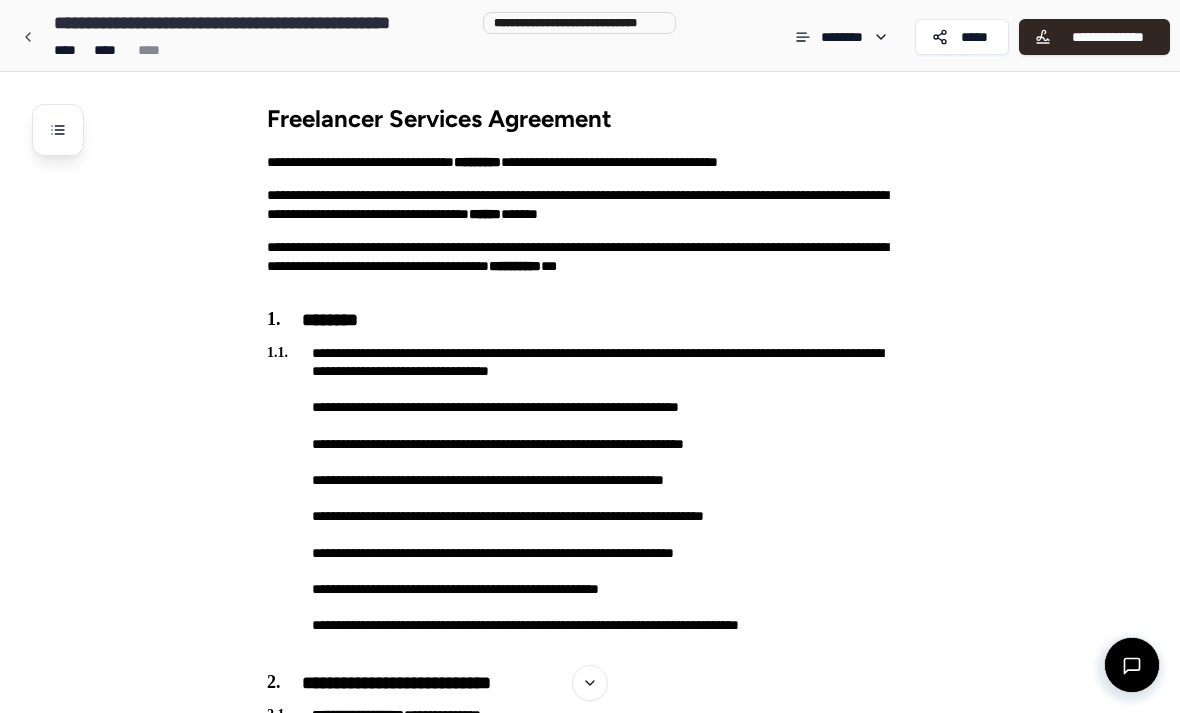 scroll, scrollTop: 0, scrollLeft: 0, axis: both 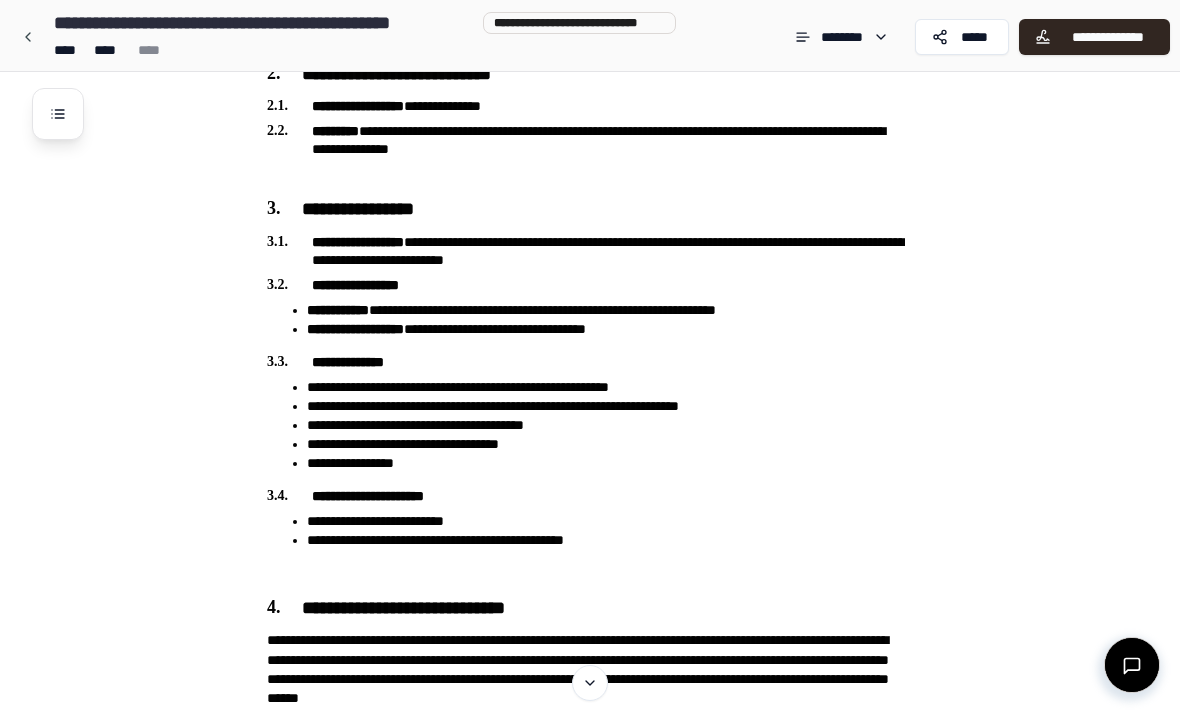 click on "[FIRST] [LAST]" at bounding box center [606, 329] 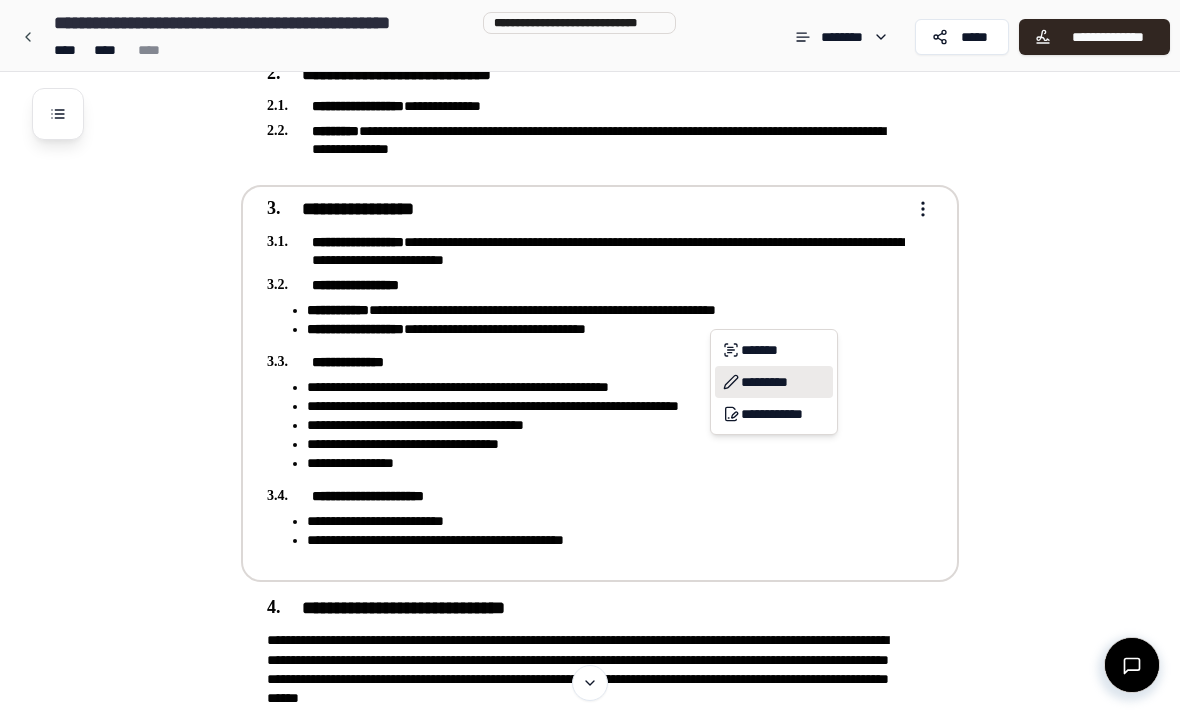 click on "*********" at bounding box center [774, 382] 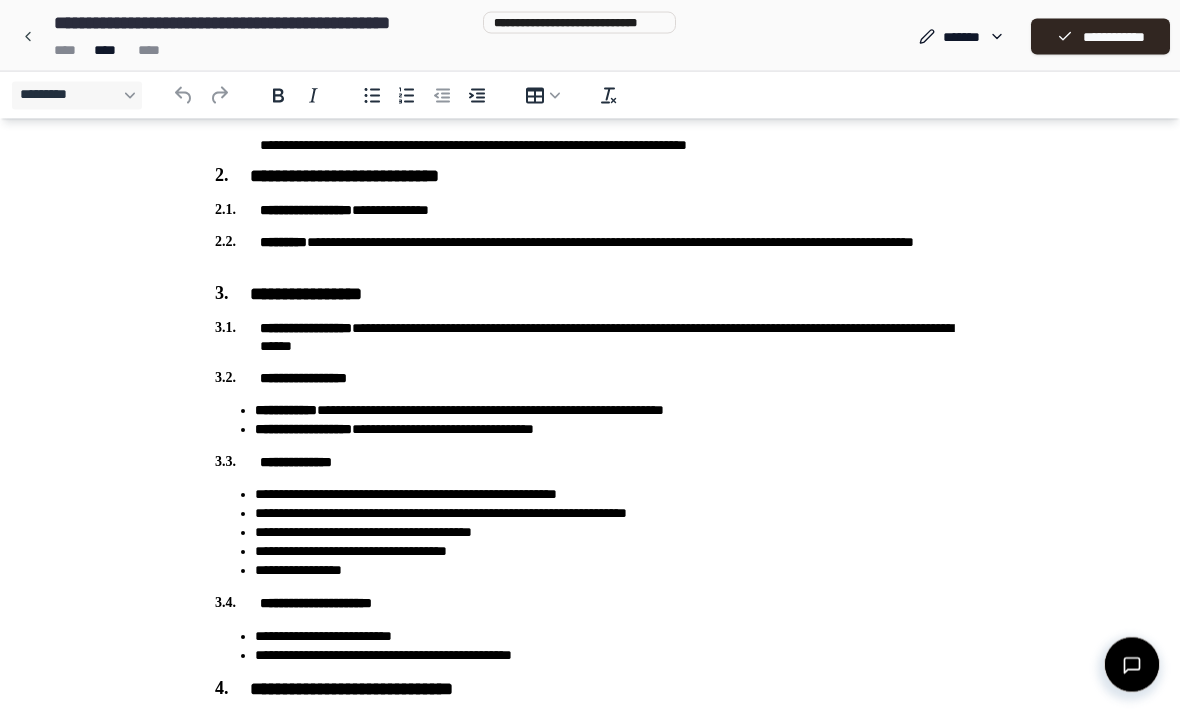 scroll, scrollTop: 514, scrollLeft: 0, axis: vertical 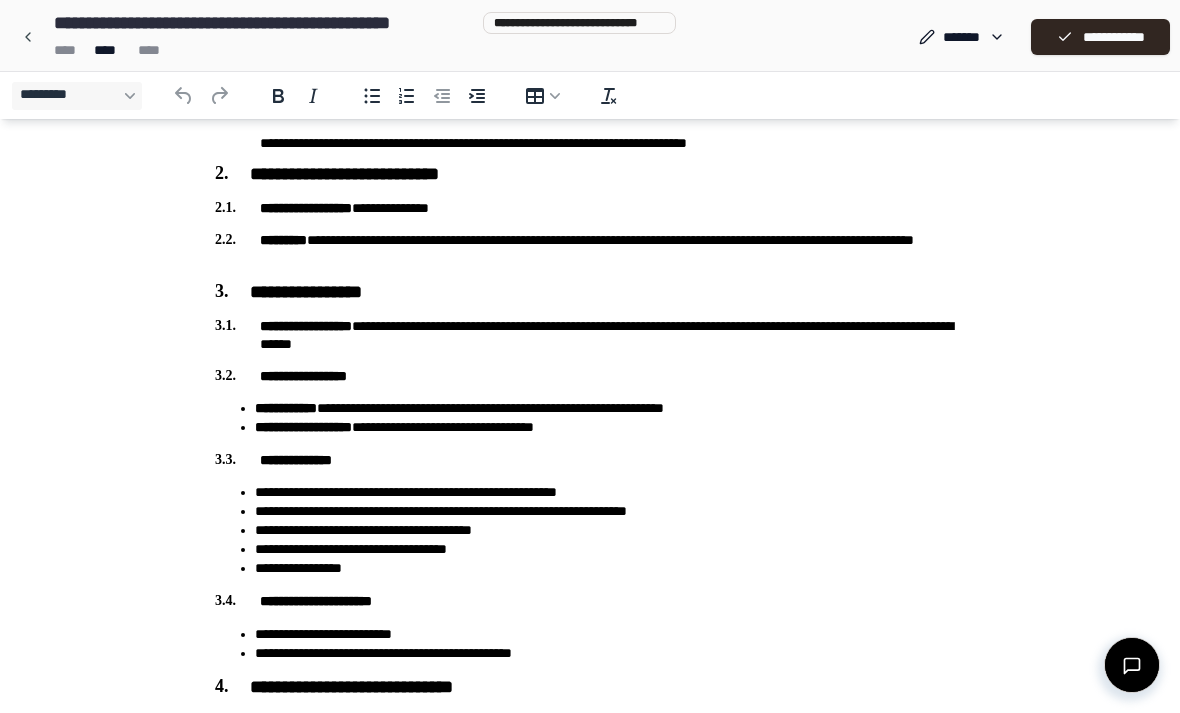 click on "[FIRST] [LAST] [ADDRESS] [CITY] [STATE] [POSTAL_CODE] [COUNTRY] [PHONE] [EMAIL] [BIRTH_DATE] [AGE]" at bounding box center (590, 1192) 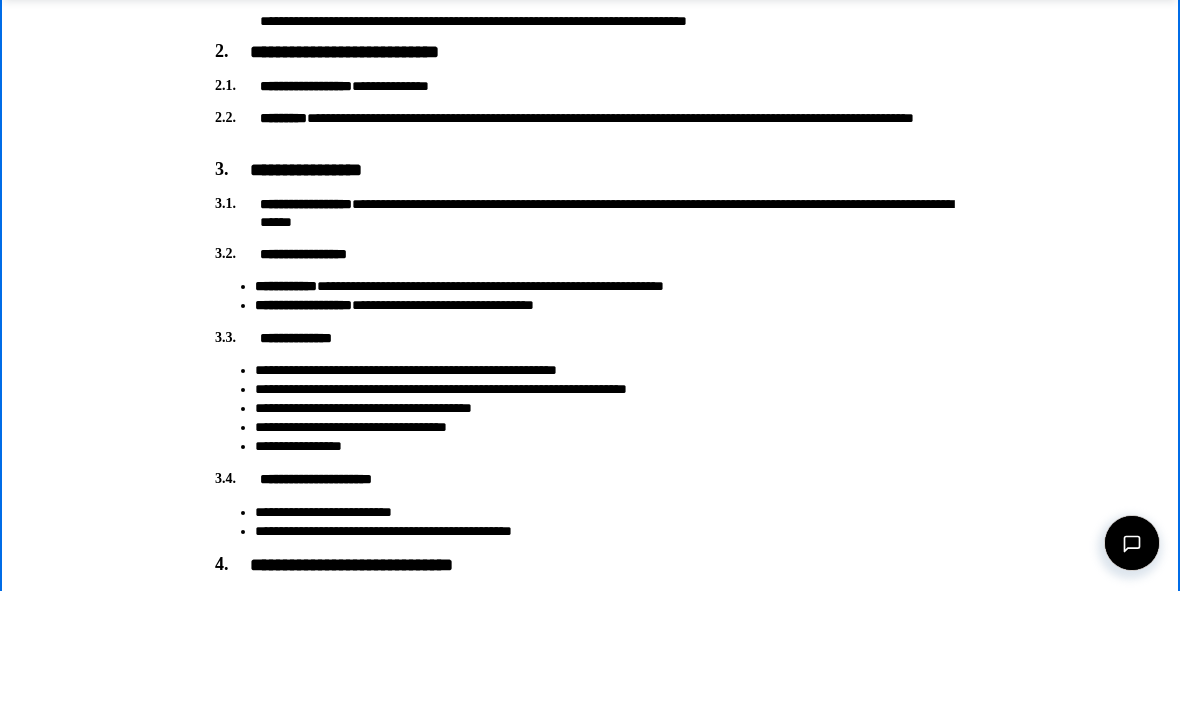 click on "[FIRST] [LAST]" at bounding box center (610, 305) 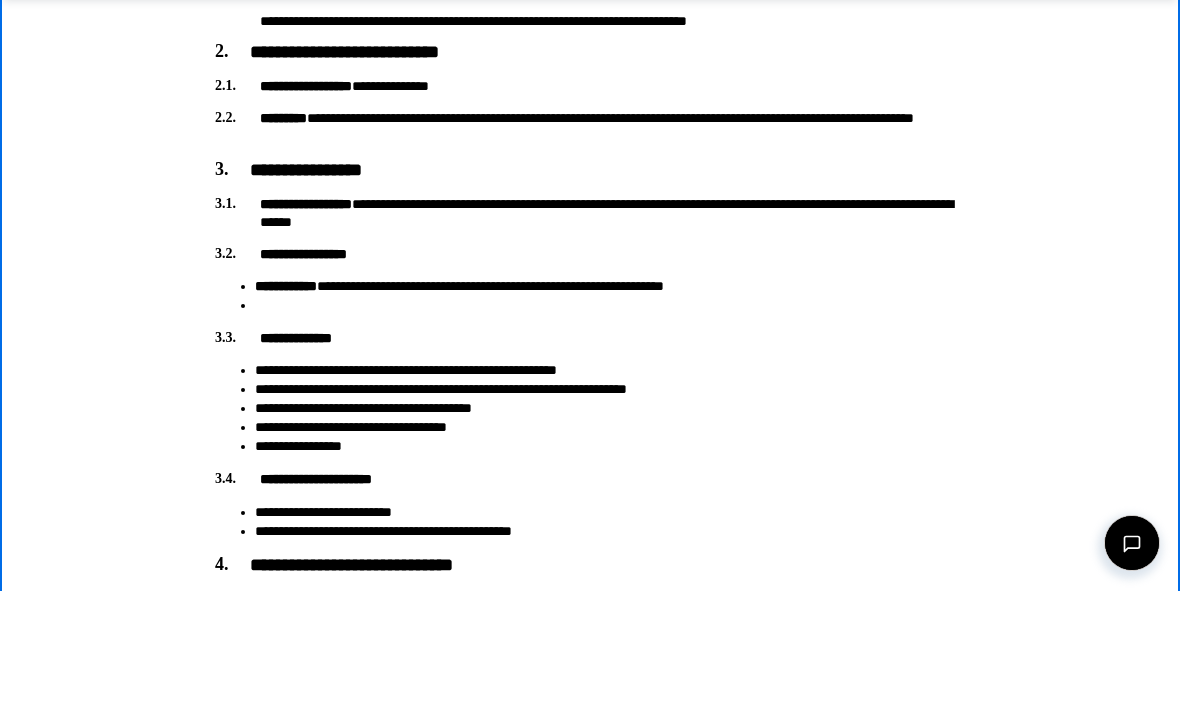 click on "[FIRST] [LAST] [ADDRESS] [CITY] [STATE] [POSTAL_CODE] [COUNTRY] [PHONE] [EMAIL] [BIRTH_DATE] [AGE]" at bounding box center [590, 1070] 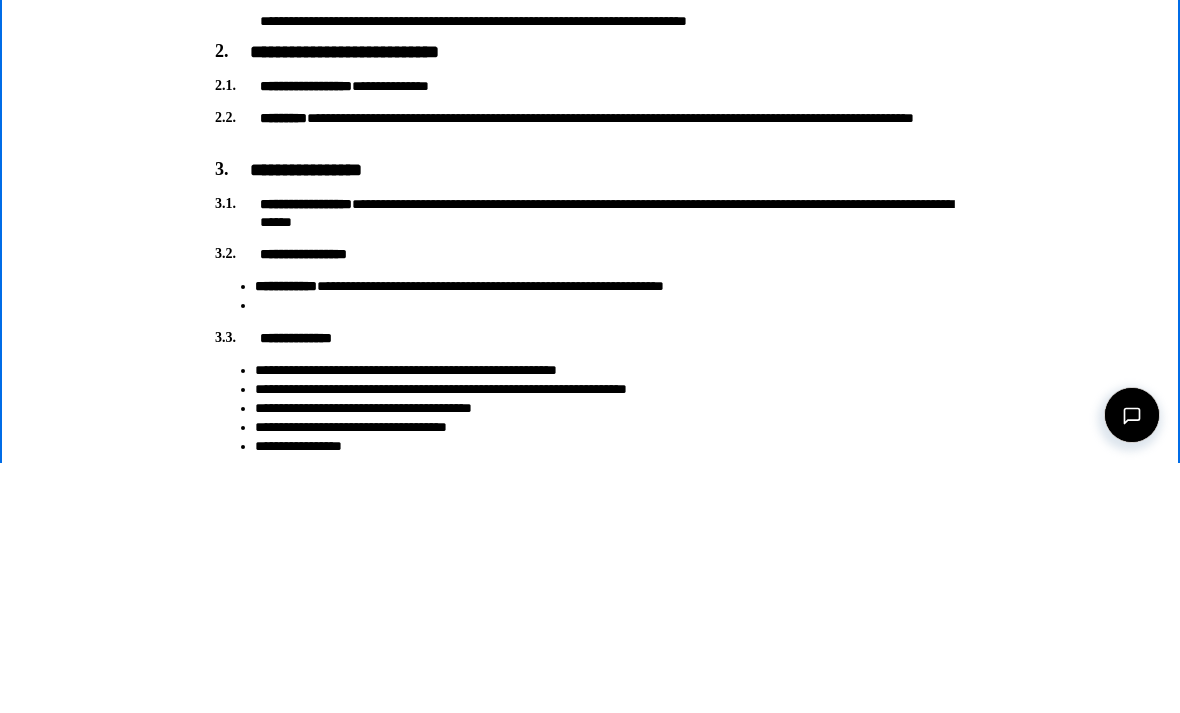 scroll, scrollTop: 285, scrollLeft: 0, axis: vertical 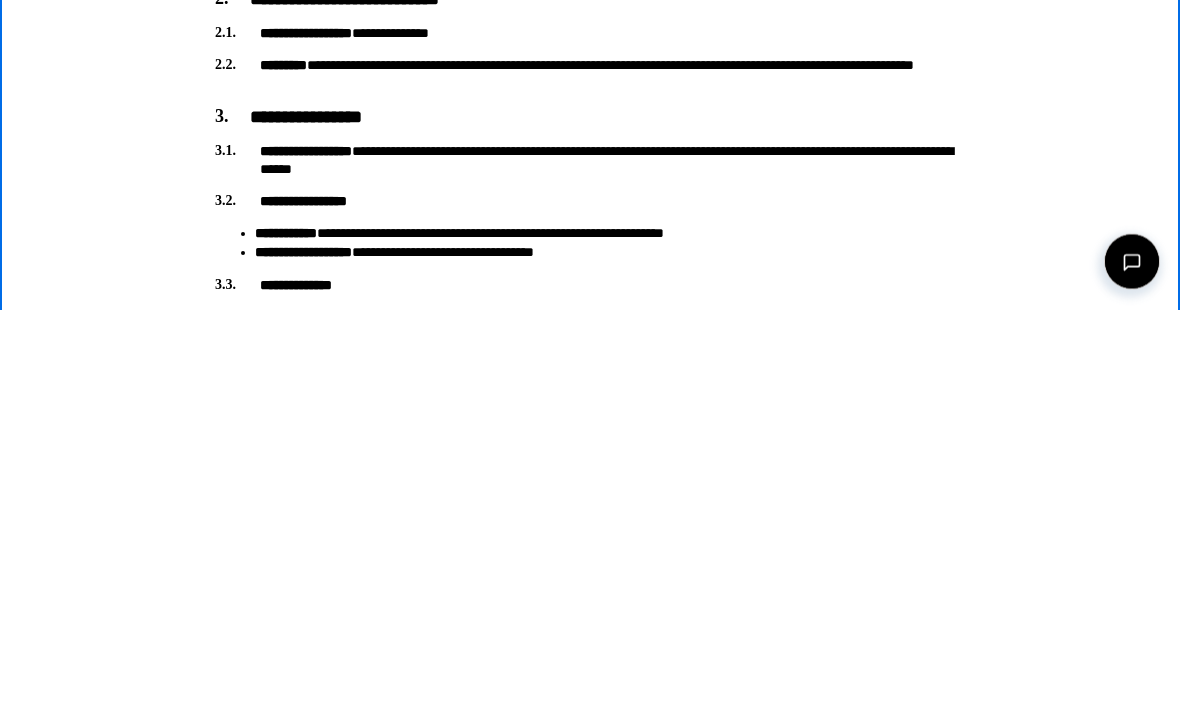click on "[FIRST] [LAST]" at bounding box center [610, 253] 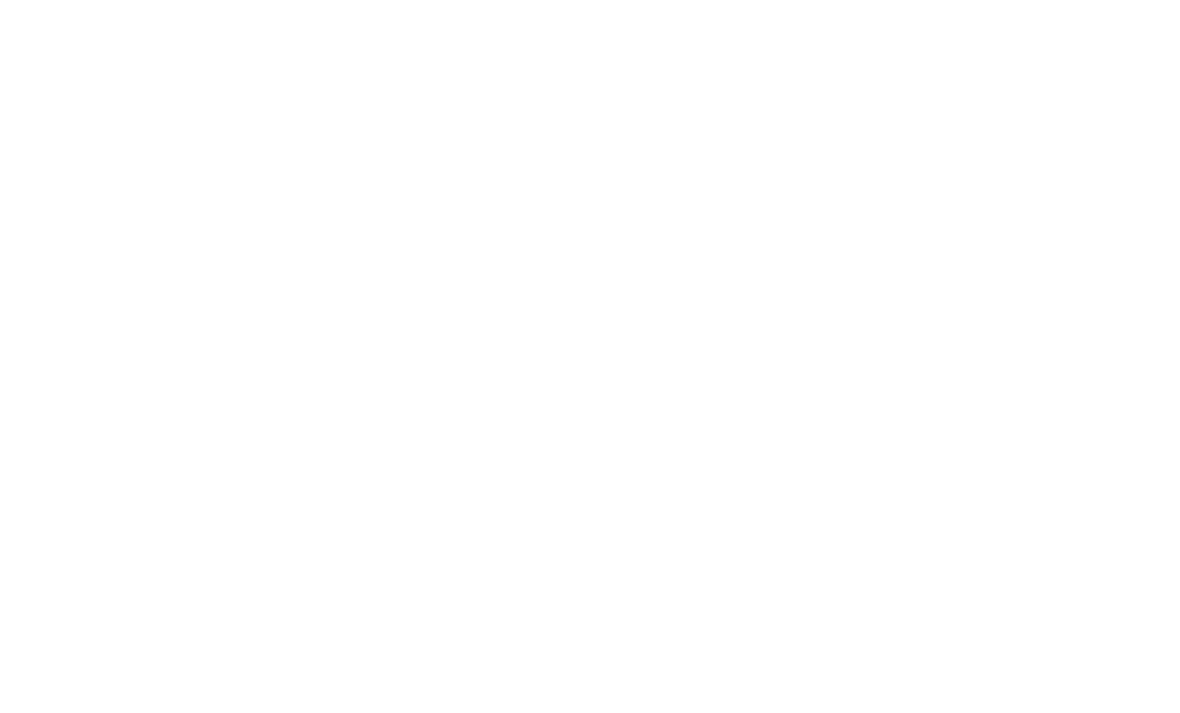scroll, scrollTop: 523, scrollLeft: 0, axis: vertical 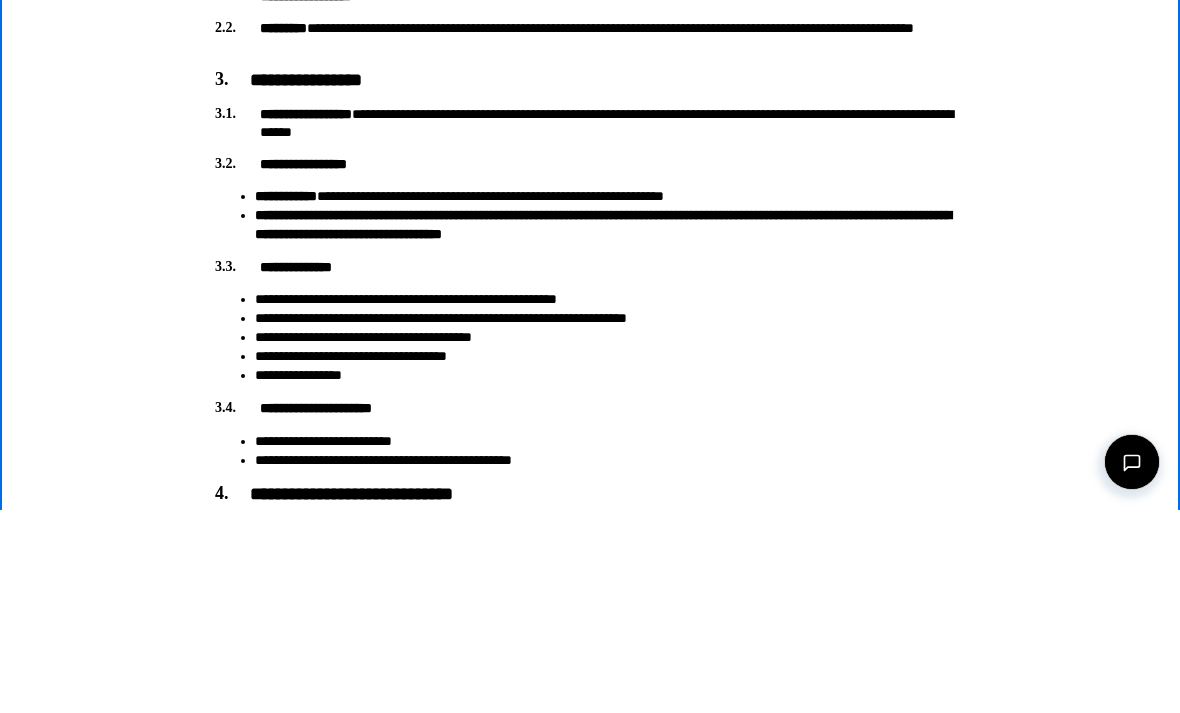 click on "**********" at bounding box center (603, 224) 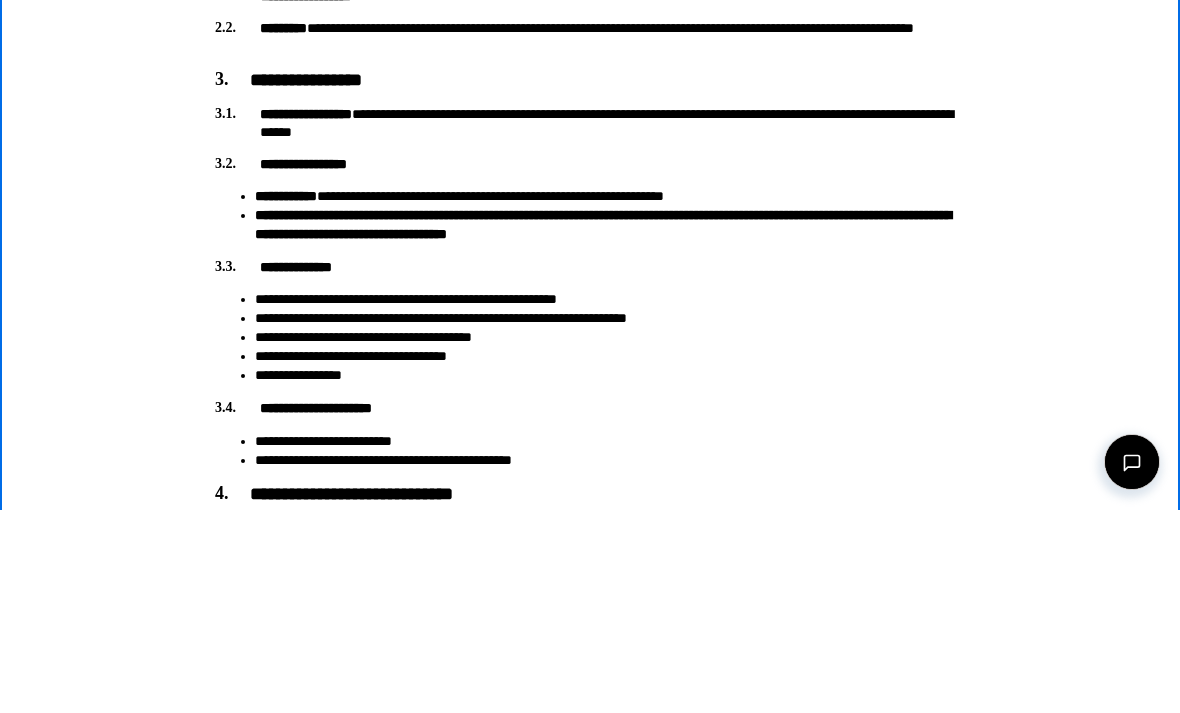 click on "**********" at bounding box center [603, 224] 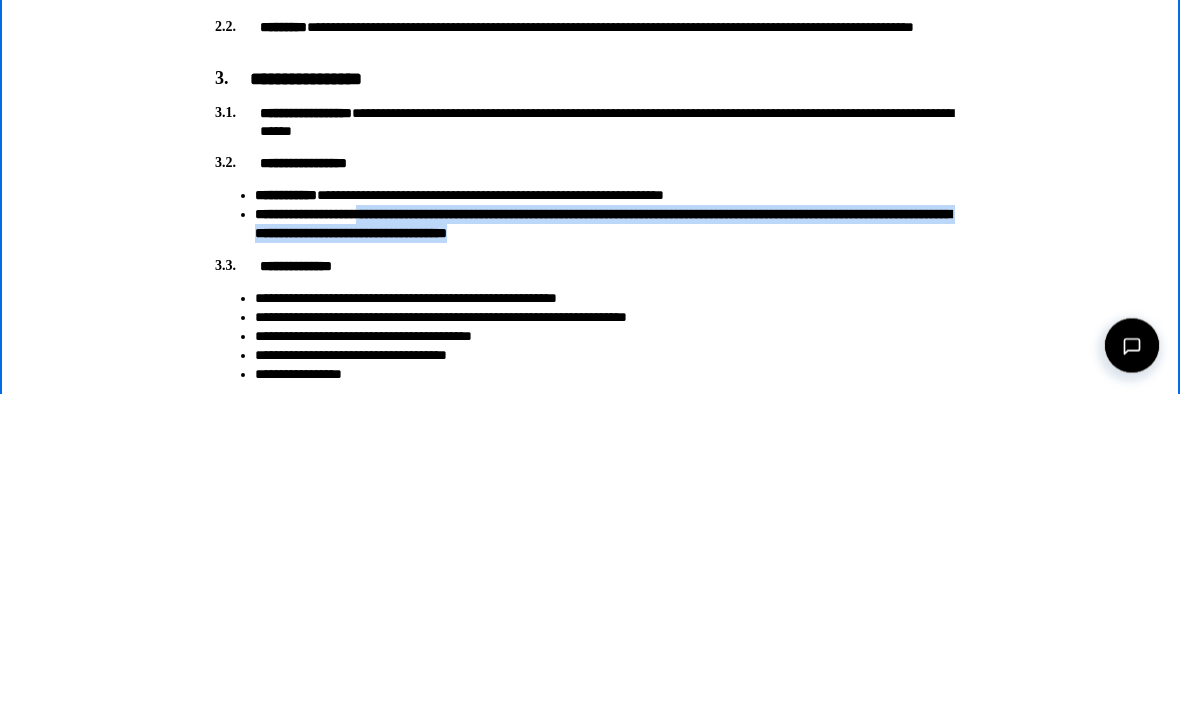 scroll, scrollTop: 373, scrollLeft: 0, axis: vertical 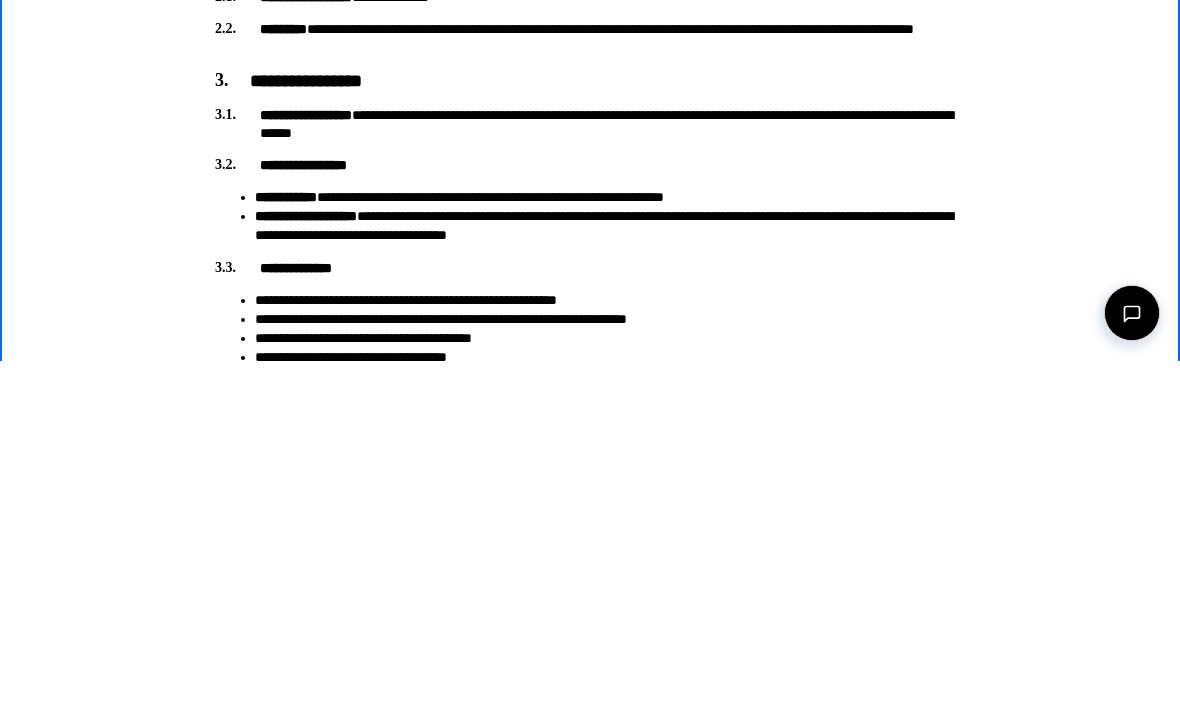 click on "**********" at bounding box center [590, 268] 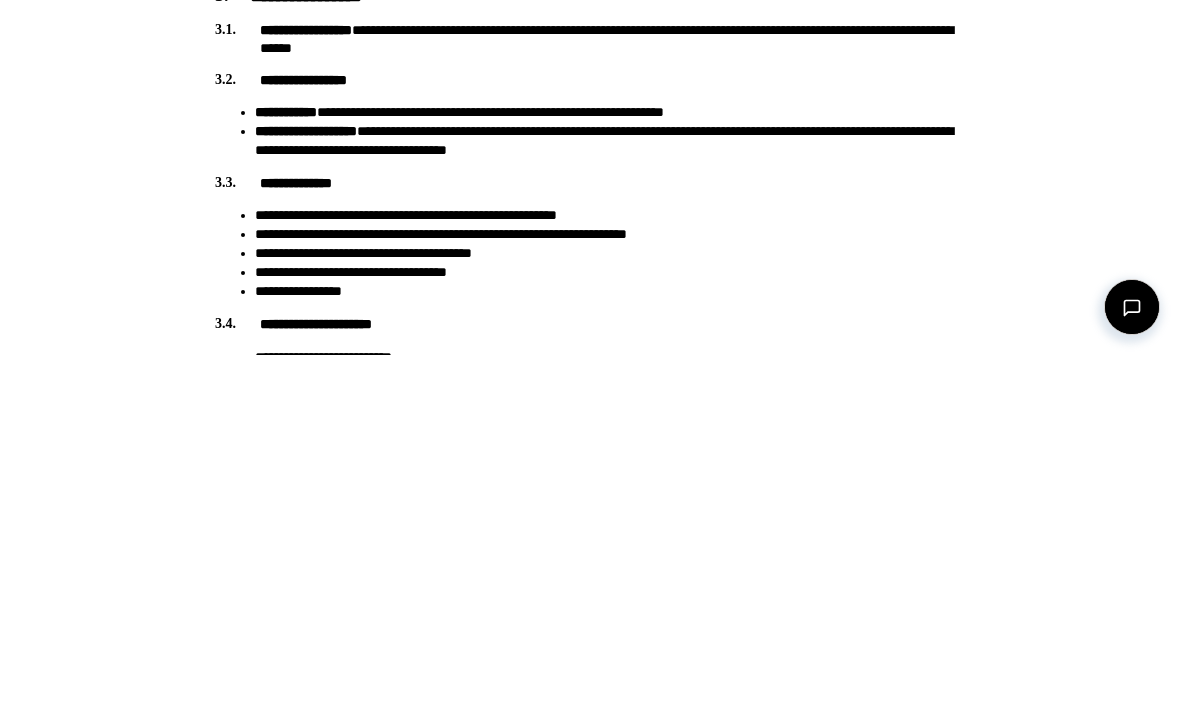 scroll, scrollTop: 0, scrollLeft: 0, axis: both 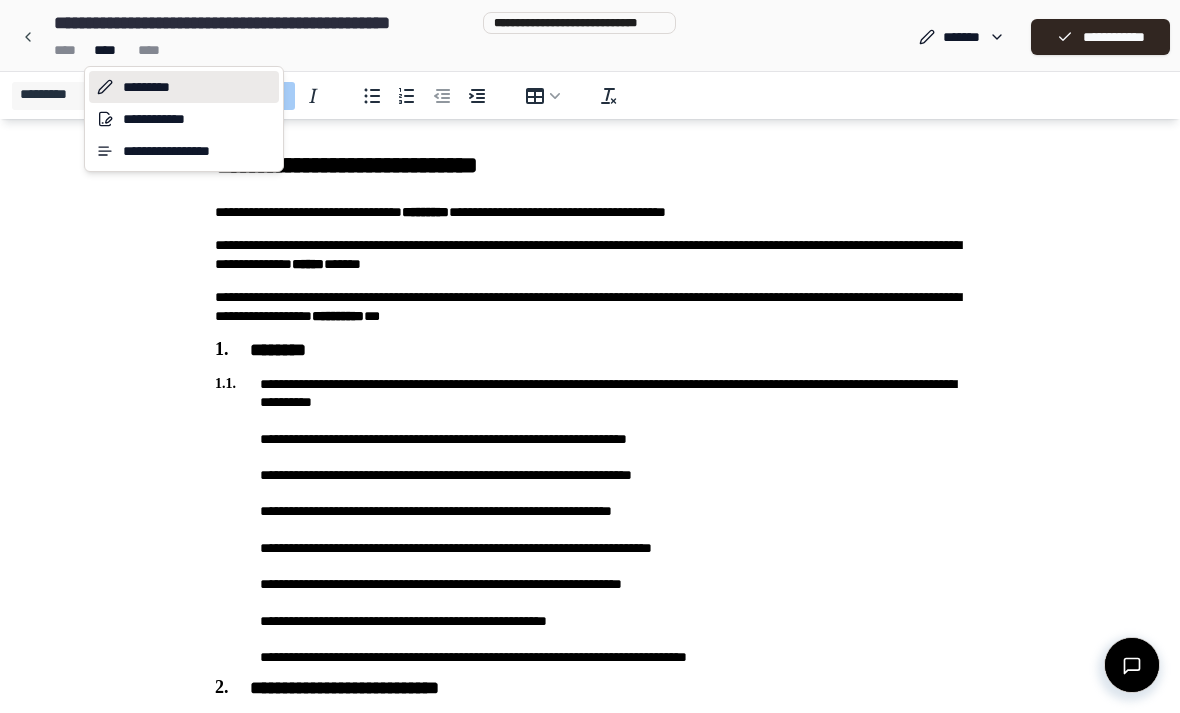 click on "[FIRST] [LAST] [ADDRESS] [CITY] [STATE] [POSTAL_CODE] [COUNTRY] [PHONE] [EMAIL]
[FIRST] [LAST] [FIRST]" at bounding box center [590, 1685] 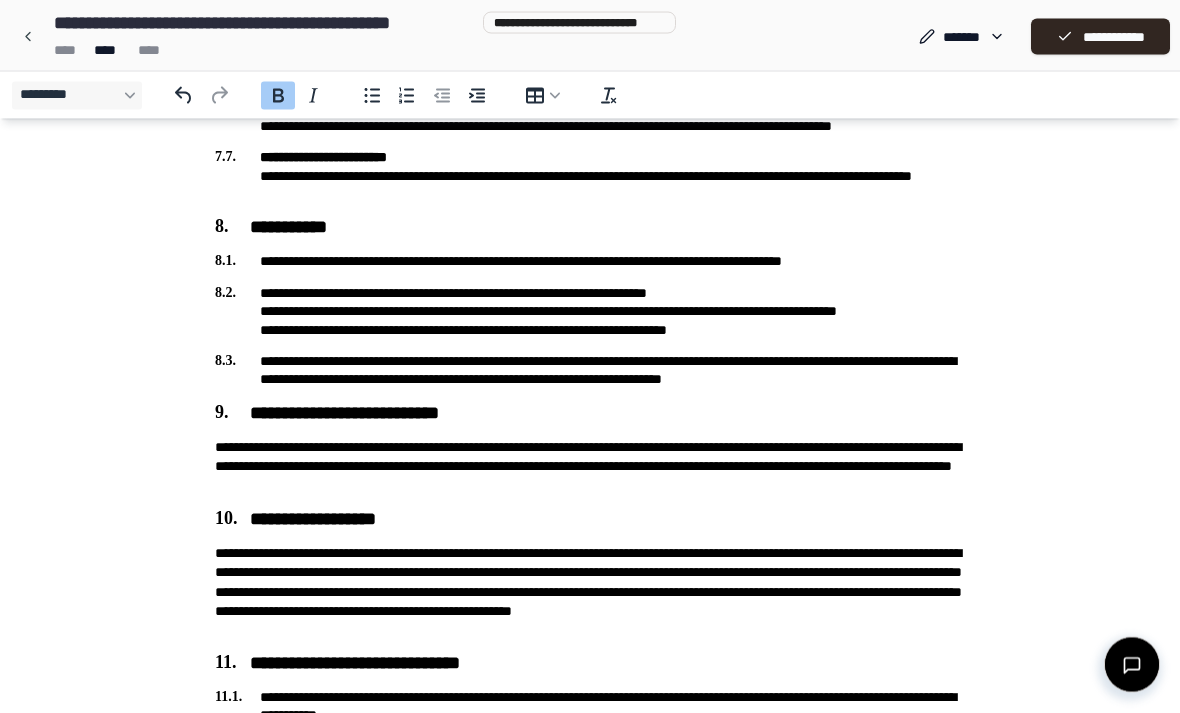 scroll, scrollTop: 2503, scrollLeft: 0, axis: vertical 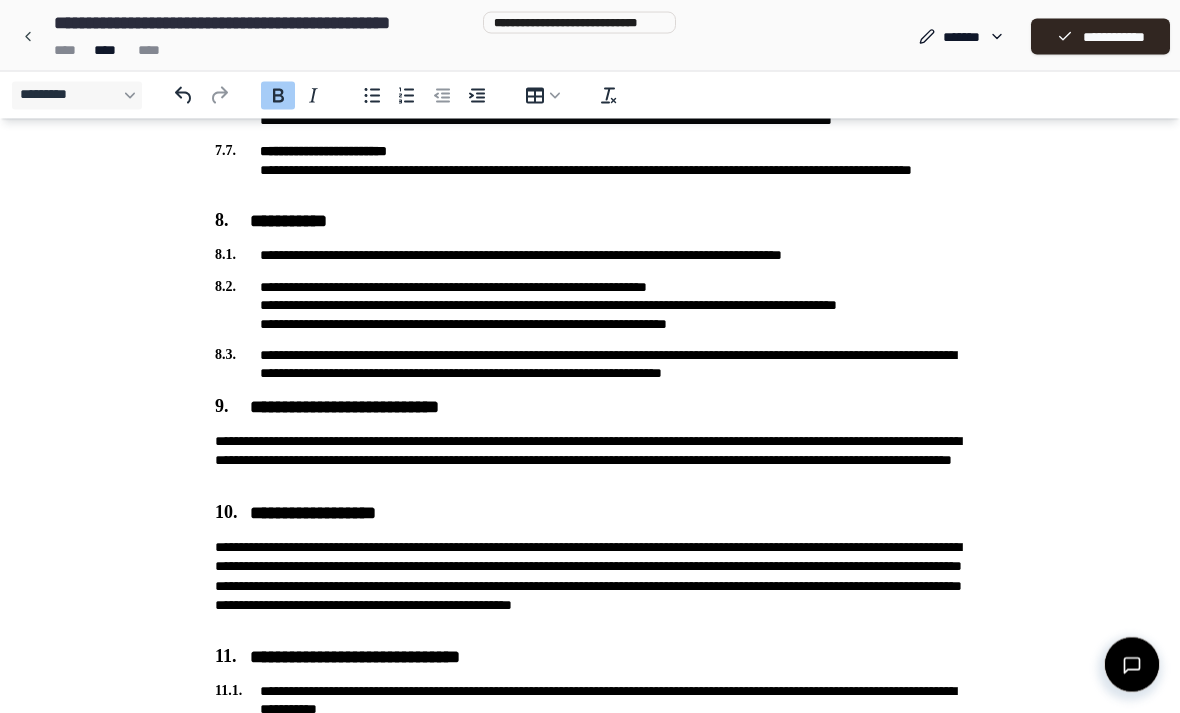 click on "**********" at bounding box center [590, 365] 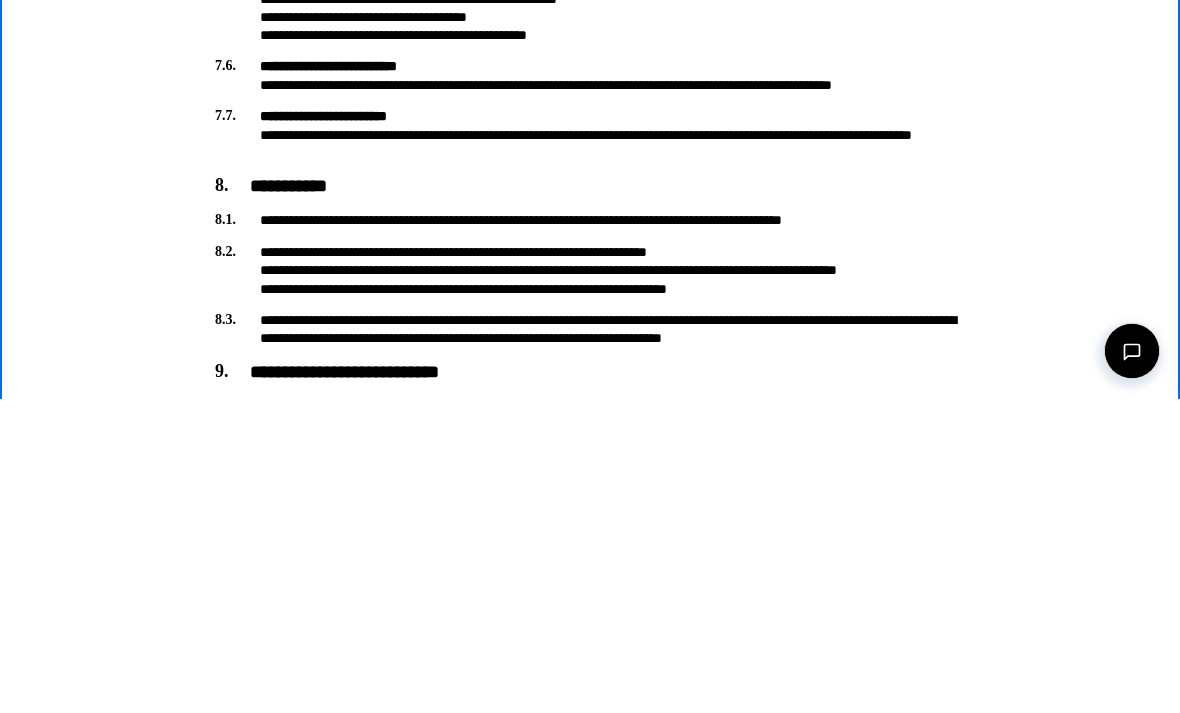 scroll, scrollTop: 2224, scrollLeft: 0, axis: vertical 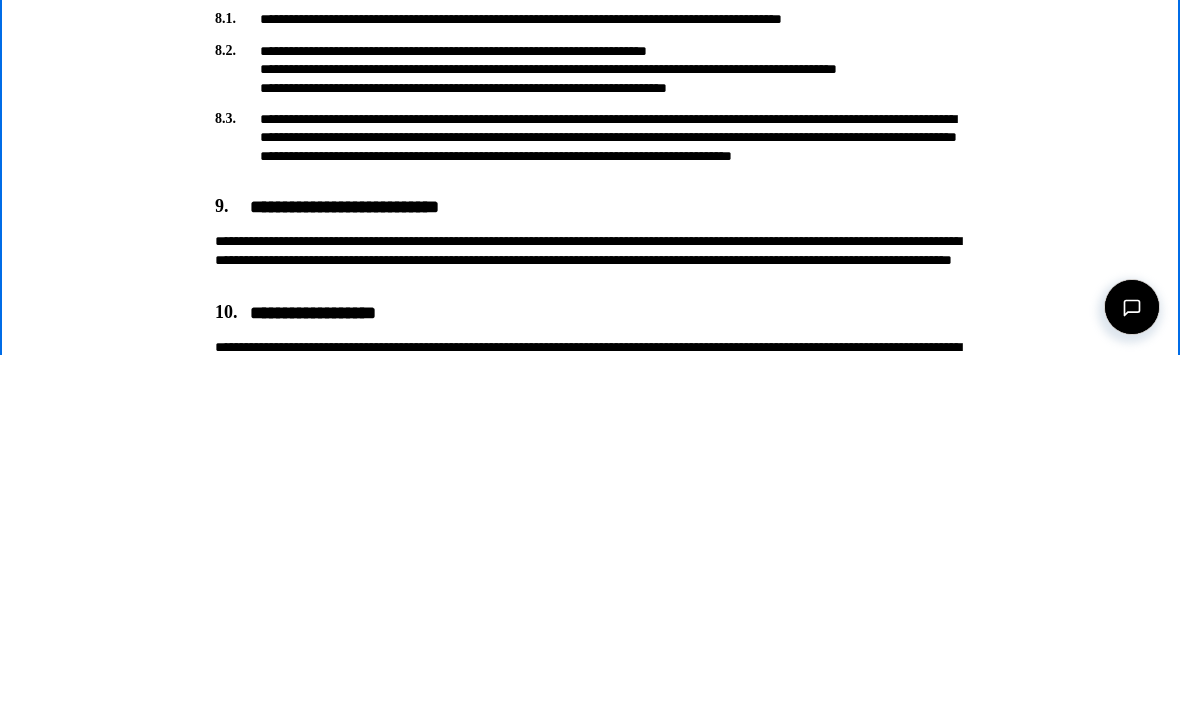 click on "[FIRST] [LAST] [ADDRESS] [CITY] [STATE] [POSTAL_CODE] [COUNTRY] [PHONE] [EMAIL] [BIRTH_DATE] [AGE]" at bounding box center [590, -1006] 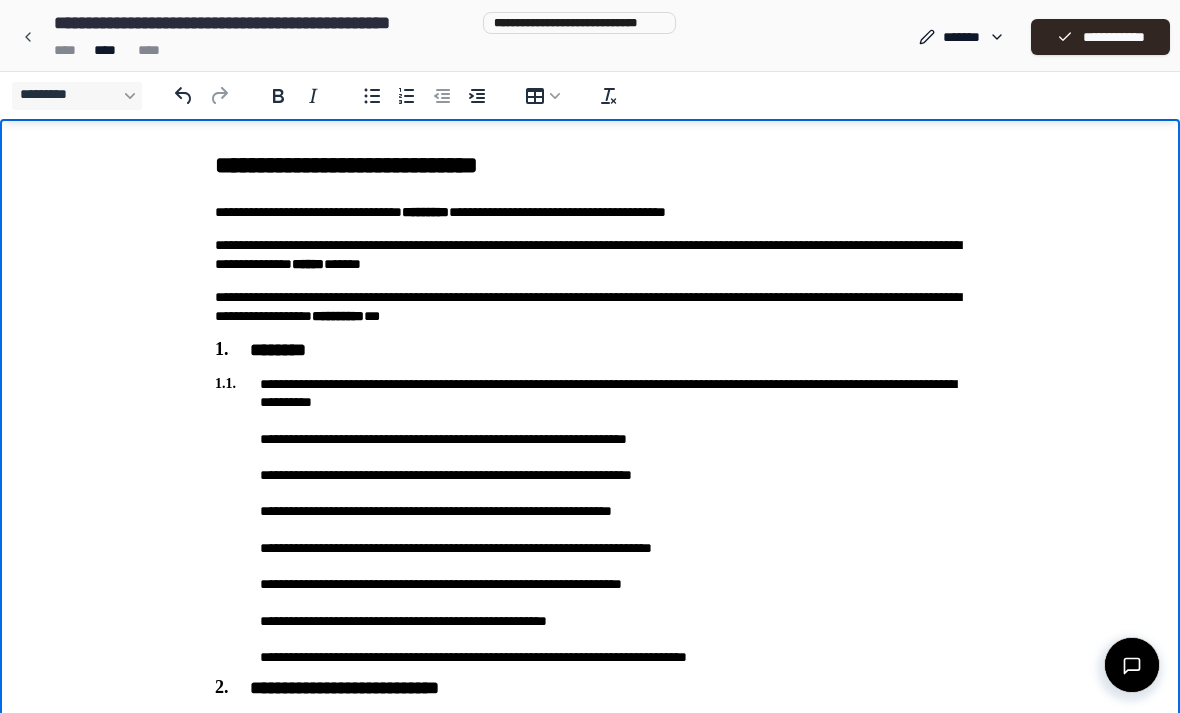 click on "**********" at bounding box center [1100, 37] 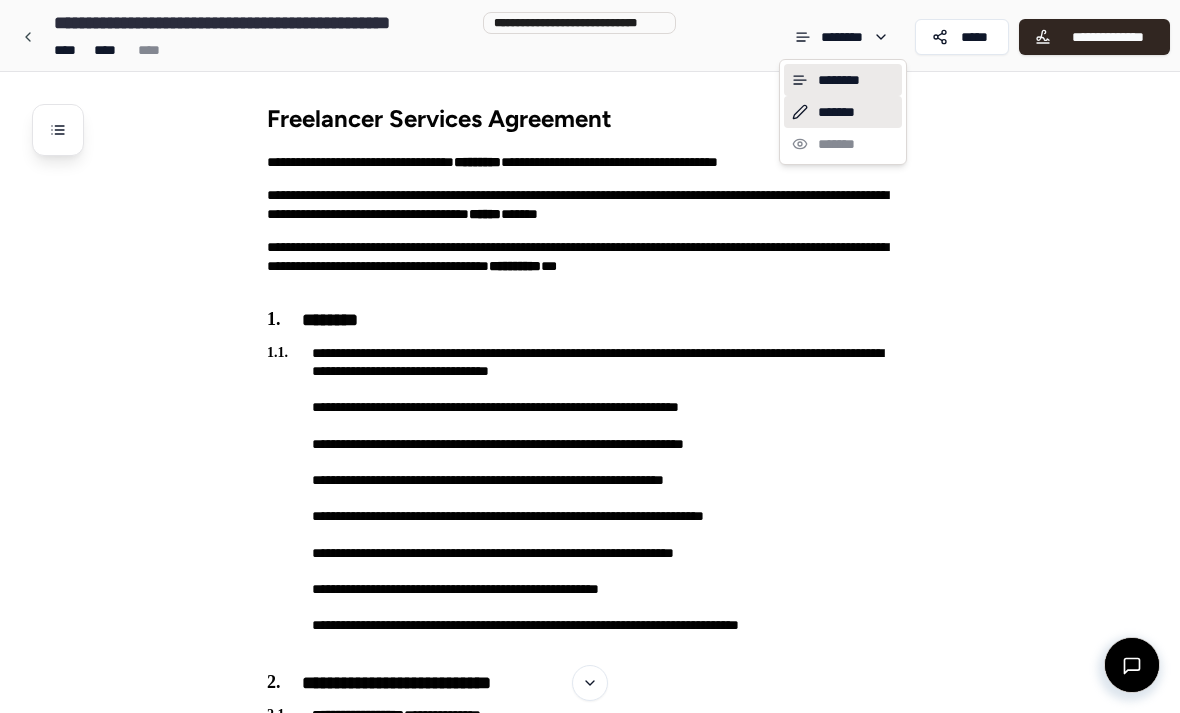 click on "*******" at bounding box center [843, 112] 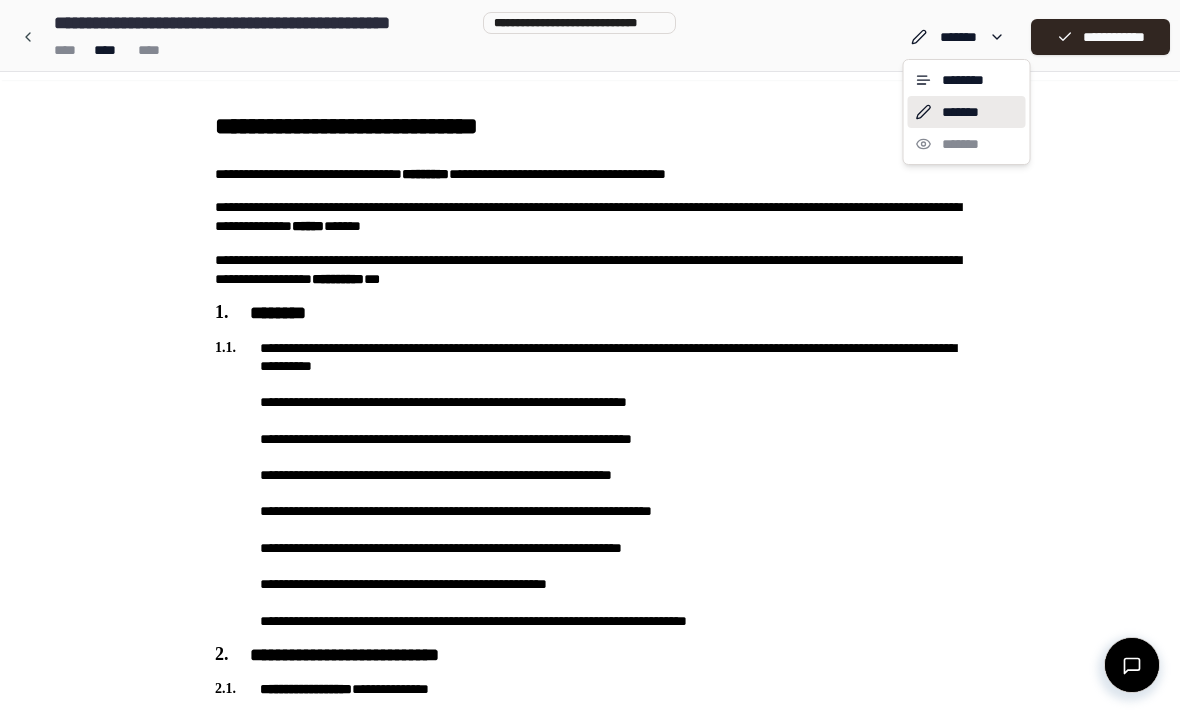 scroll, scrollTop: 0, scrollLeft: 0, axis: both 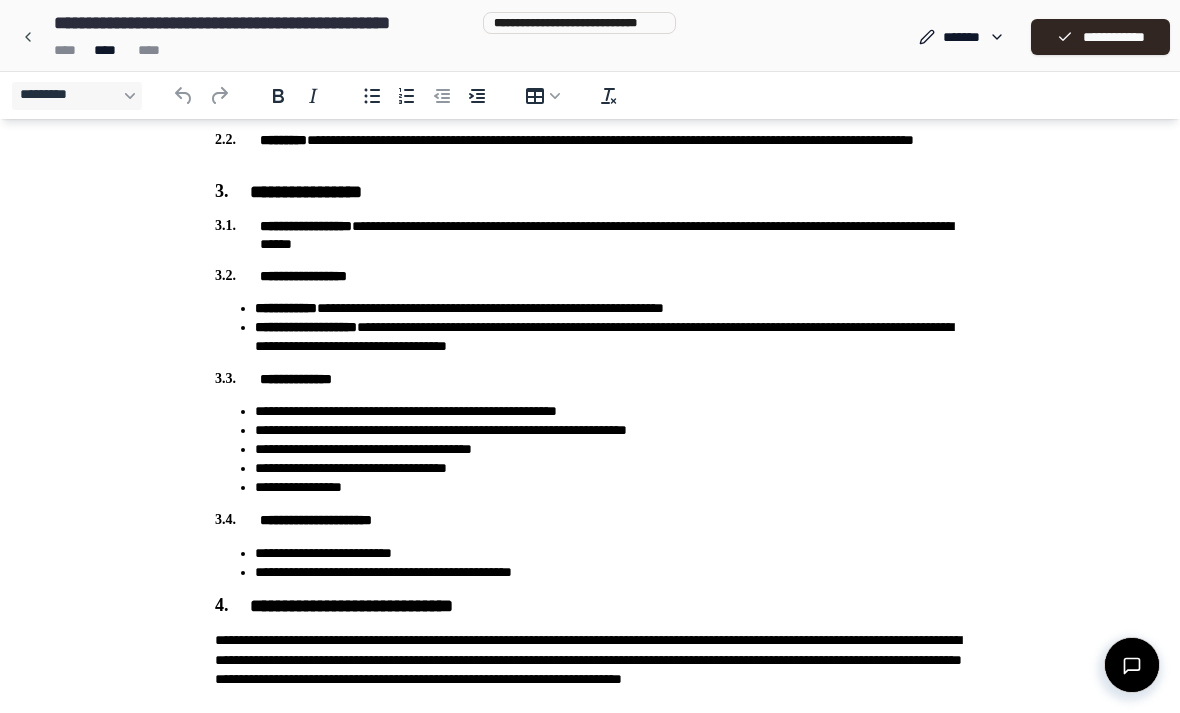 click on "[FIRST] [LAST]" at bounding box center (590, 235) 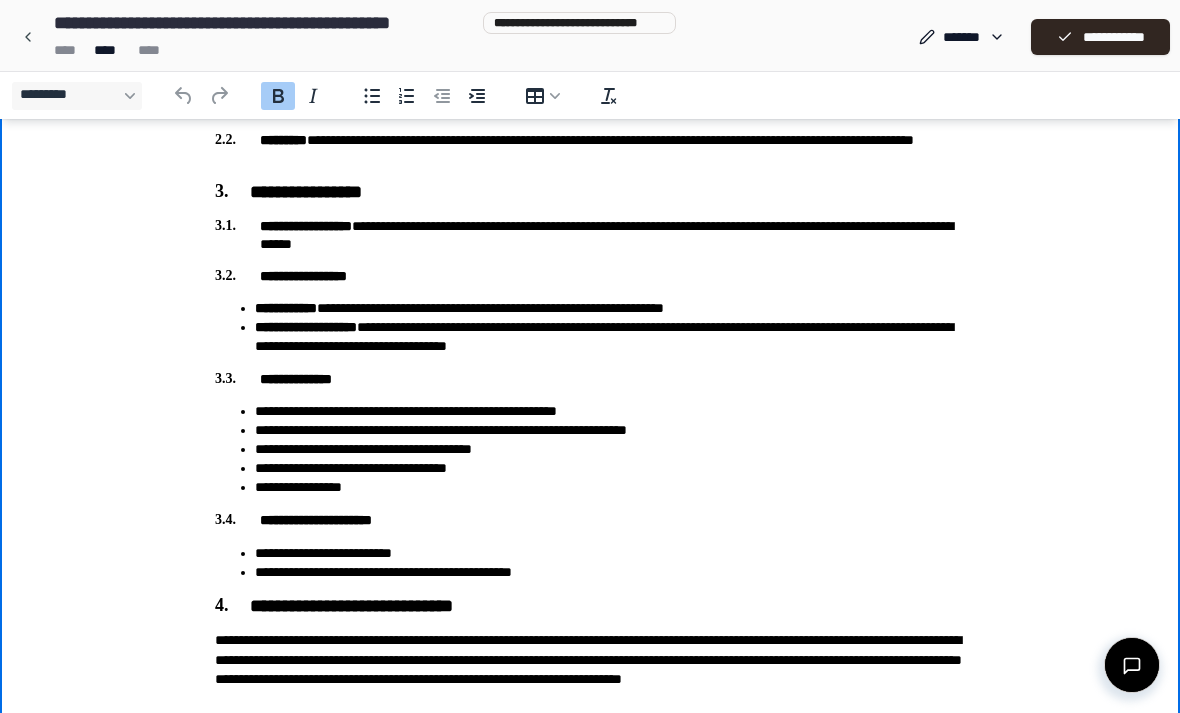 click on "[FIRST] [LAST] [ADDRESS] [CITY] [STATE] [POSTAL_CODE] [COUNTRY] [PHONE] [EMAIL] [BIRTH_DATE] [AGE]" at bounding box center [590, 1120] 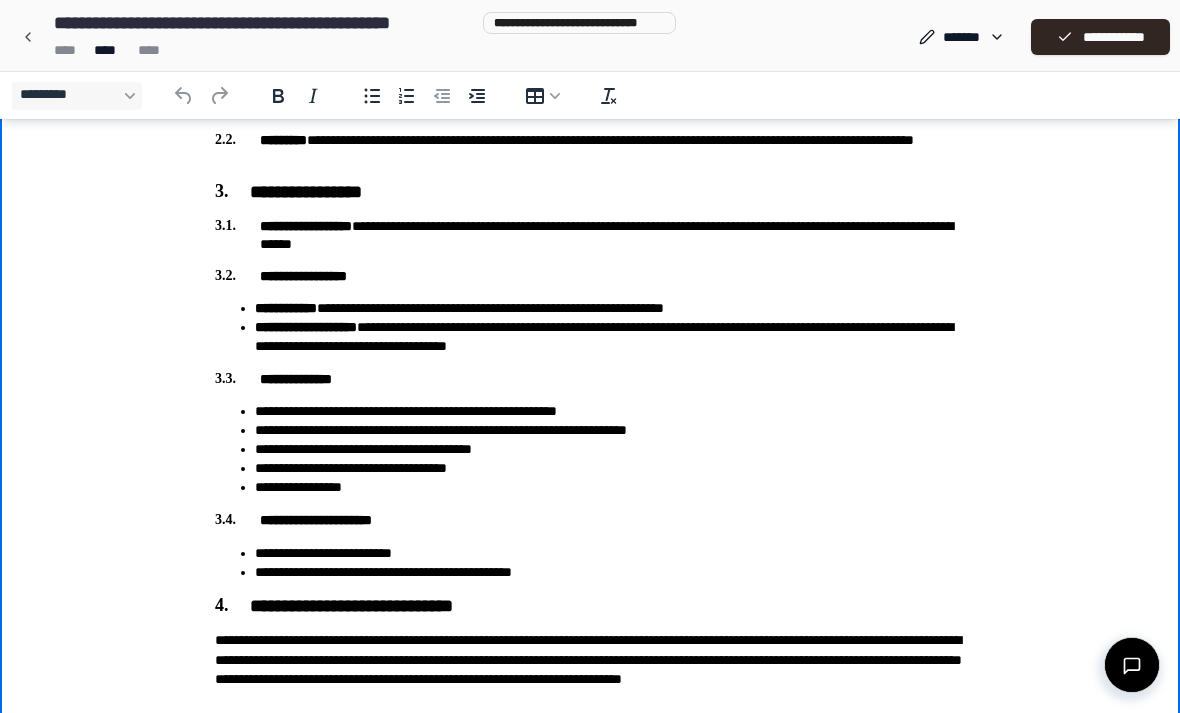 click on "[FIRST] [LAST]" at bounding box center [590, 235] 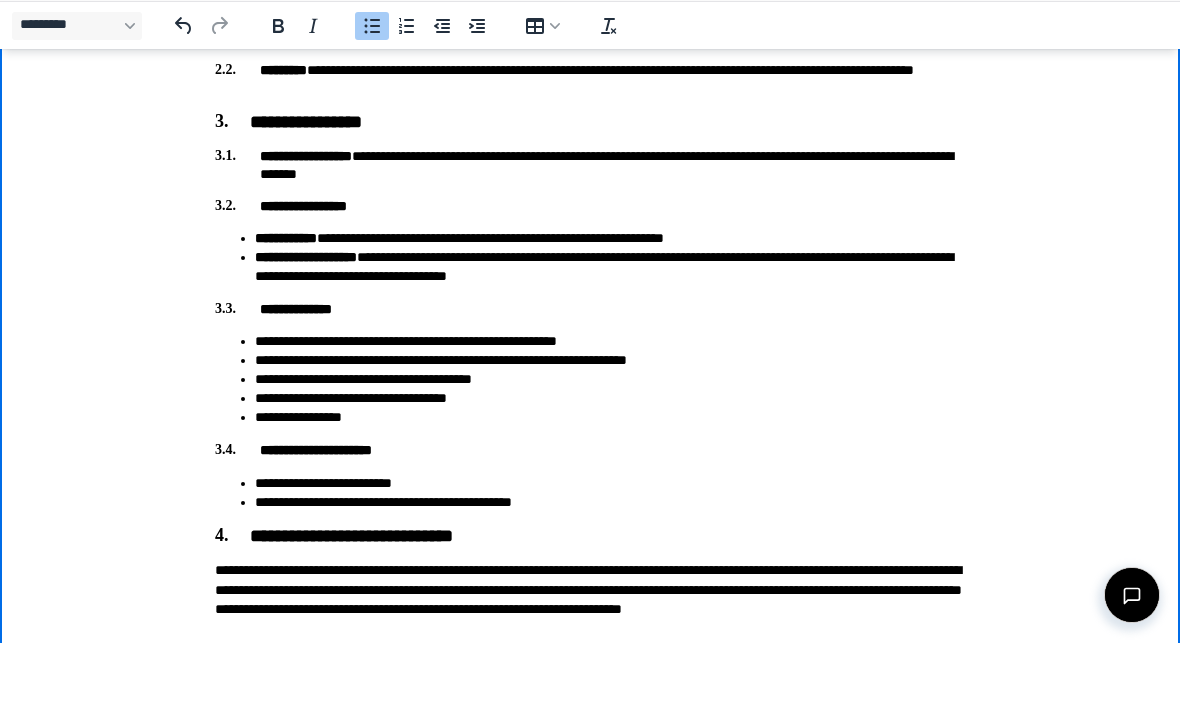 click on "[FIRST] [LAST]" at bounding box center [610, 267] 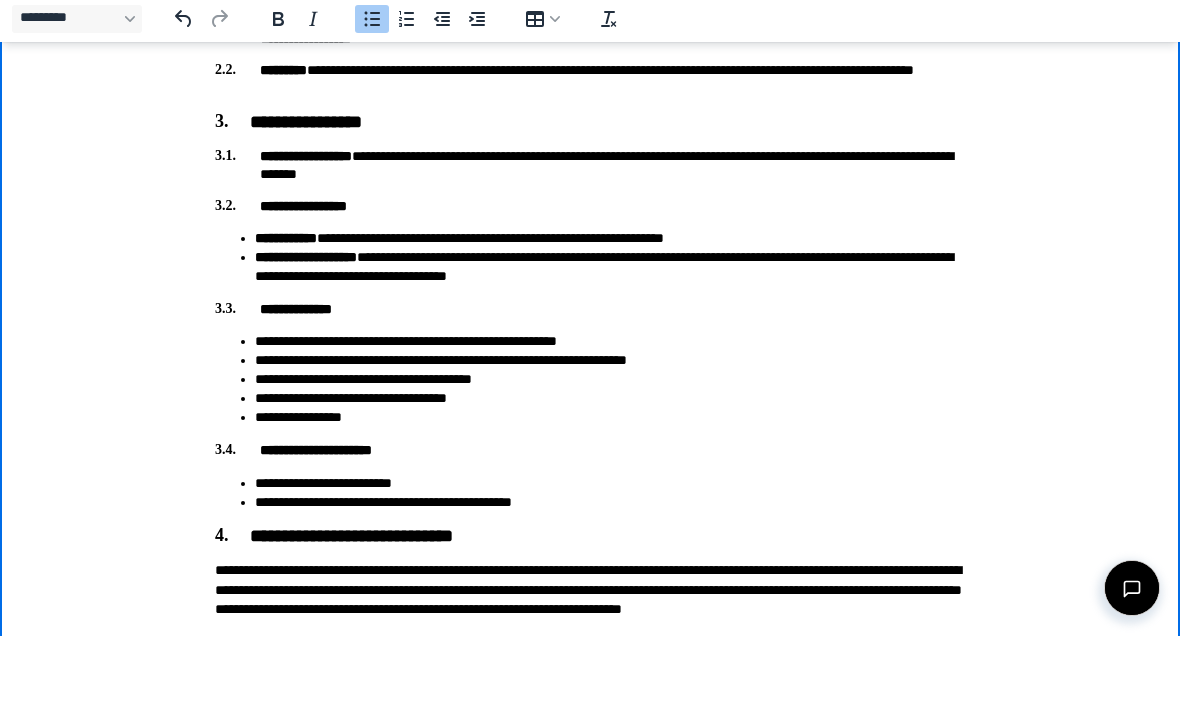 scroll, scrollTop: 606, scrollLeft: 0, axis: vertical 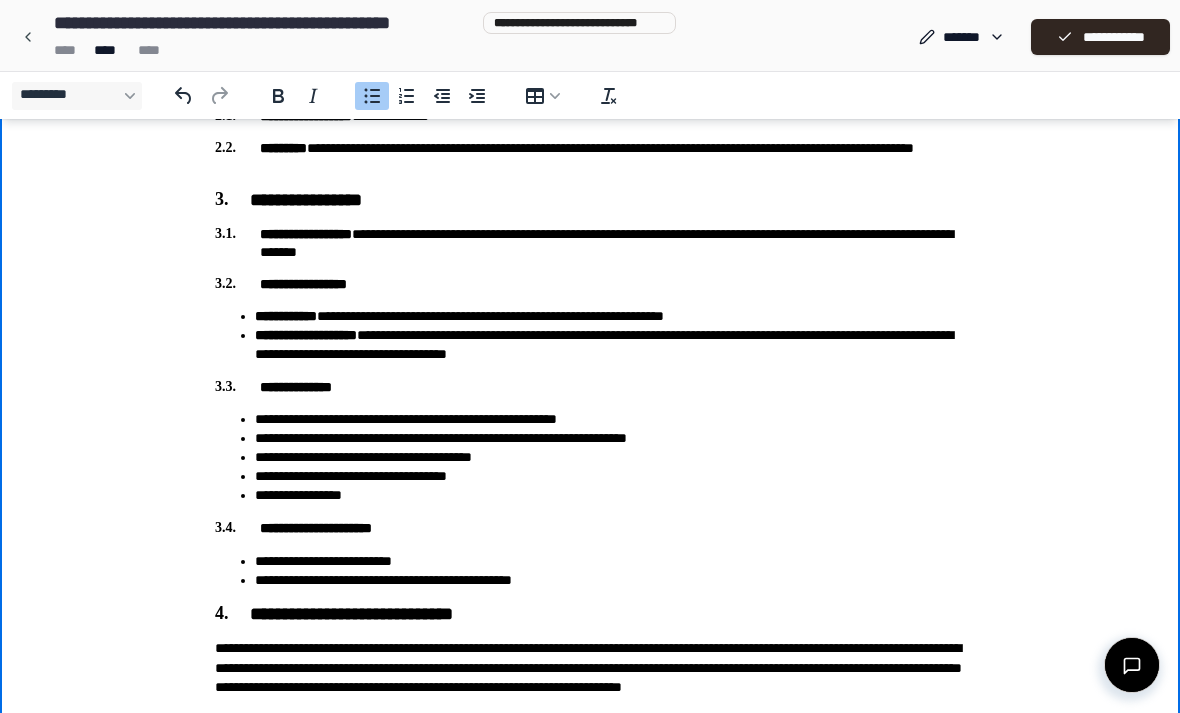 click on "**********" at bounding box center (1100, 37) 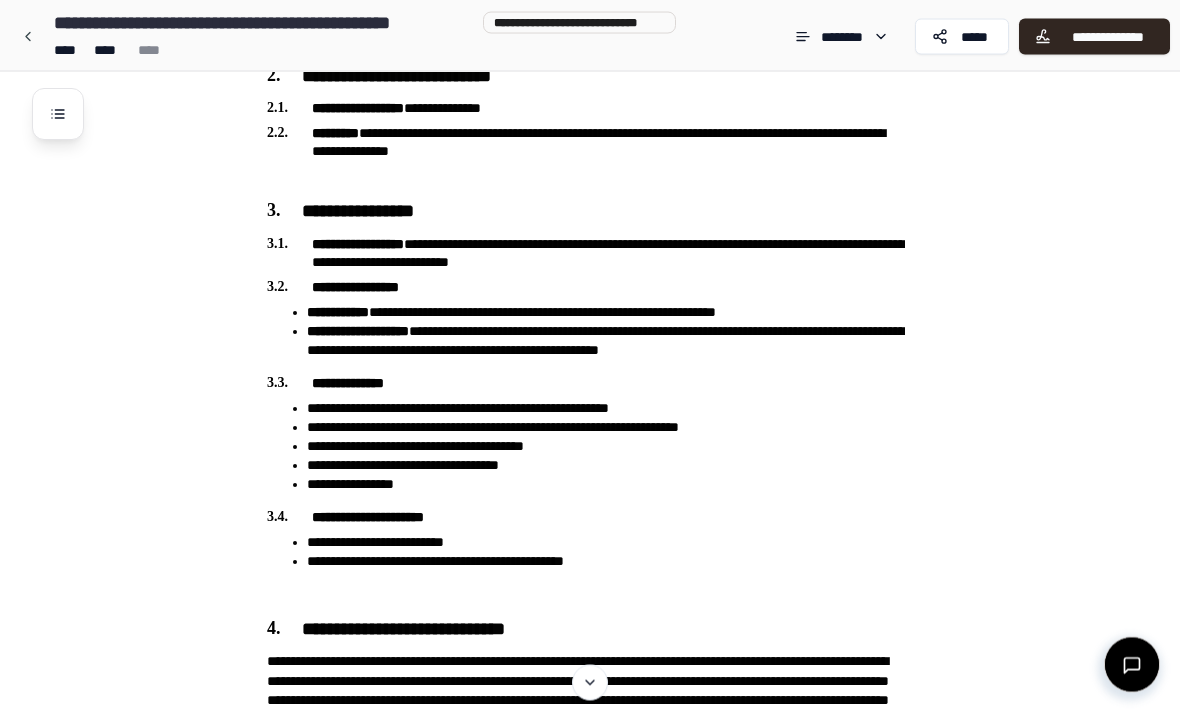 scroll, scrollTop: 607, scrollLeft: 0, axis: vertical 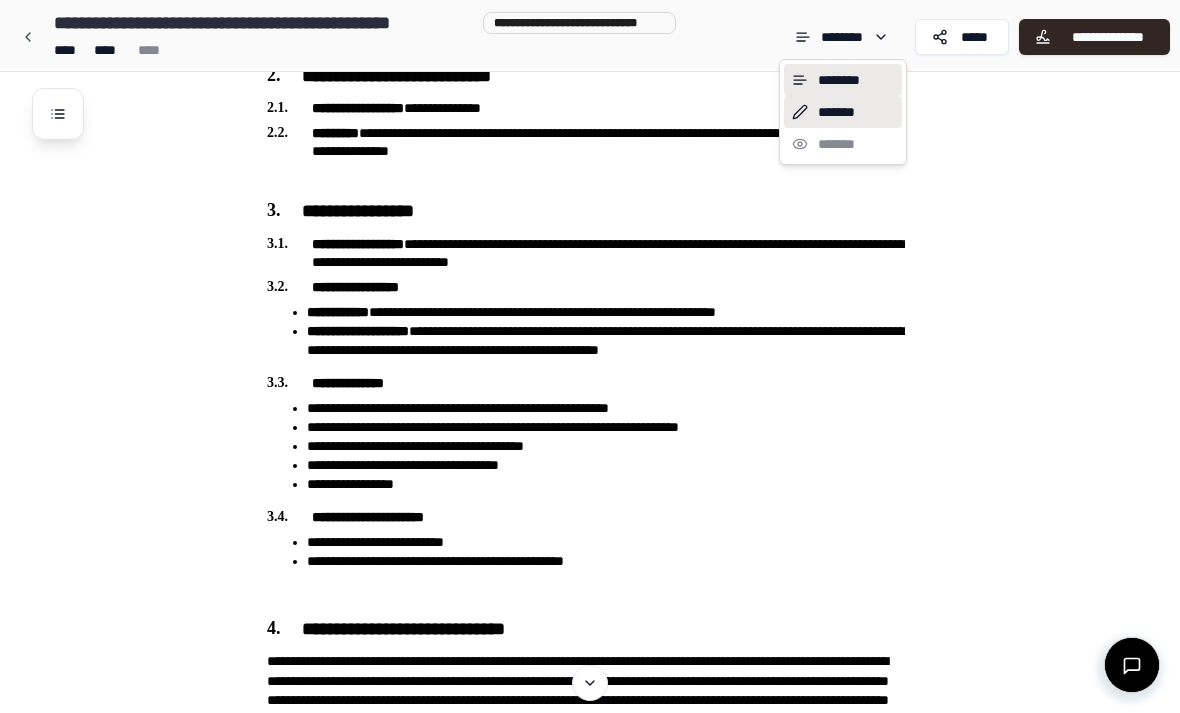 click on "*******" at bounding box center (843, 112) 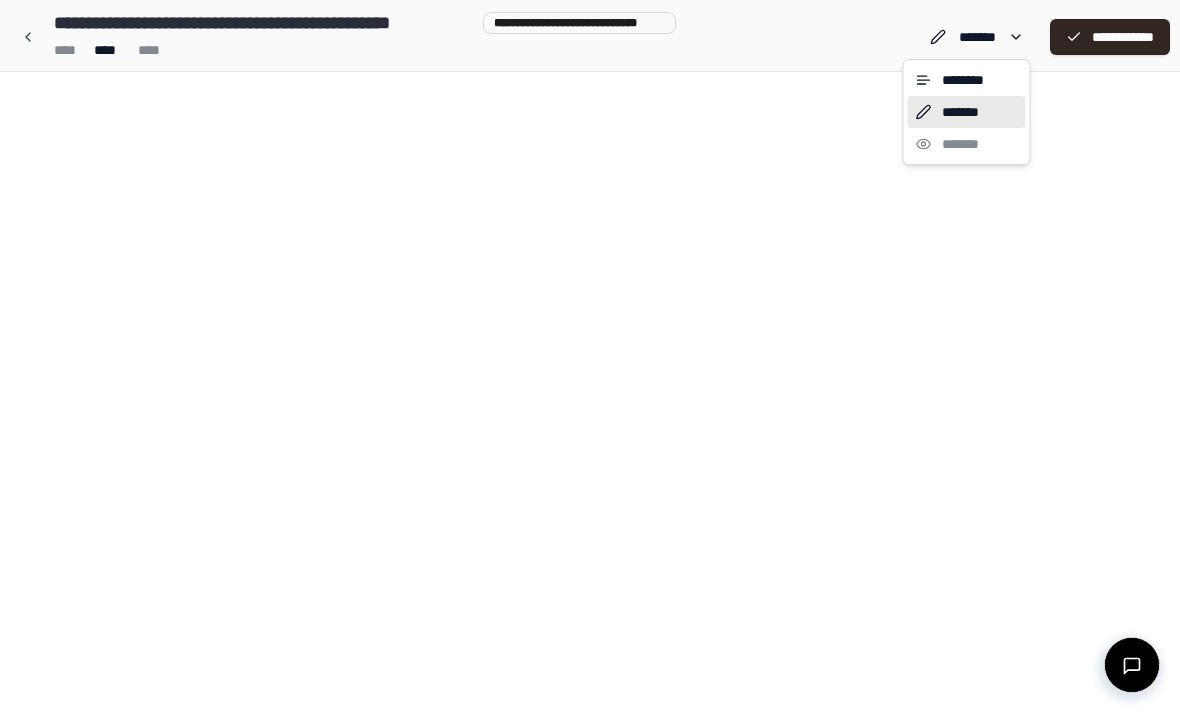 scroll, scrollTop: 0, scrollLeft: 0, axis: both 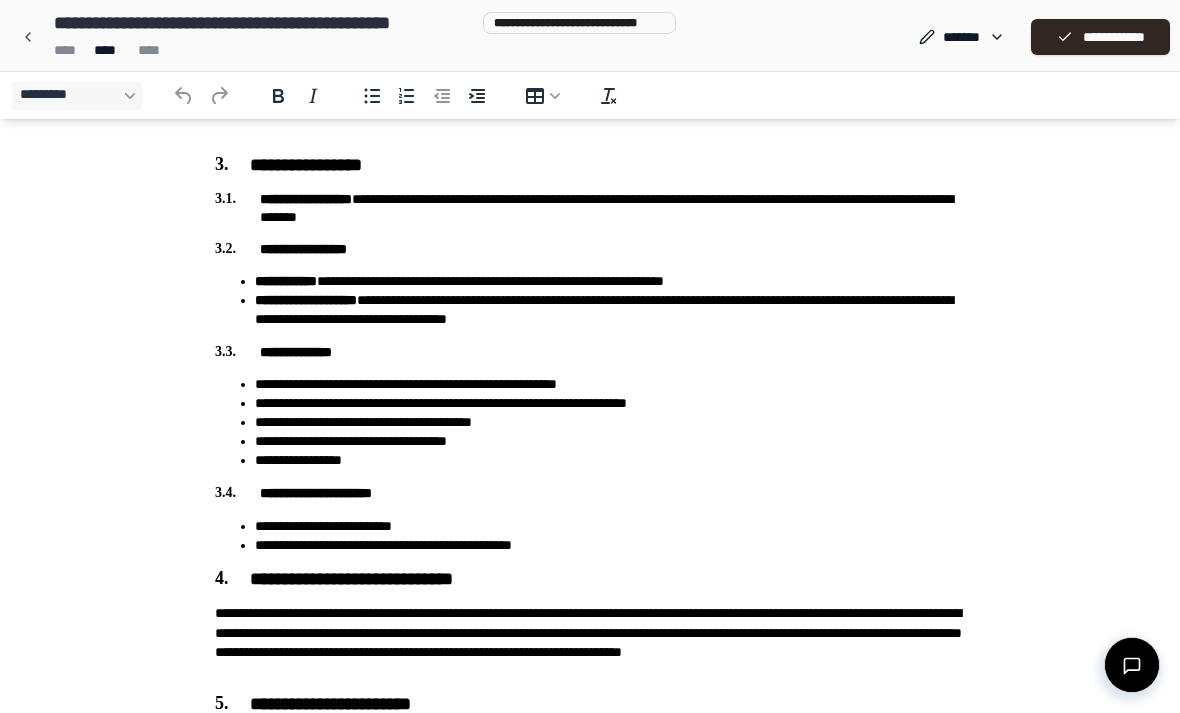click on "[FIRST] [LAST]" at bounding box center (610, 281) 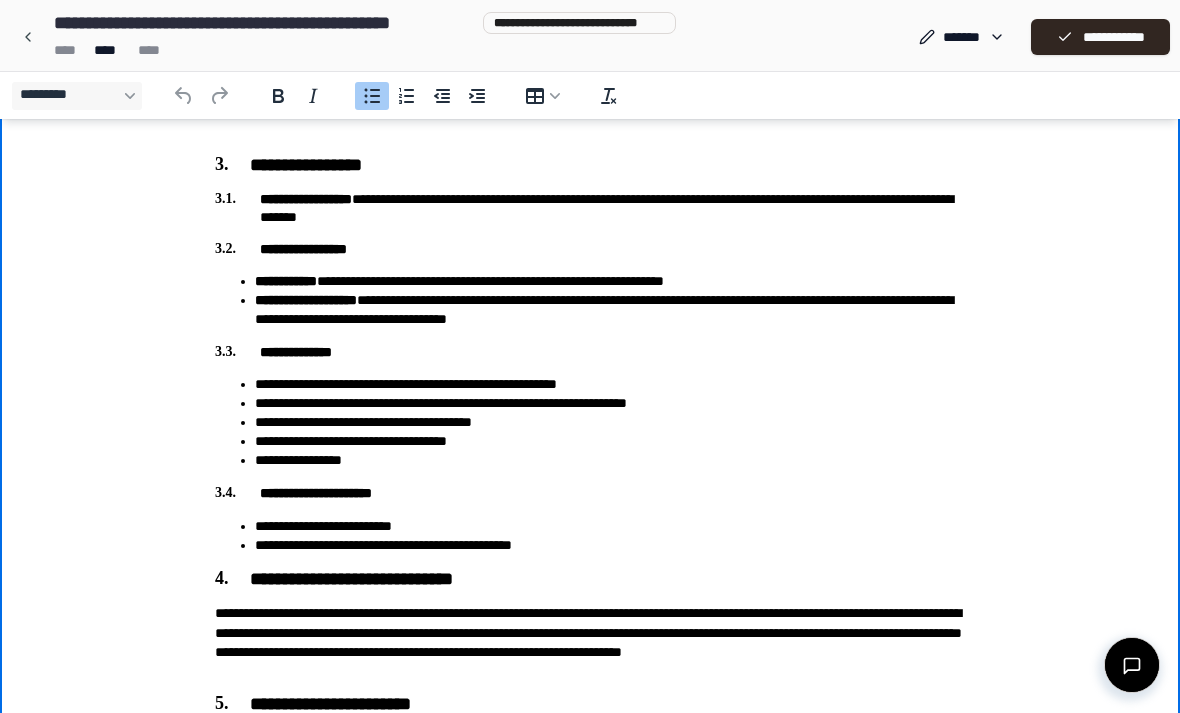 type 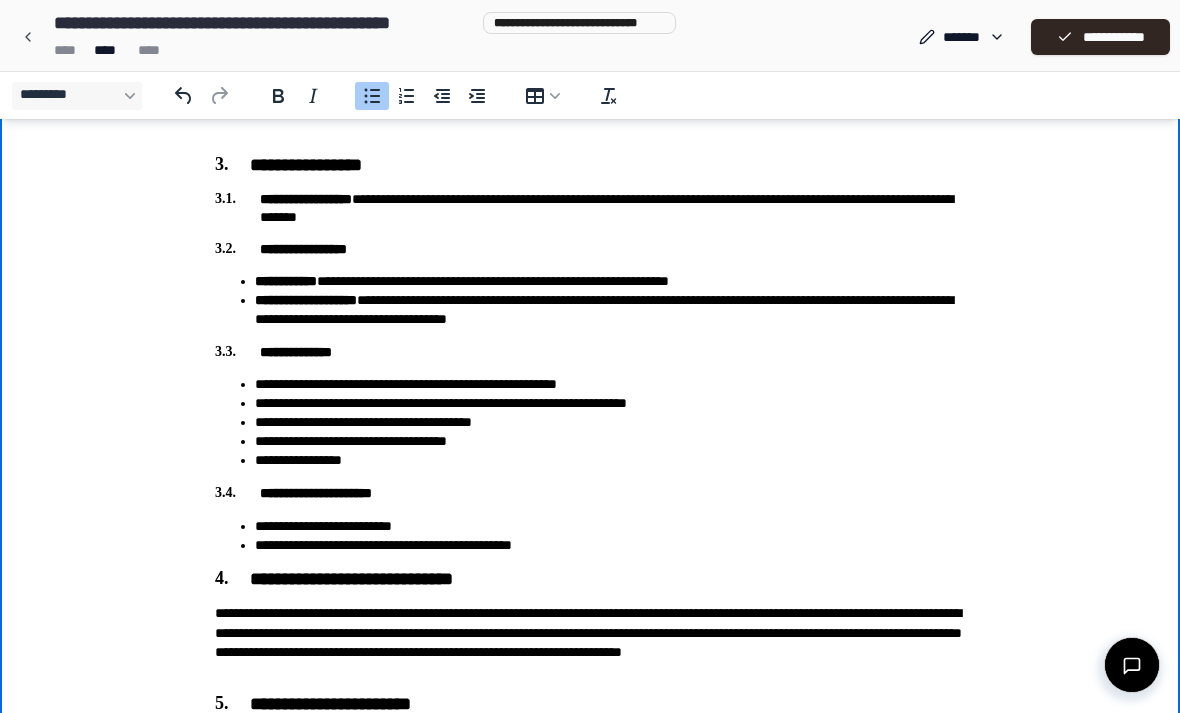 click on "[FIRST] [LAST]" at bounding box center (610, 281) 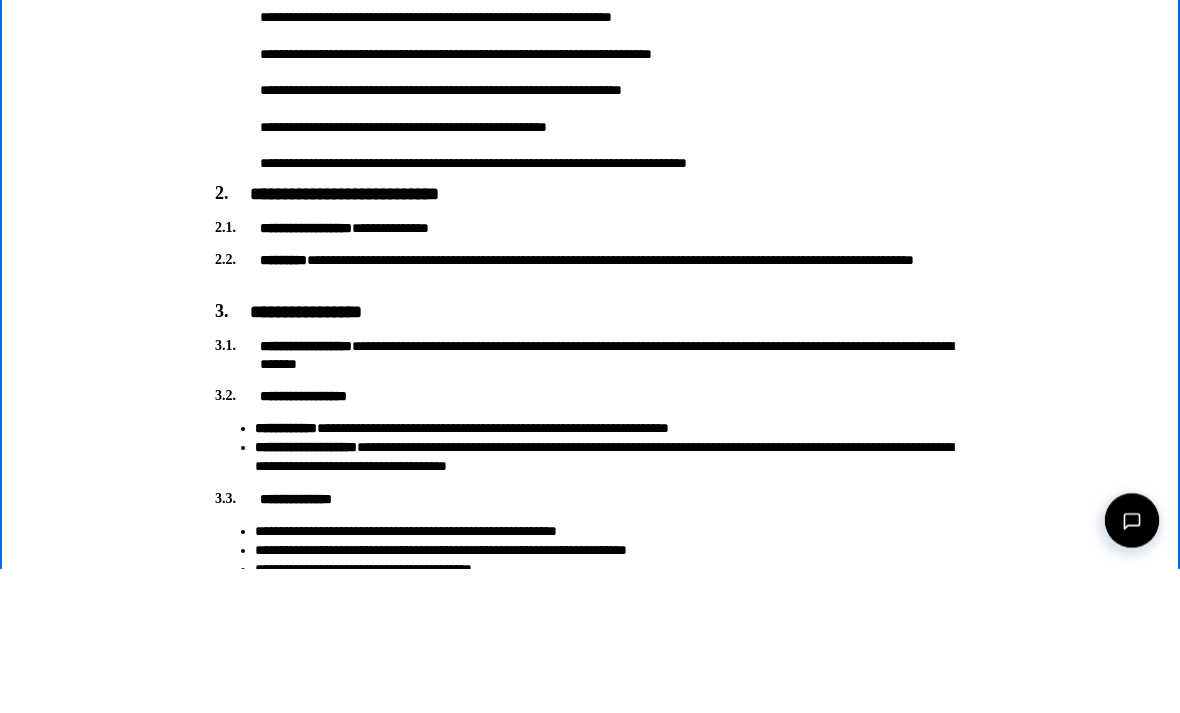 scroll, scrollTop: 0, scrollLeft: 0, axis: both 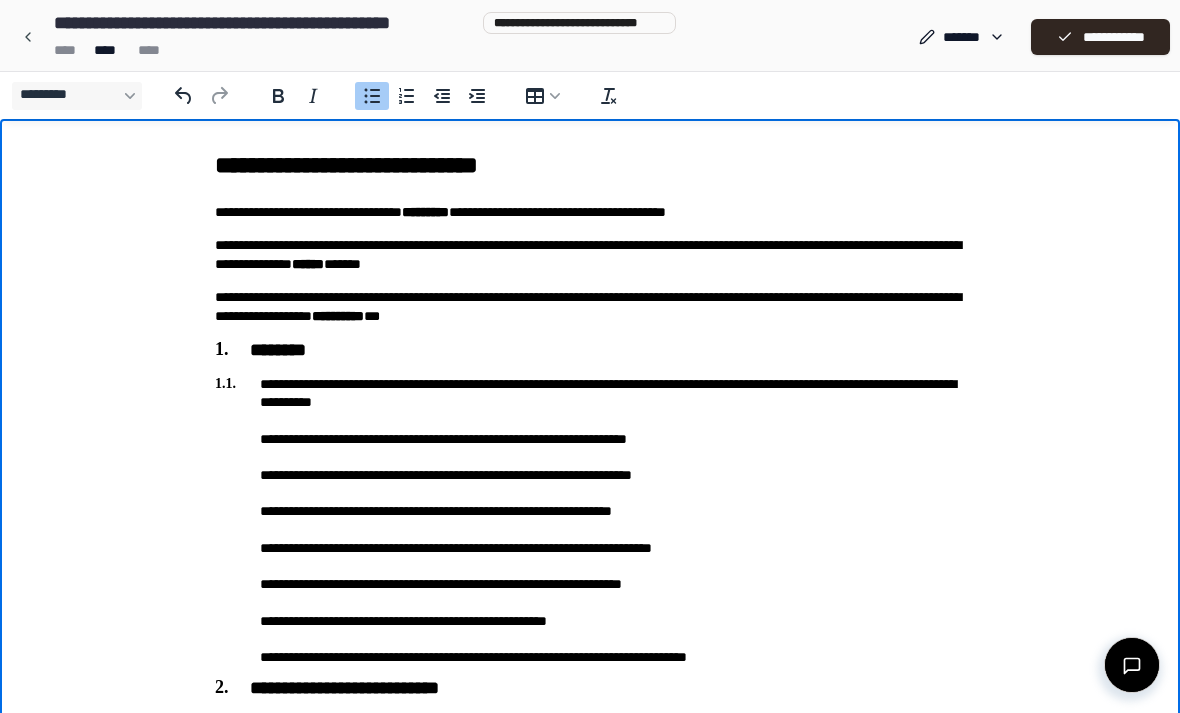 click on "[FIRST] [LAST] [ADDRESS] [CITY] [STATE] [POSTAL_CODE] [COUNTRY] [PHONE] [EMAIL]" at bounding box center (590, 35) 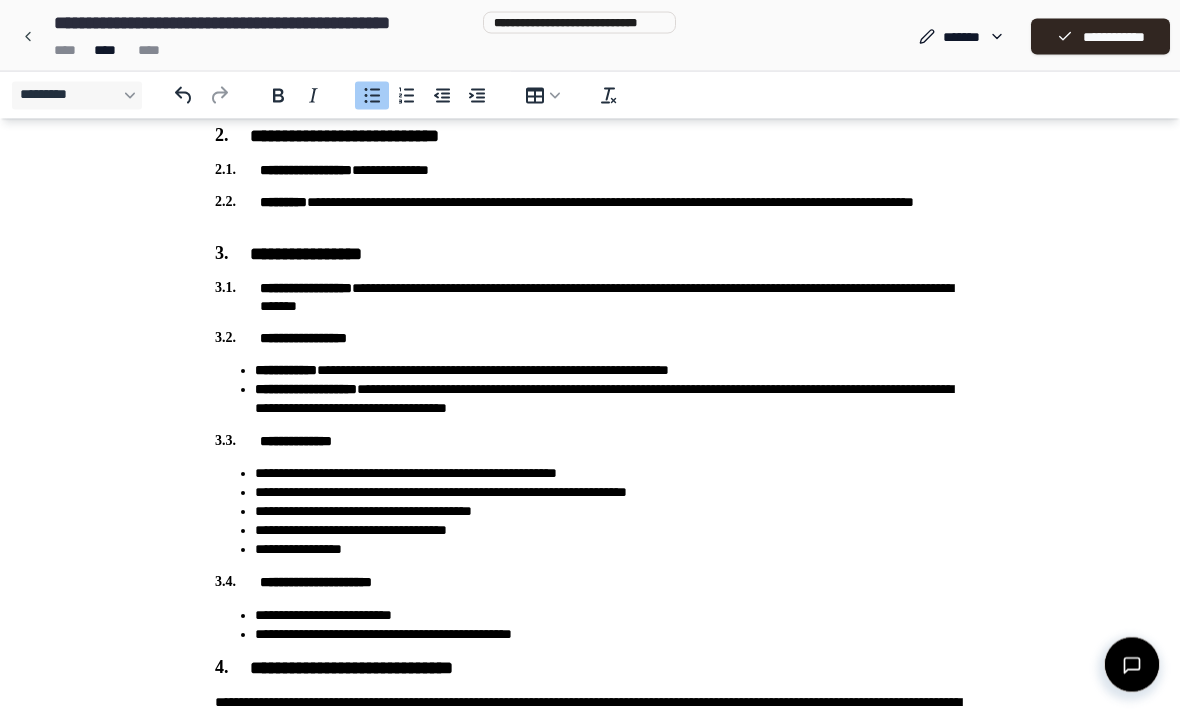 scroll, scrollTop: 566, scrollLeft: 0, axis: vertical 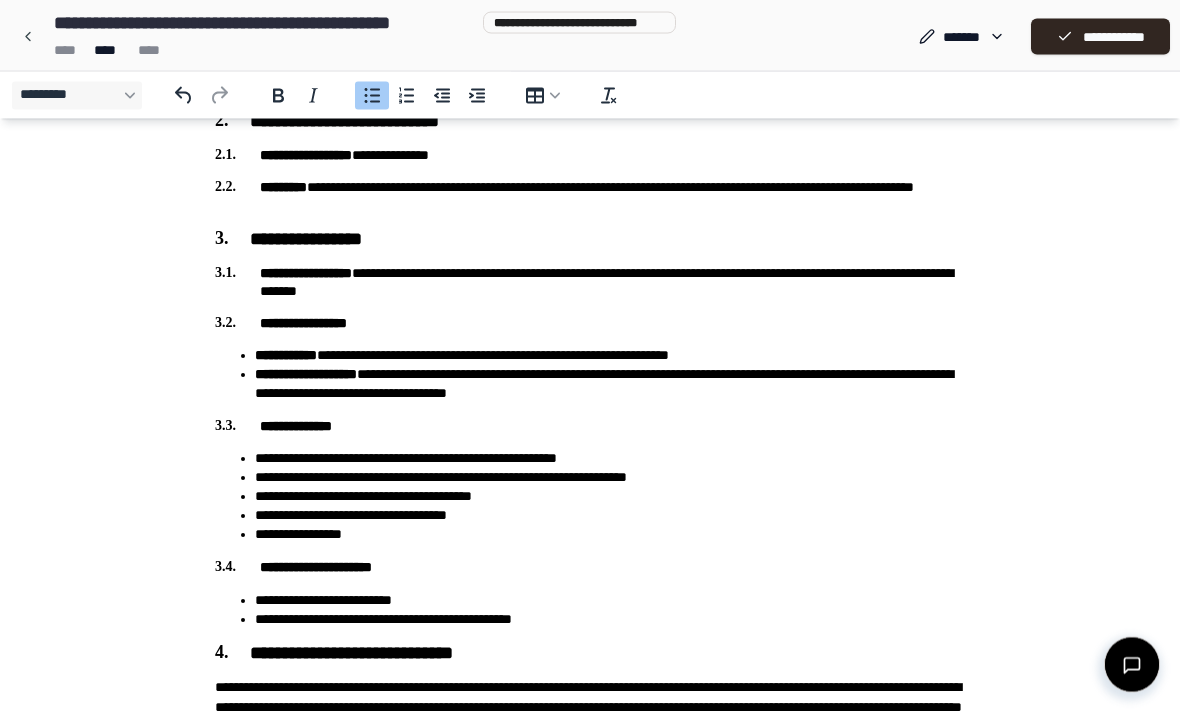 click on "[FIRST] [LAST]" at bounding box center [610, 356] 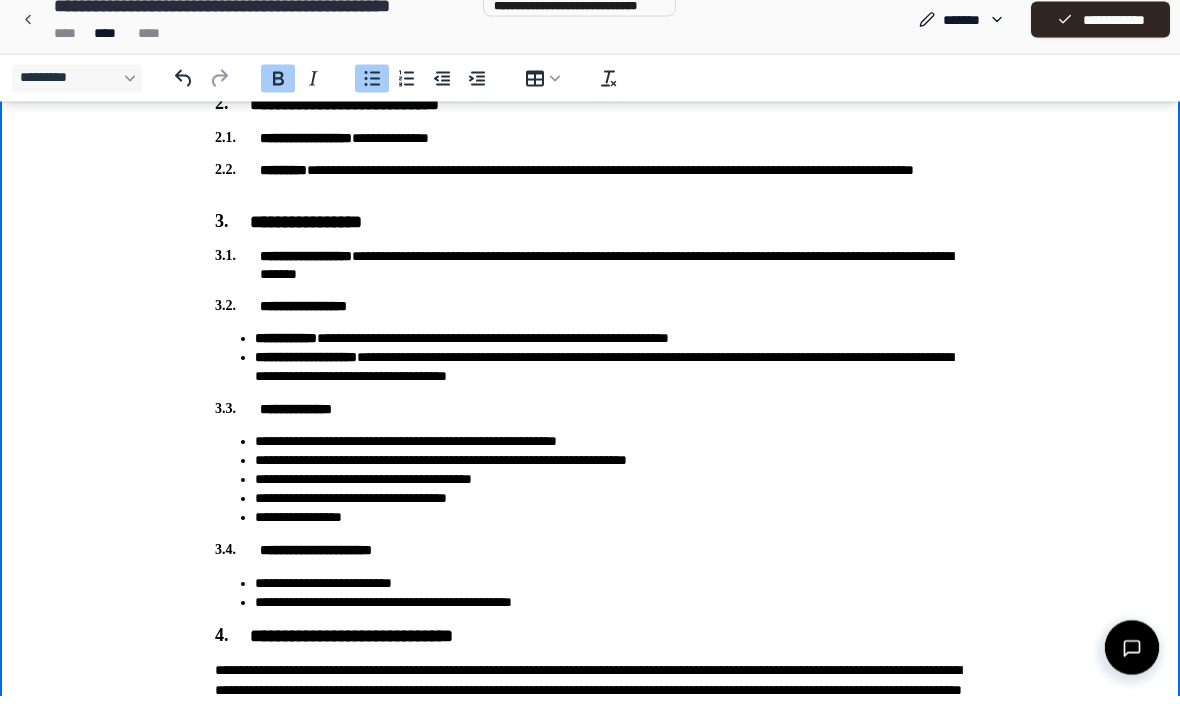 click on "[FIRST] [LAST]" at bounding box center (610, 339) 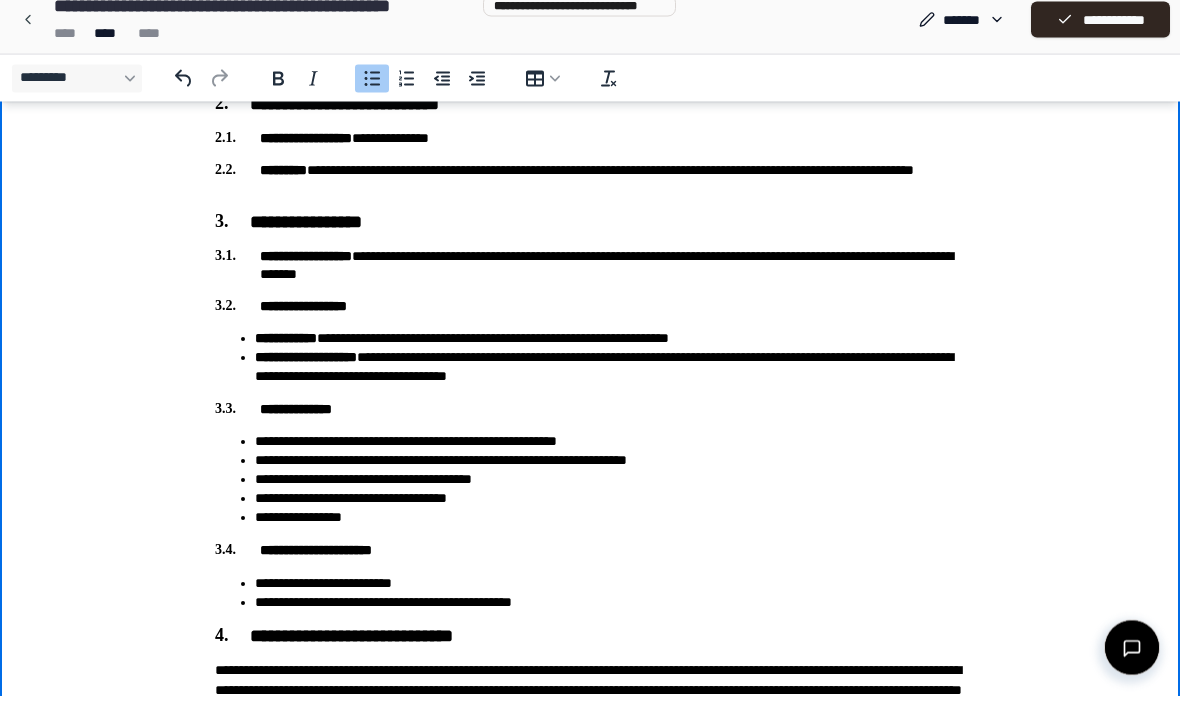 click on "[FIRST] [LAST]" at bounding box center [610, 339] 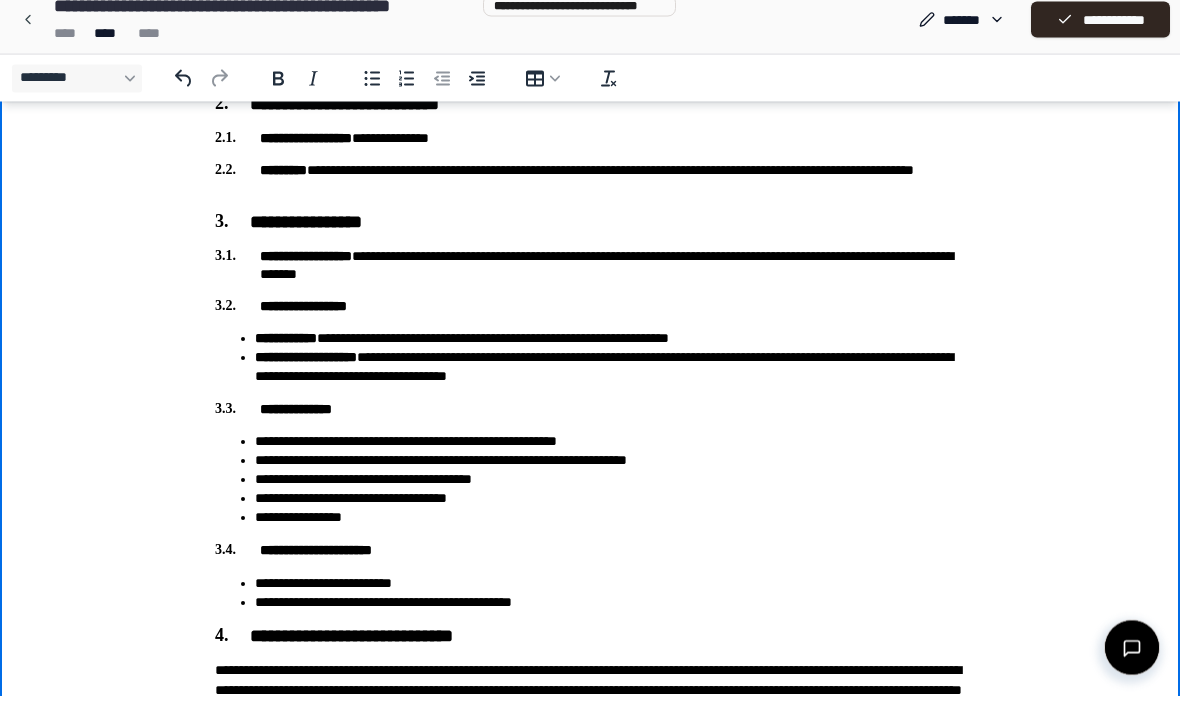 scroll, scrollTop: 615, scrollLeft: 0, axis: vertical 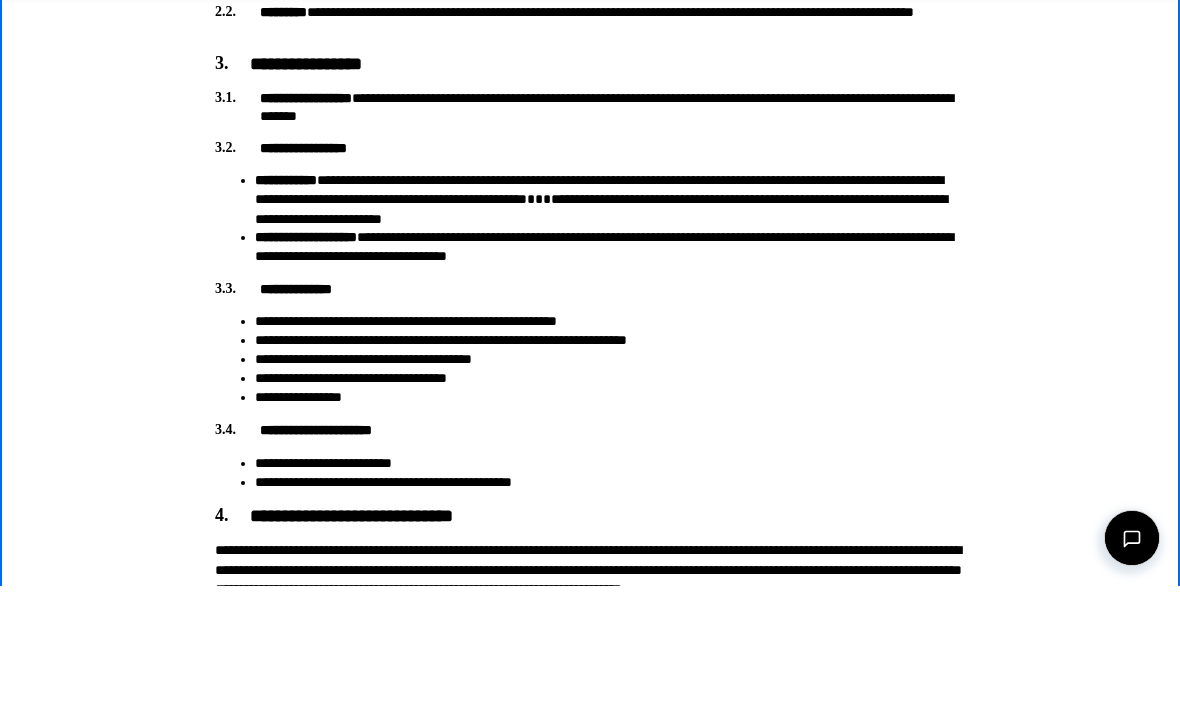 click on "**********" at bounding box center (590, 289) 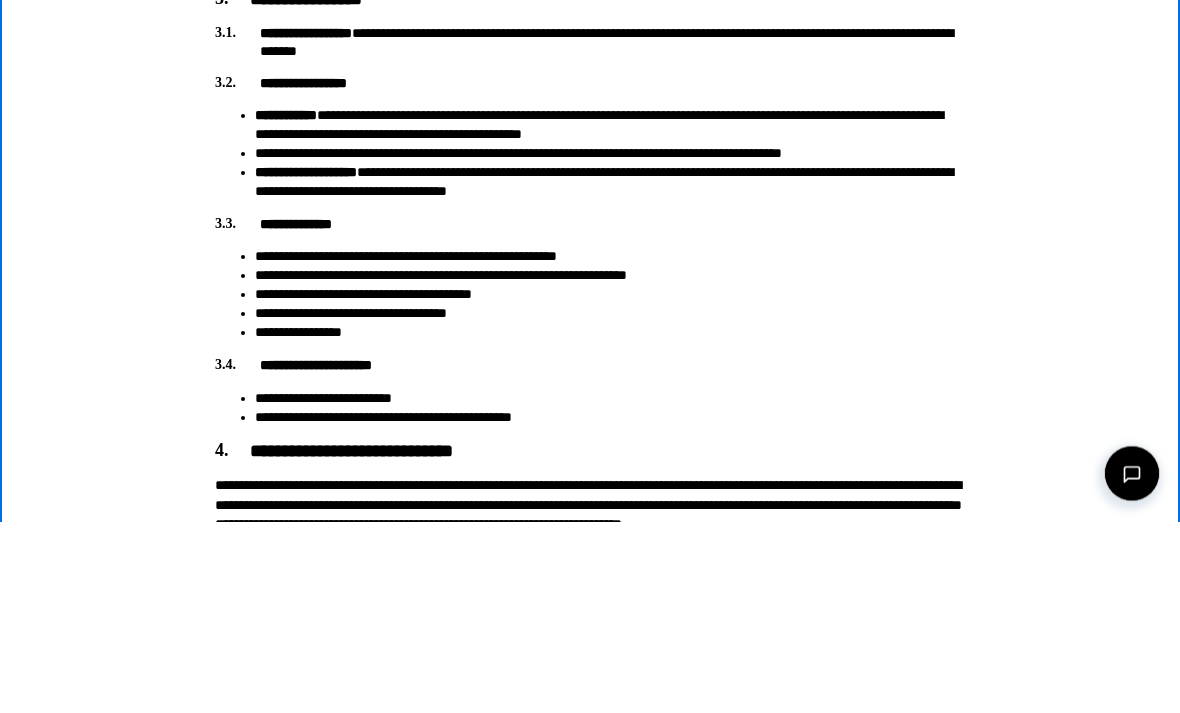 click on "[FIRST] [LAST]" at bounding box center (610, 126) 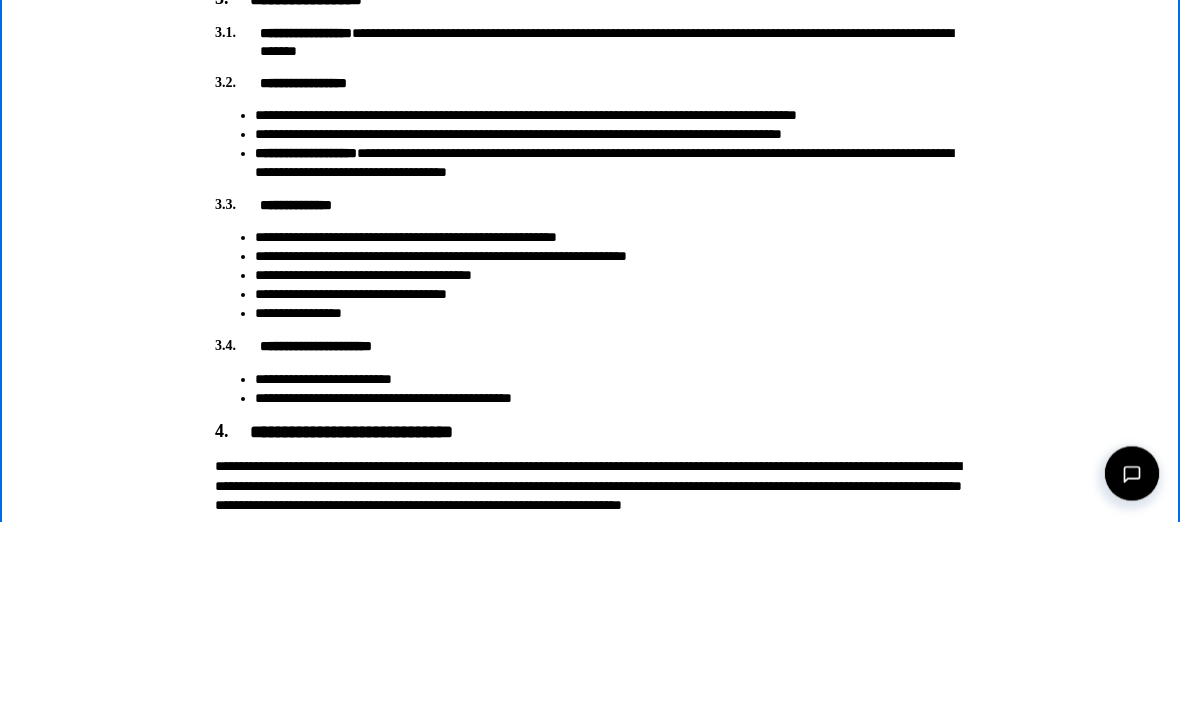 click on "**********" at bounding box center [610, 135] 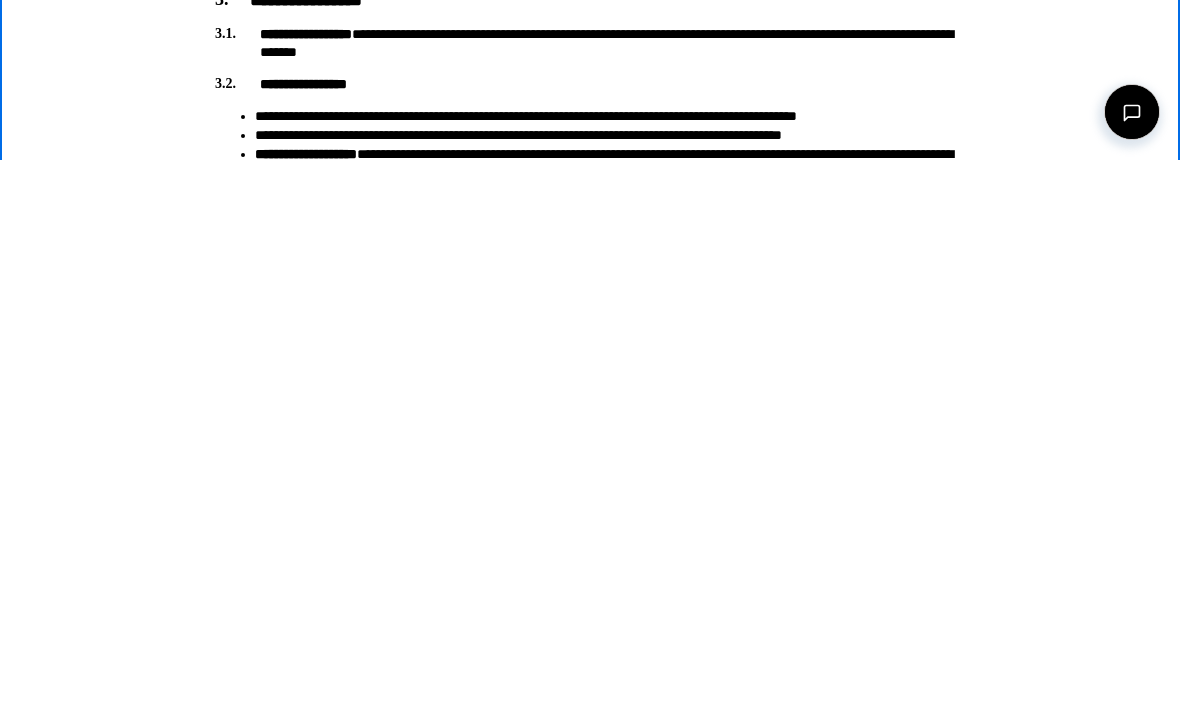 scroll, scrollTop: 217, scrollLeft: 0, axis: vertical 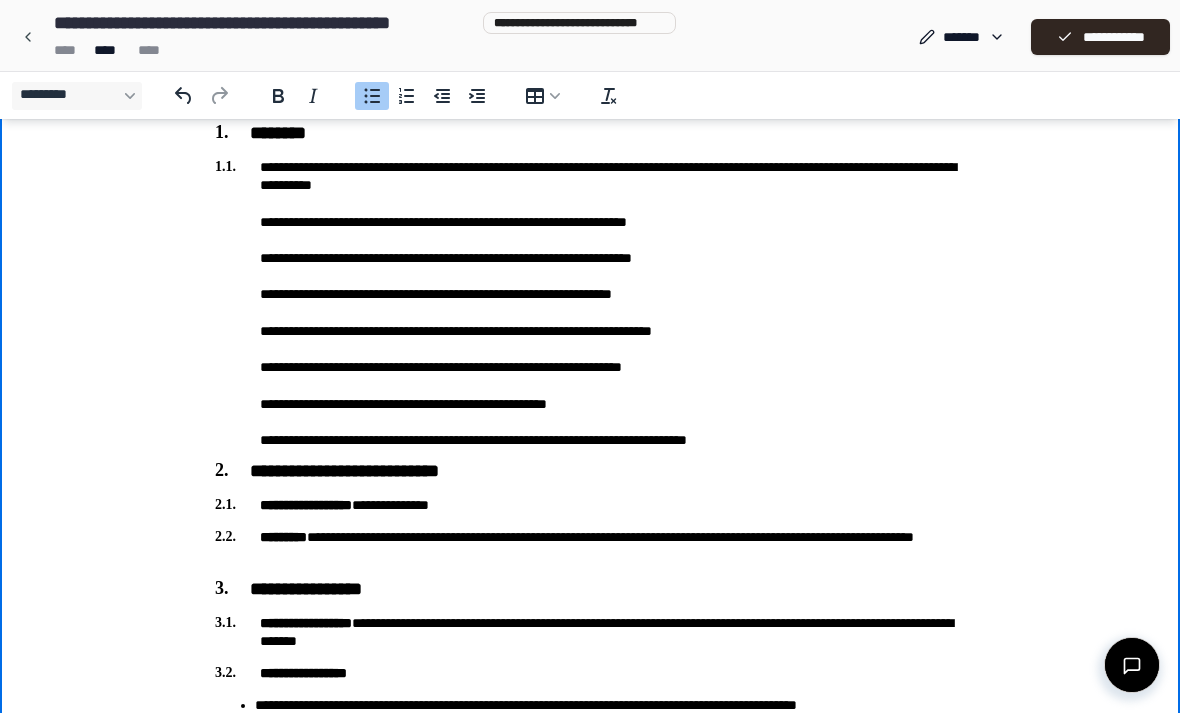 click on "**********" at bounding box center (1100, 37) 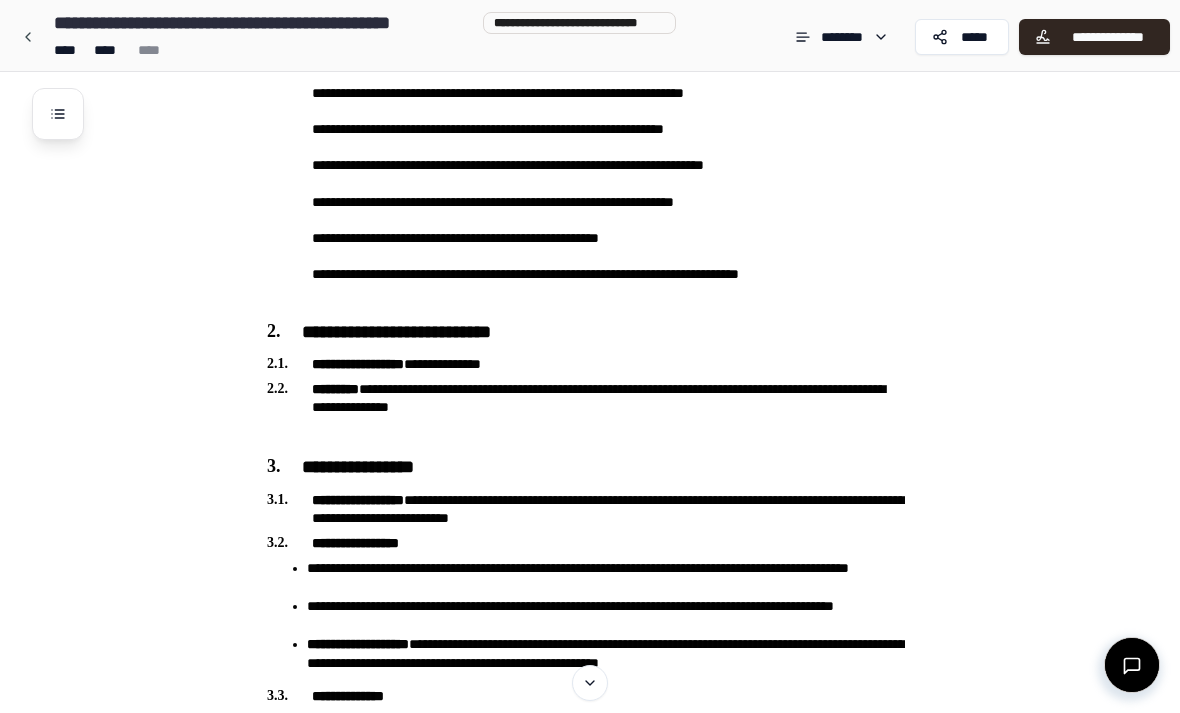 scroll, scrollTop: 370, scrollLeft: 0, axis: vertical 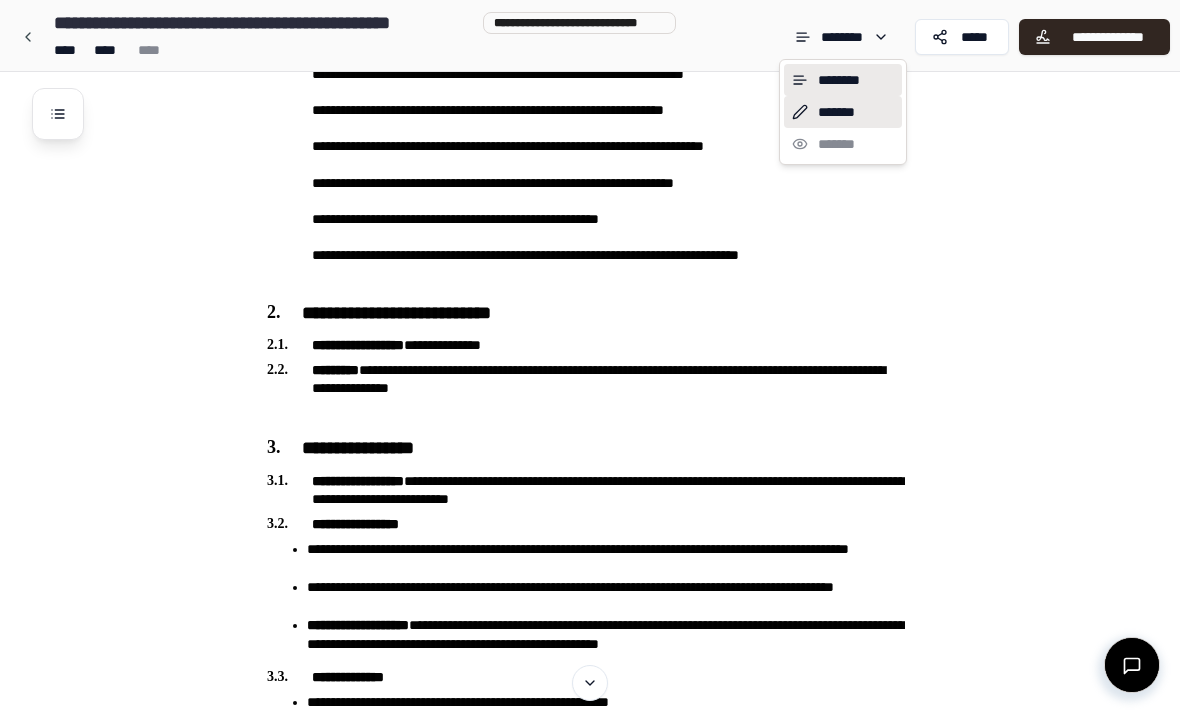 click on "*******" at bounding box center (843, 112) 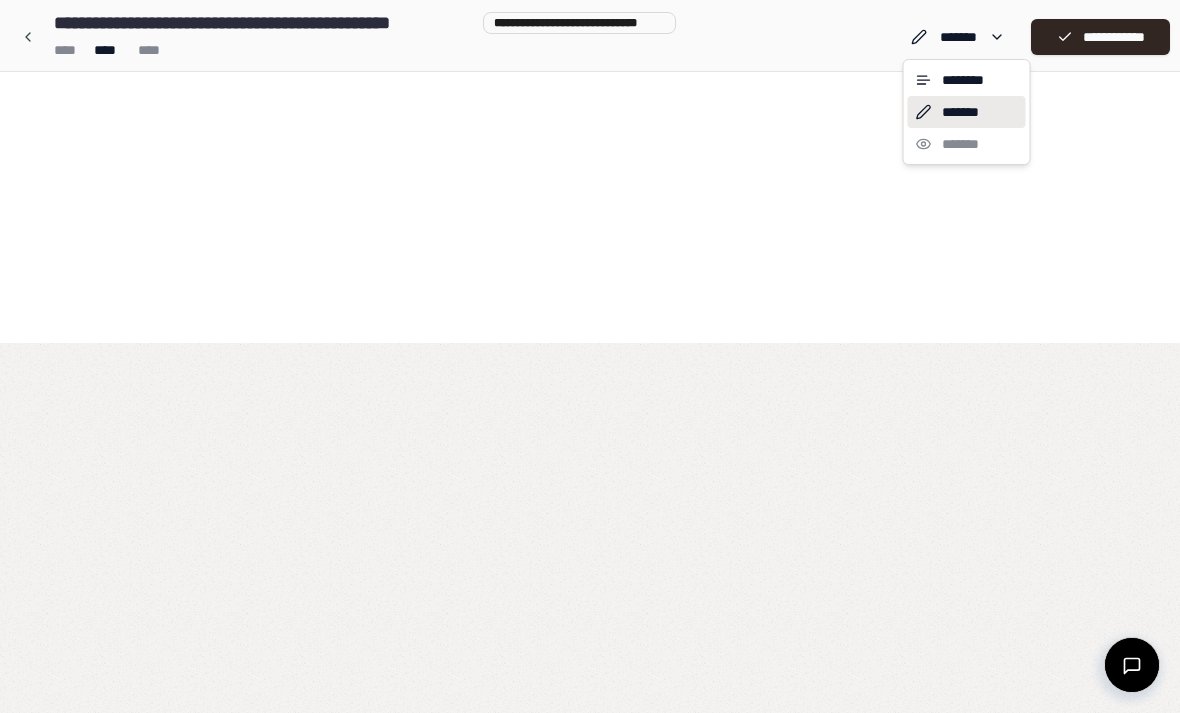 scroll, scrollTop: 0, scrollLeft: 0, axis: both 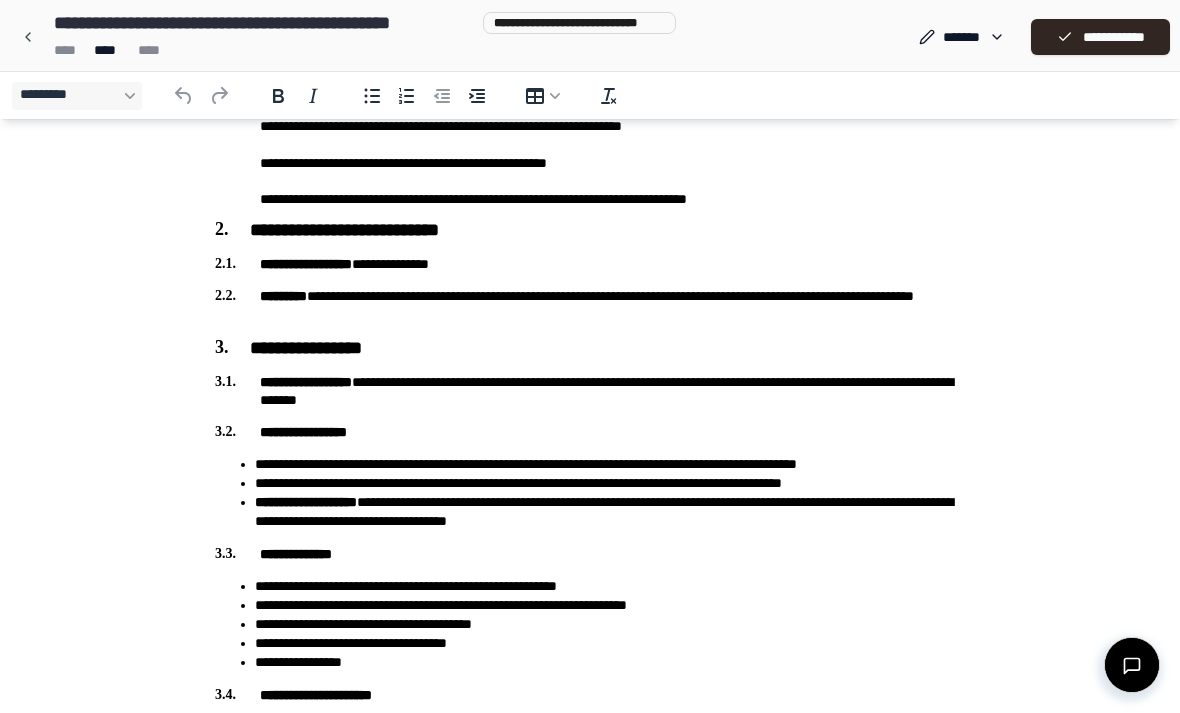 click on "[FIRST] [LAST]" at bounding box center (610, 512) 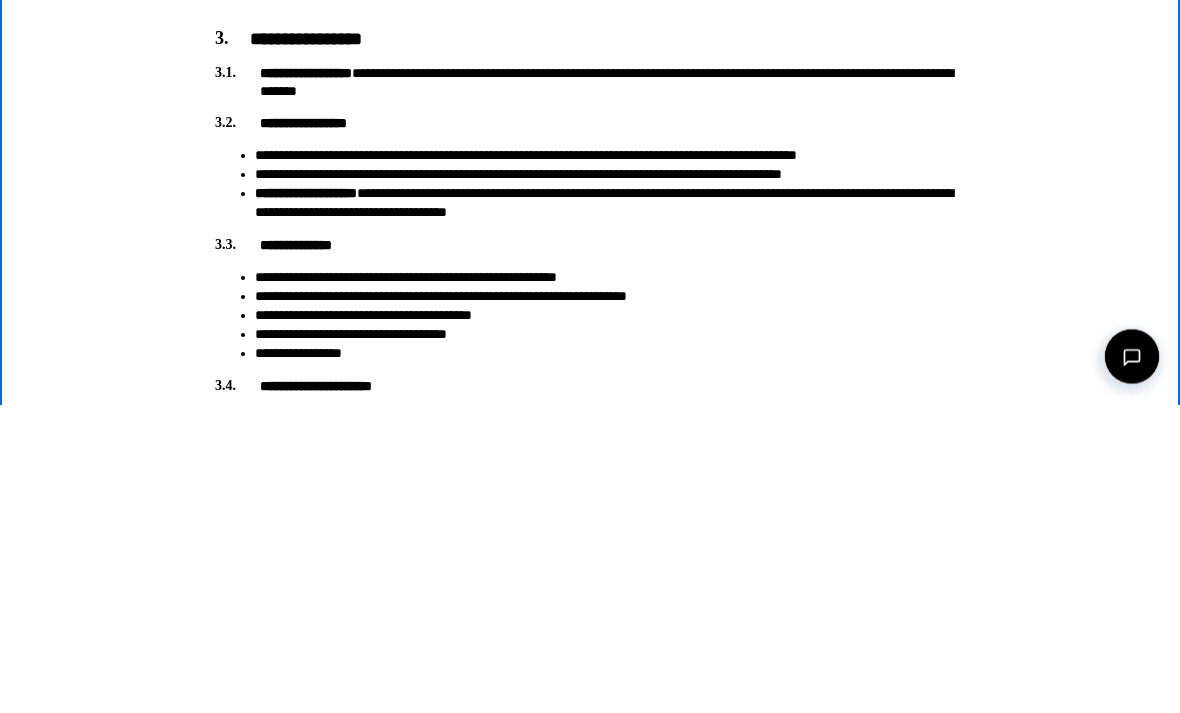 click on "[FIRST] [LAST]" at bounding box center [610, 204] 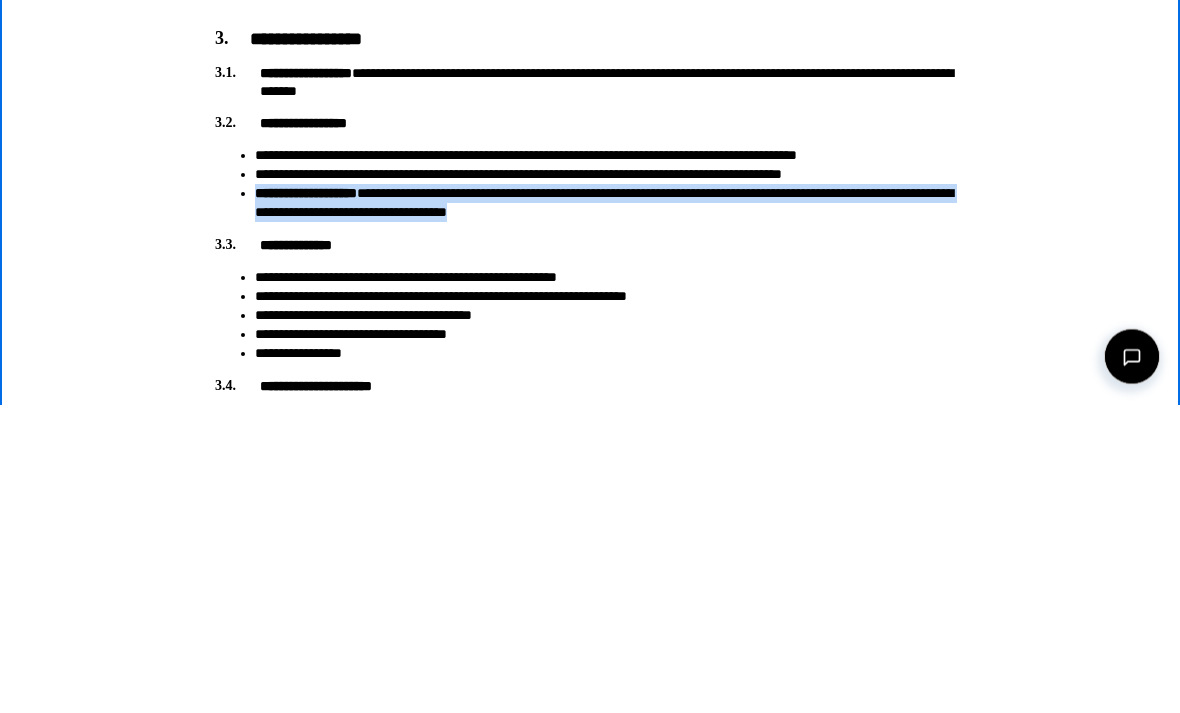 paste 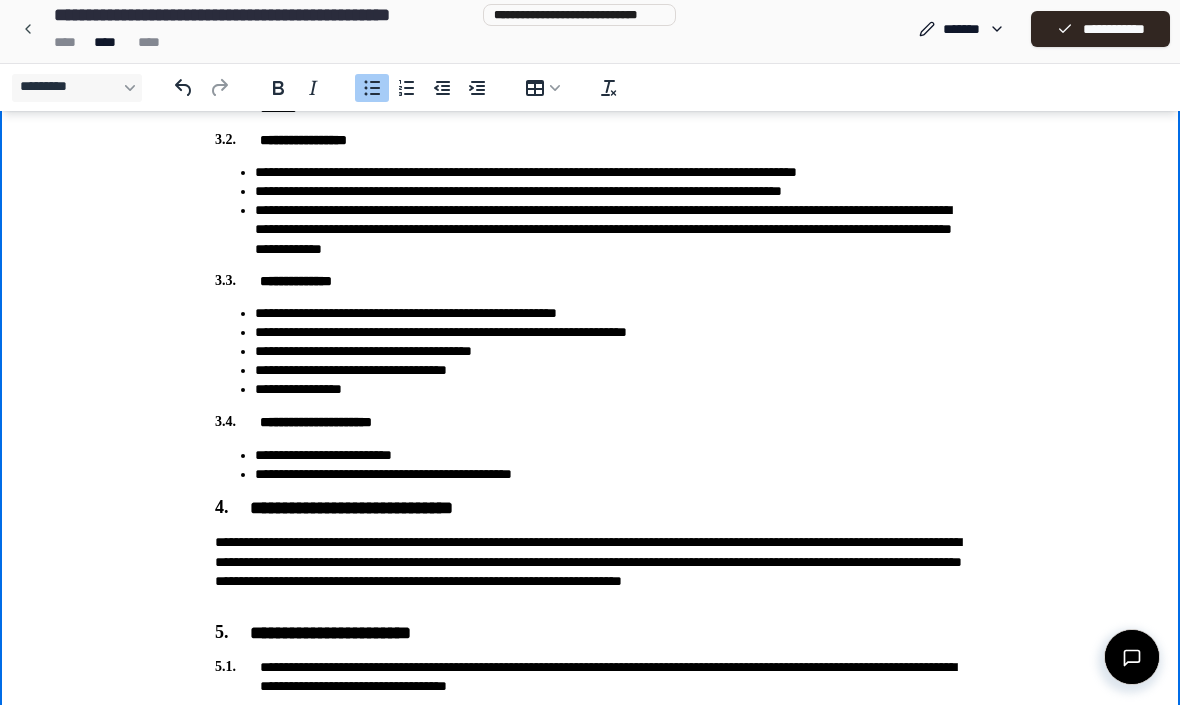 scroll, scrollTop: 717, scrollLeft: 0, axis: vertical 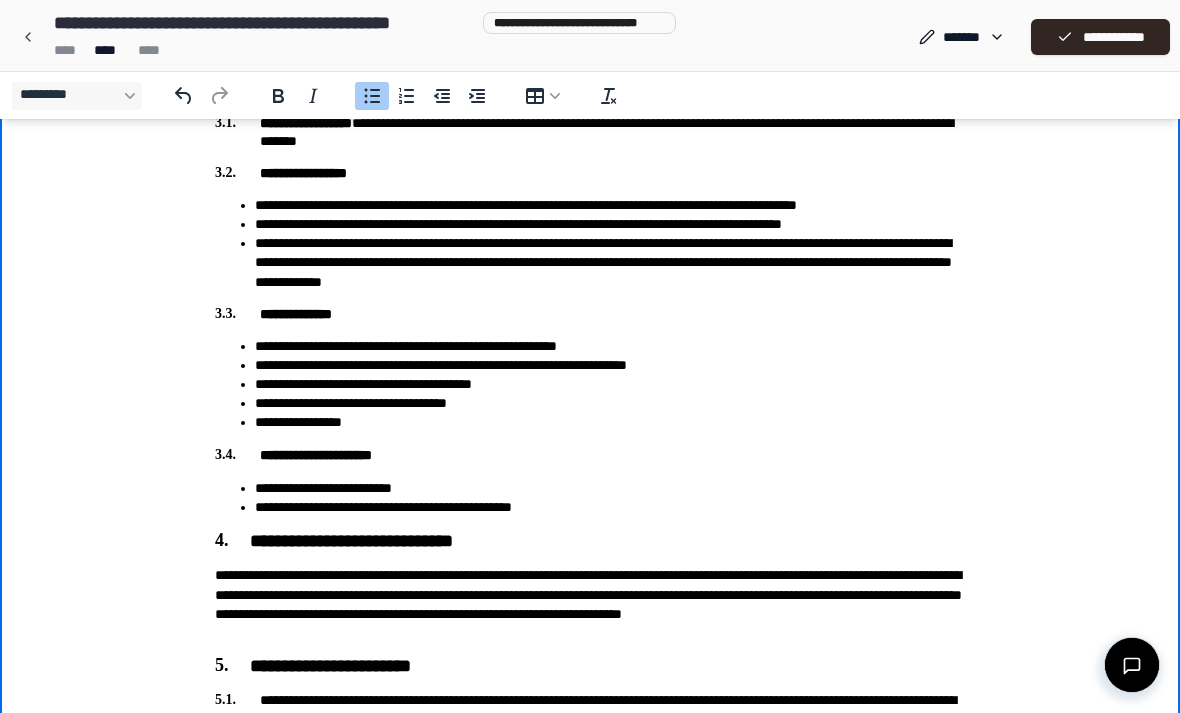 click on "**********" at bounding box center [1100, 37] 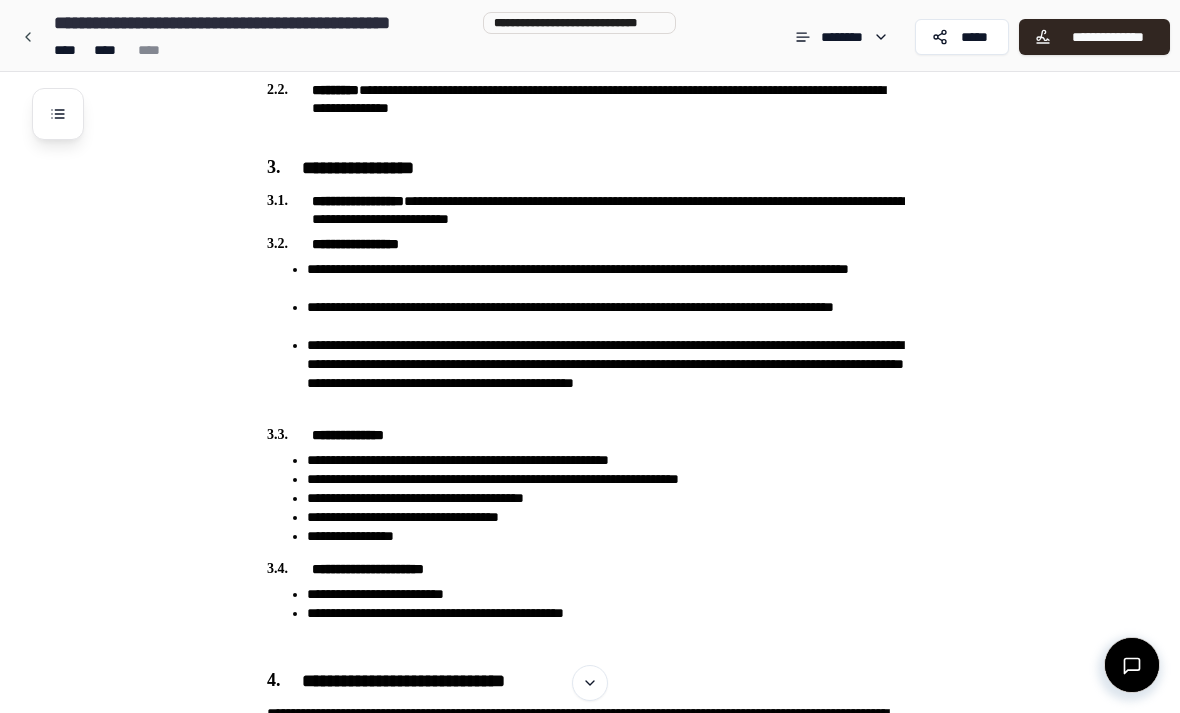 scroll, scrollTop: 649, scrollLeft: 0, axis: vertical 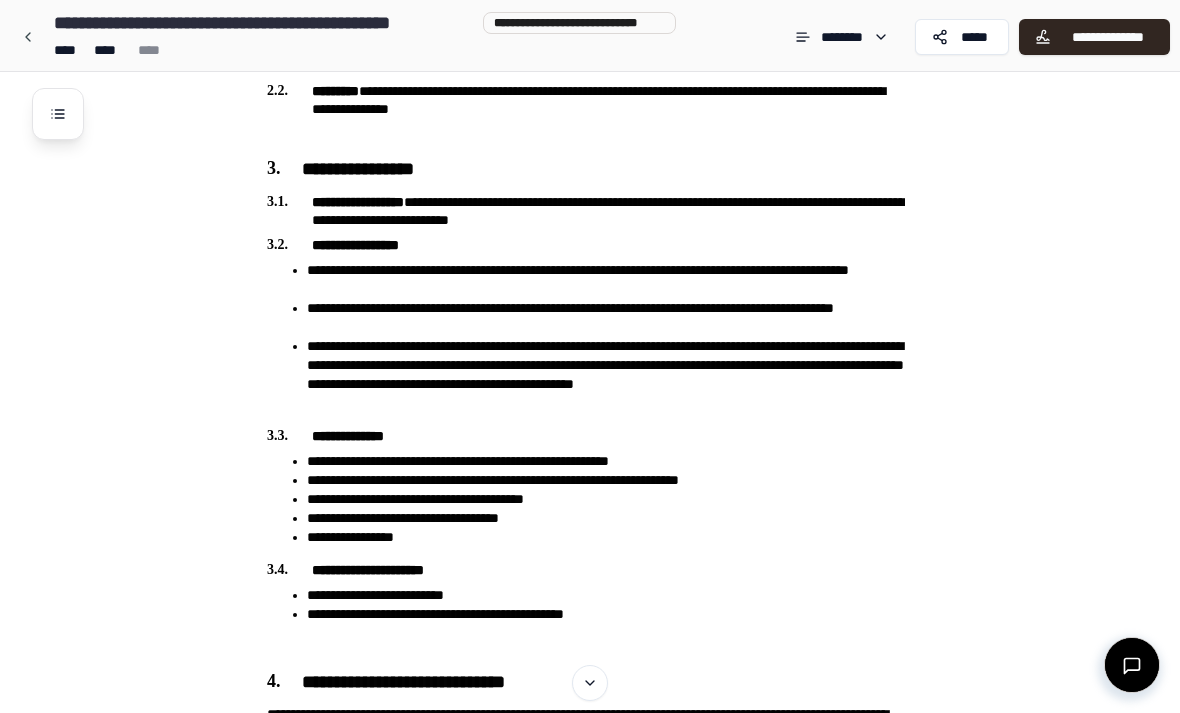 click on "[FIRST] [LAST]" at bounding box center (606, 375) 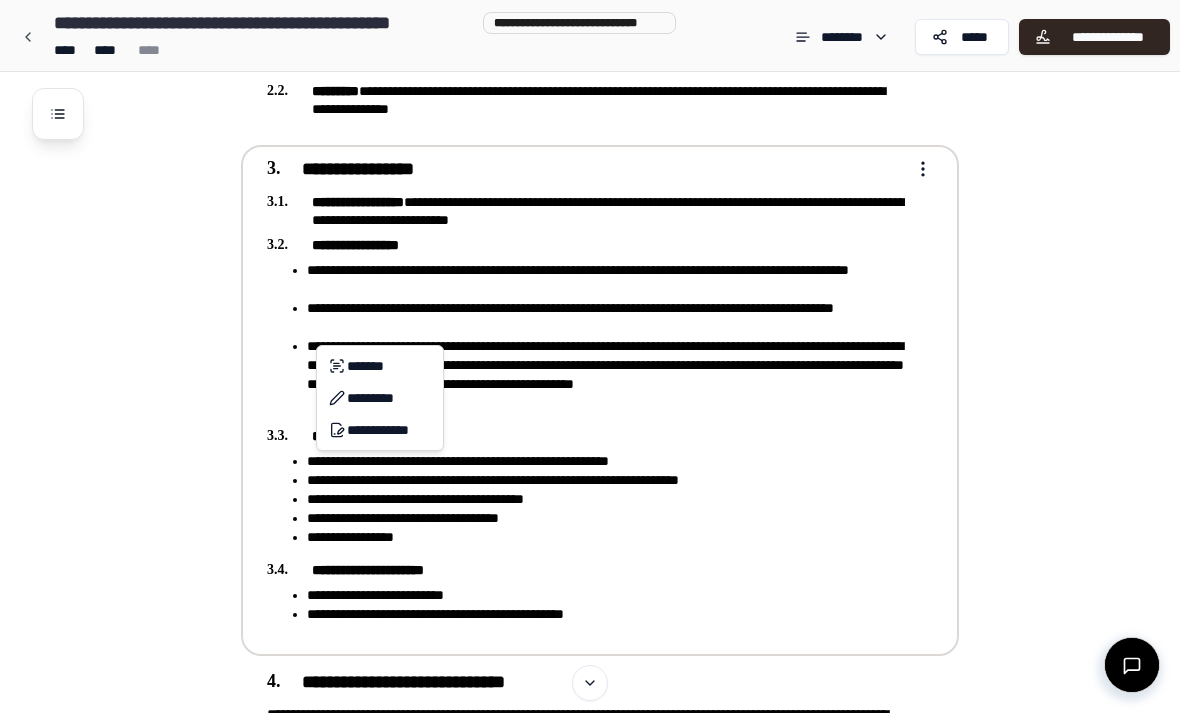 click on "Freelancer Services Agreement [FIRST] [LAST] [ADDRESS] [CITY] [STATE] [POSTAL_CODE] [COUNTRY] [PHONE] [EMAIL] [BIRTH_DATE] [AGE] [FIRST] [FIRST]" at bounding box center (590, 1398) 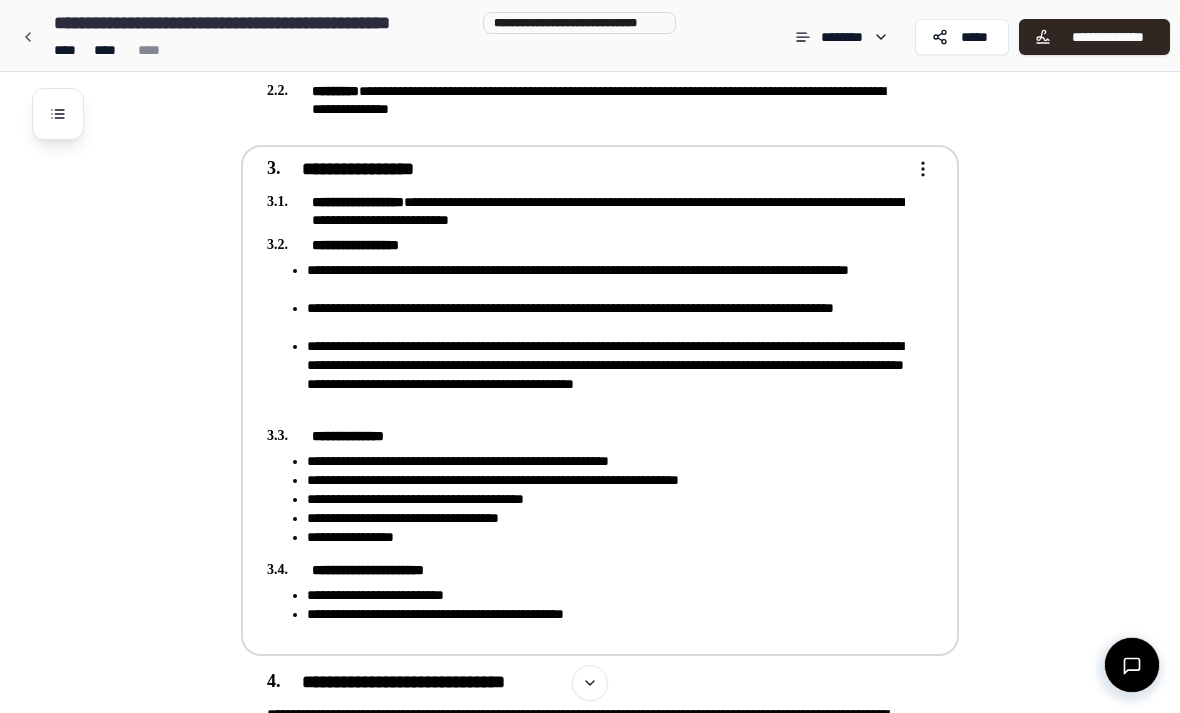 click on "[FIRST] [LAST]" at bounding box center [606, 375] 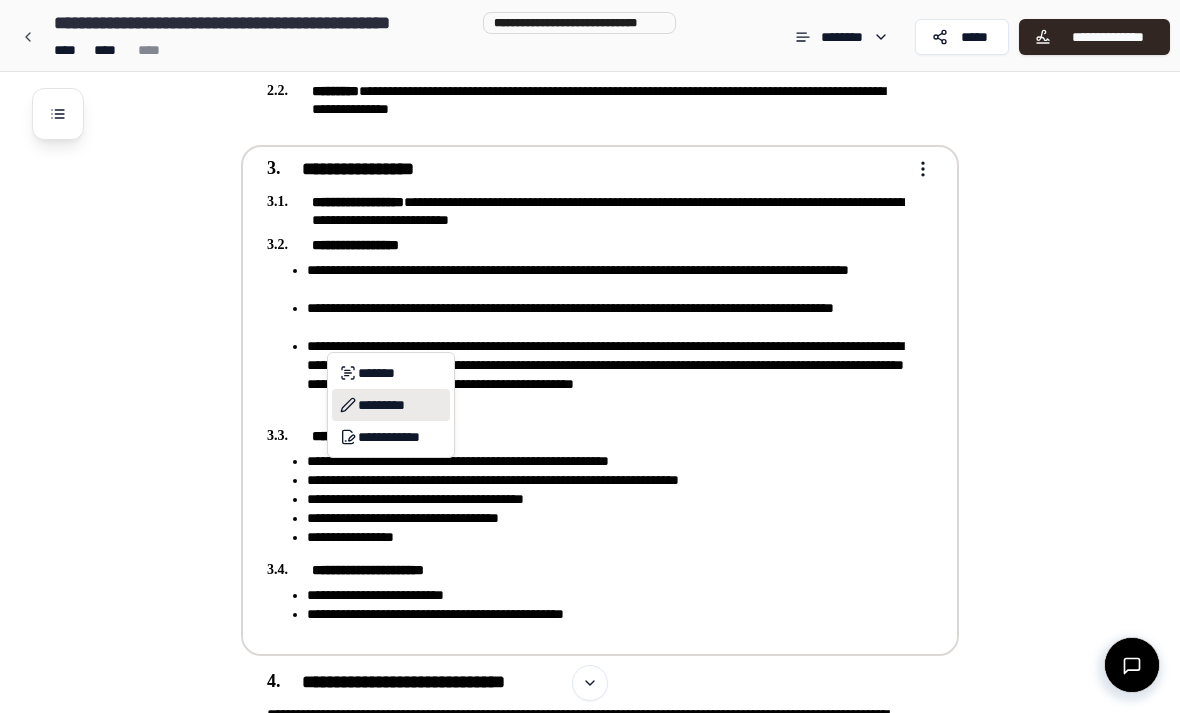 click on "*********" at bounding box center [391, 405] 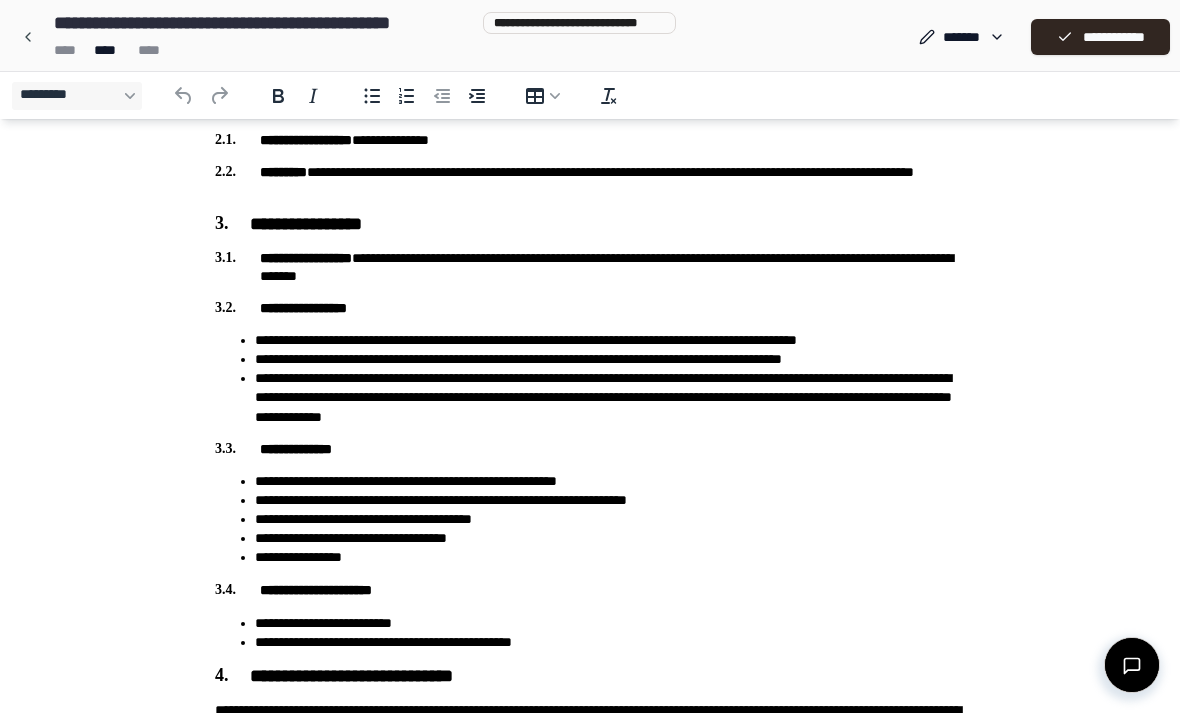 scroll, scrollTop: 587, scrollLeft: 0, axis: vertical 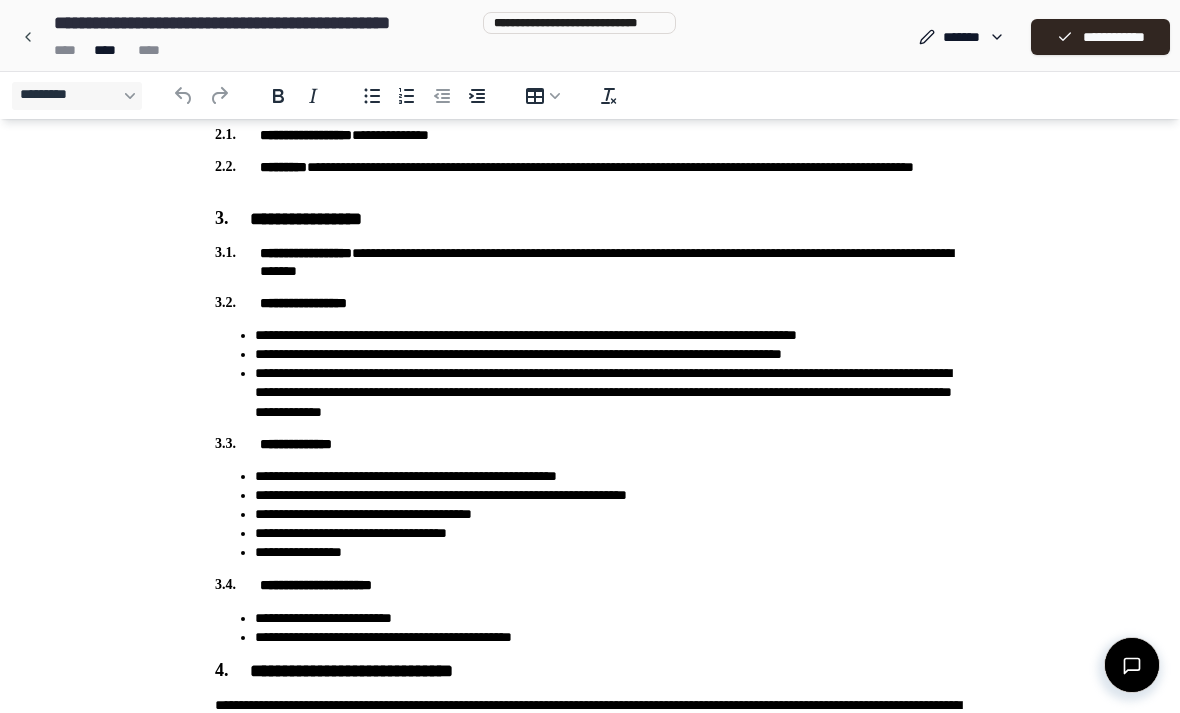click on "[FIRST] [LAST]" at bounding box center [610, 392] 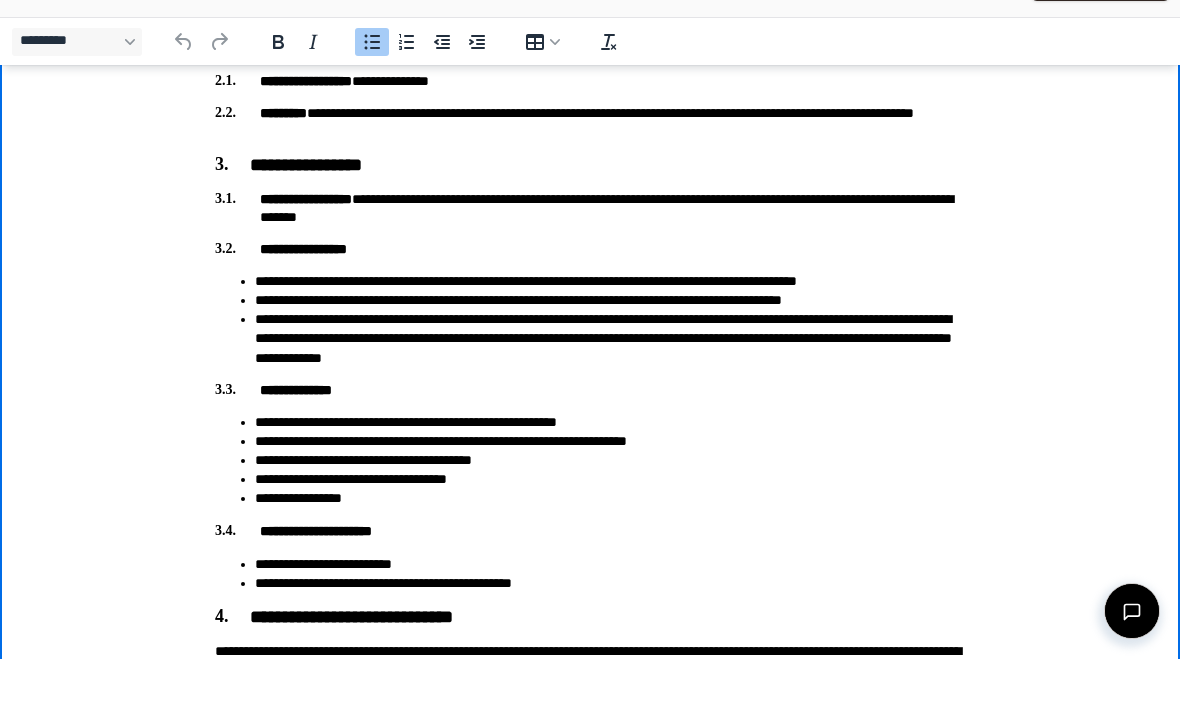 click on "[FIRST] [LAST]" at bounding box center (610, 338) 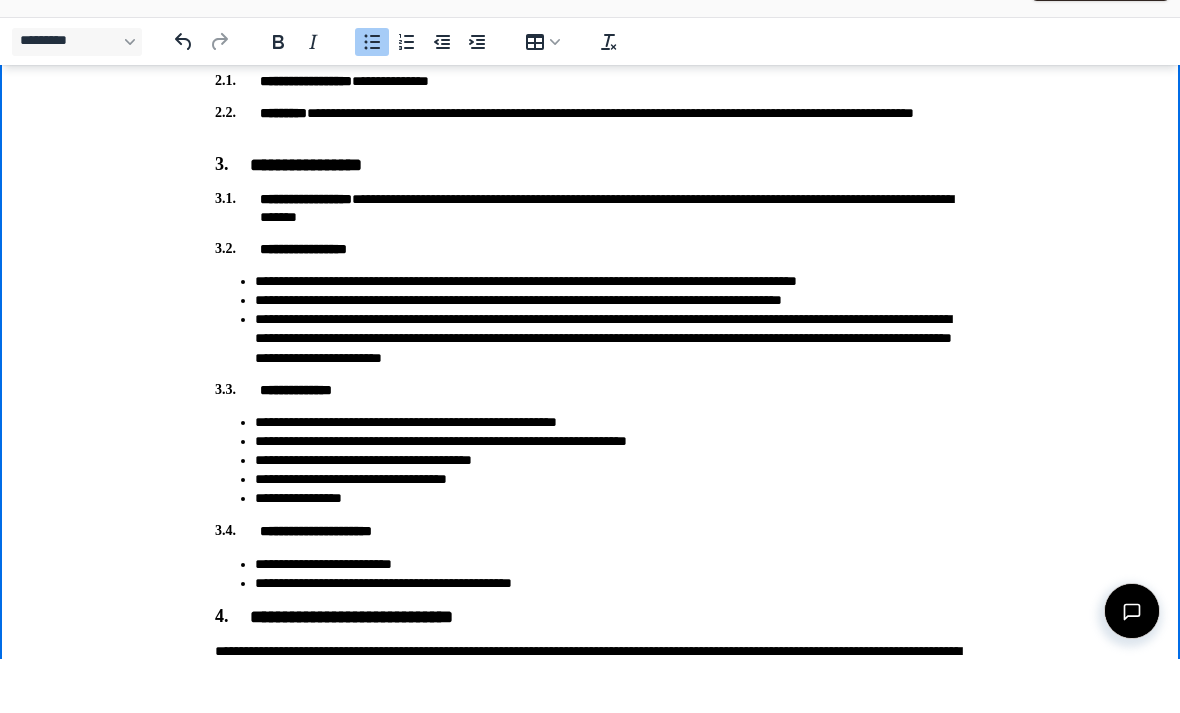 click on "[FIRST] [LAST]" at bounding box center [610, 338] 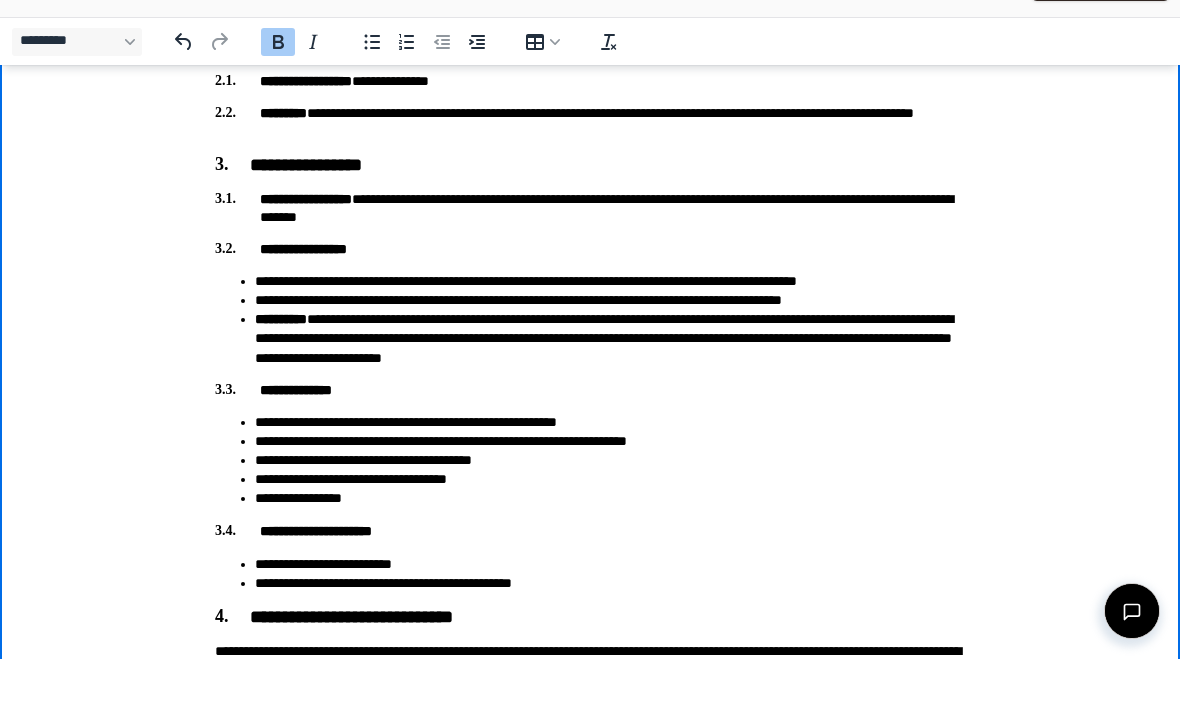 click on "[FIRST] [LAST]" at bounding box center [590, 208] 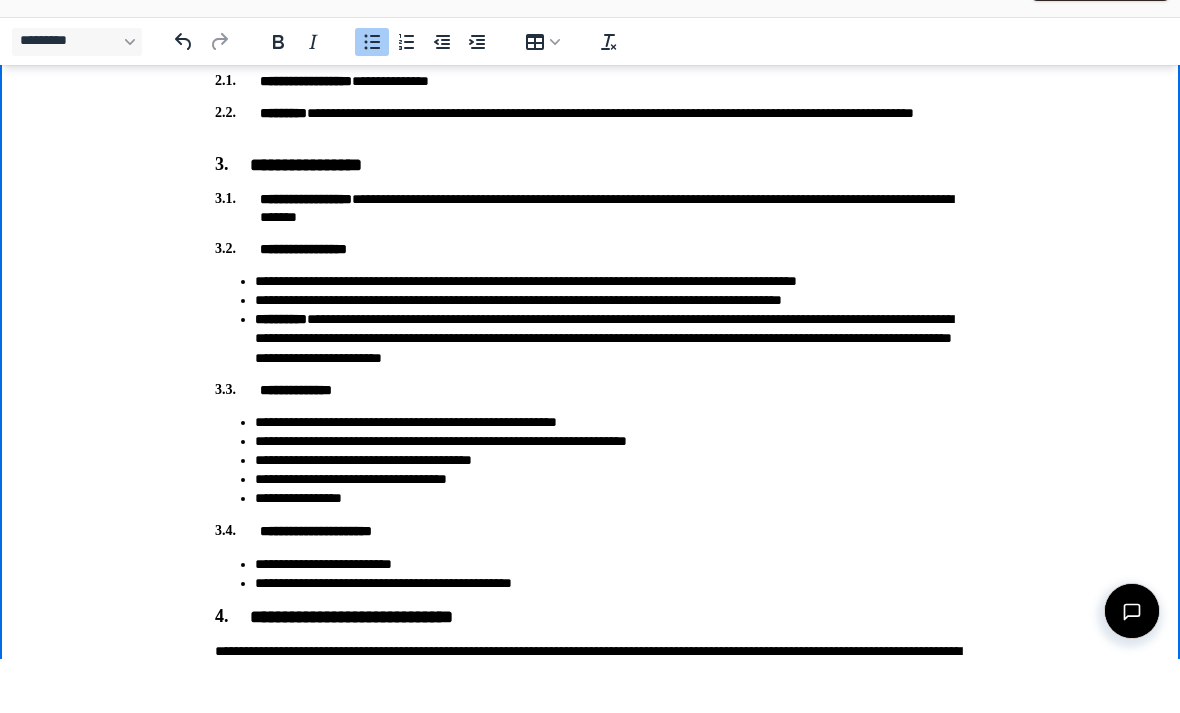 click on "**********" at bounding box center [281, 319] 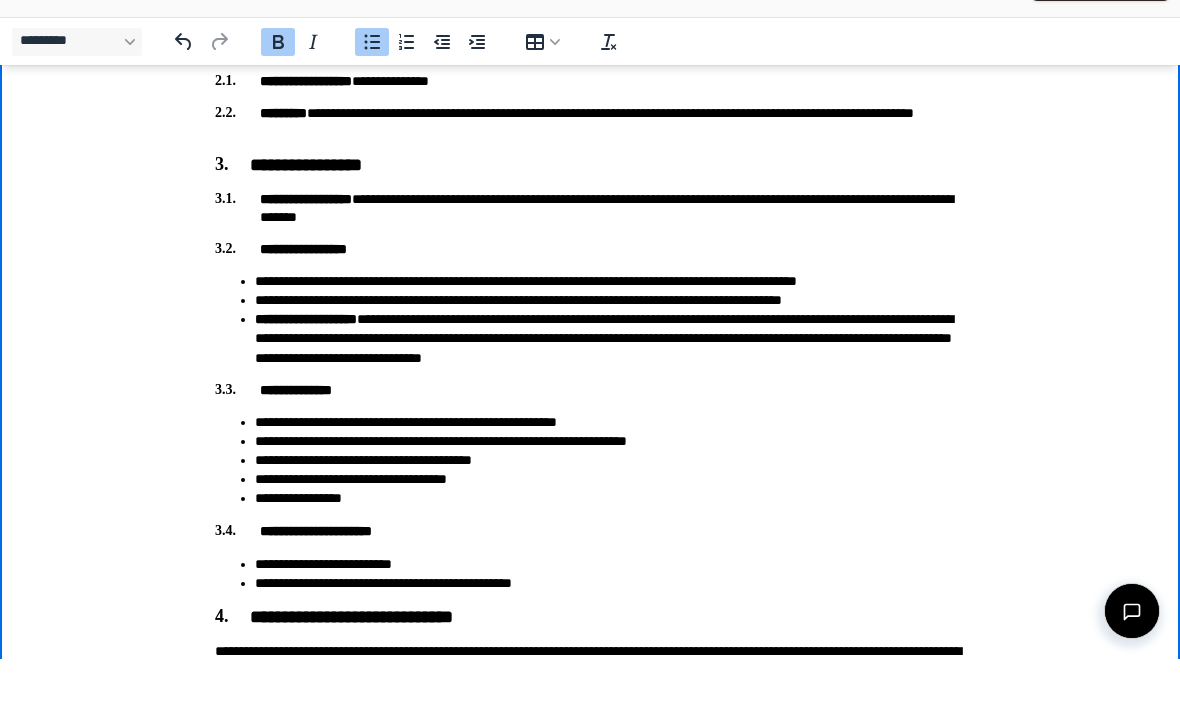 click on "[FIRST] [LAST] [ADDRESS] [CITY] [STATE] [POSTAL_CODE] [COUNTRY] [PHONE] [EMAIL] [BIRTH_DATE] [AGE]" at bounding box center (590, 1112) 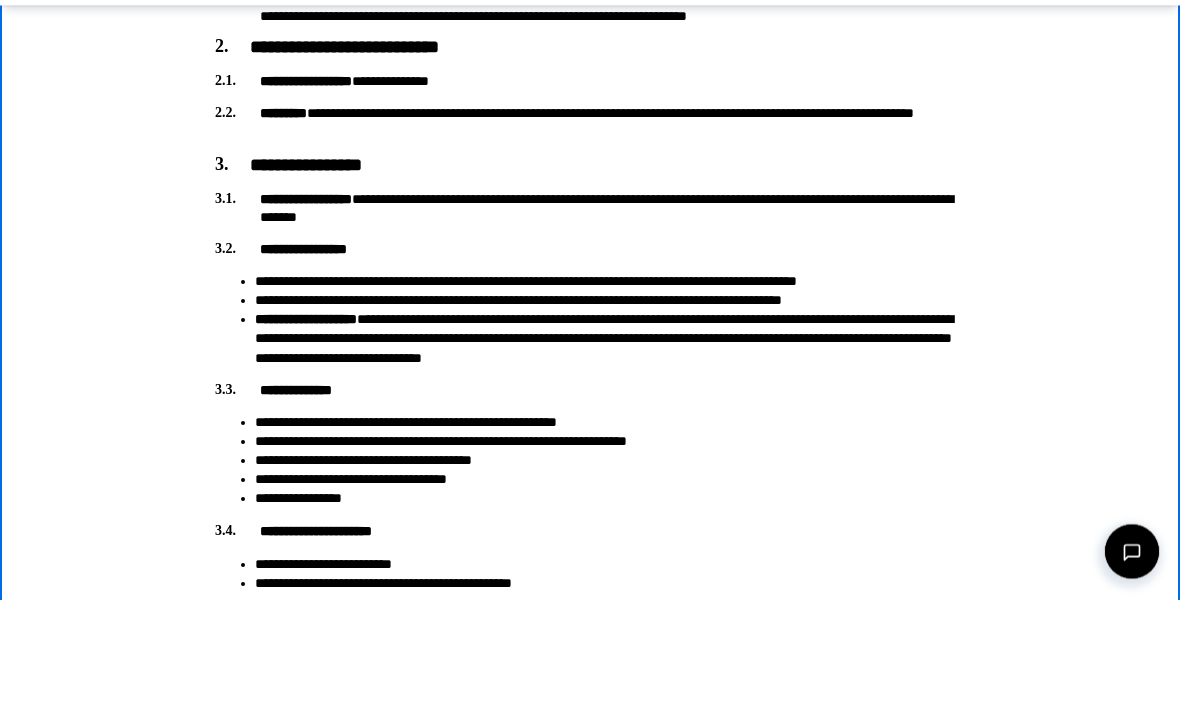 scroll, scrollTop: 525, scrollLeft: 0, axis: vertical 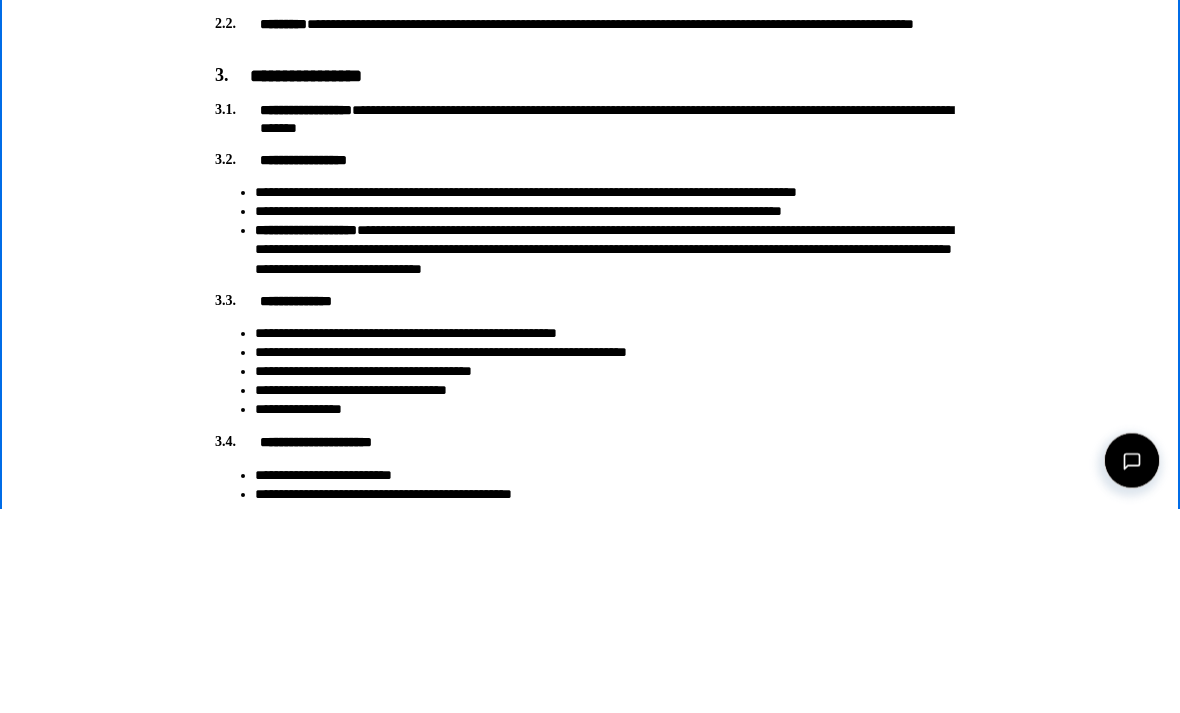 click on "**********" at bounding box center [306, 231] 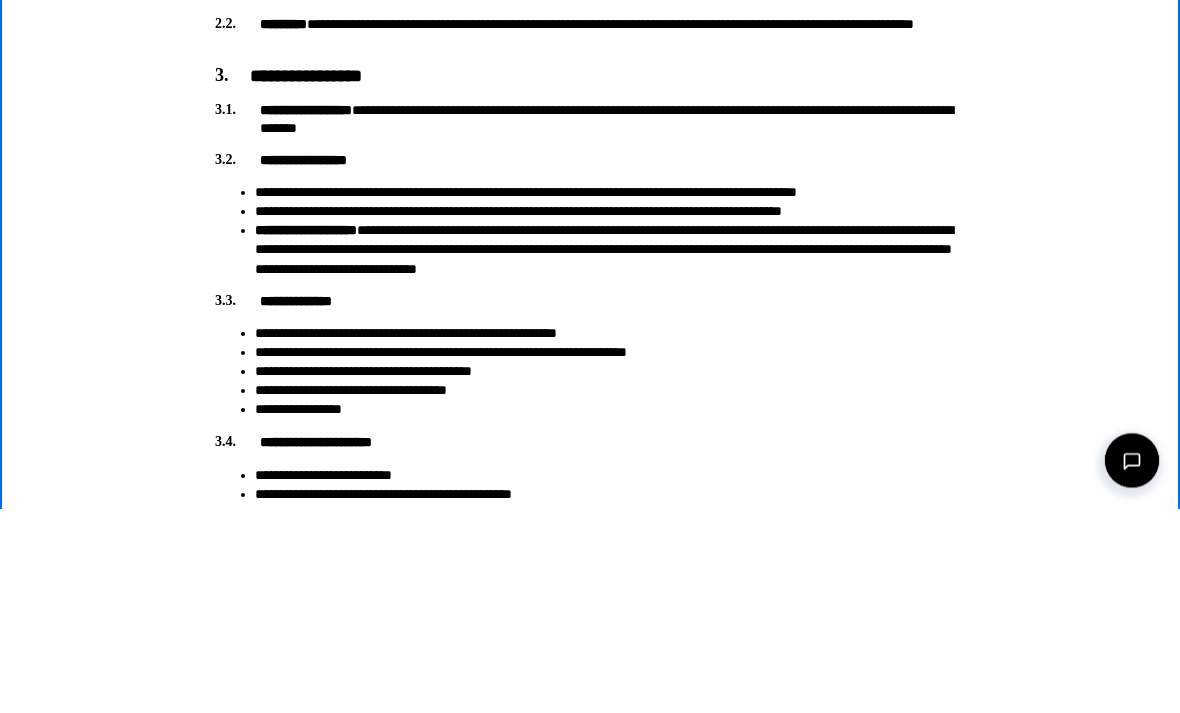 click on "[FIRST] [LAST]" at bounding box center (610, 250) 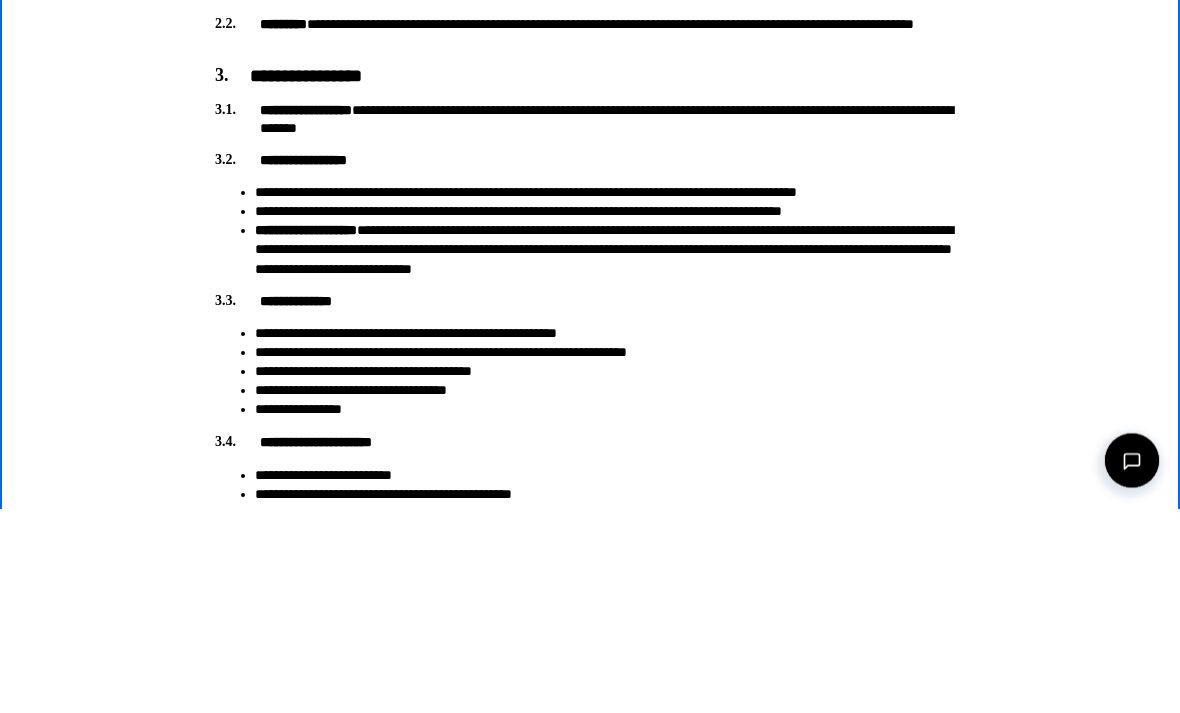 click on "[FIRST] [LAST]" at bounding box center [610, 250] 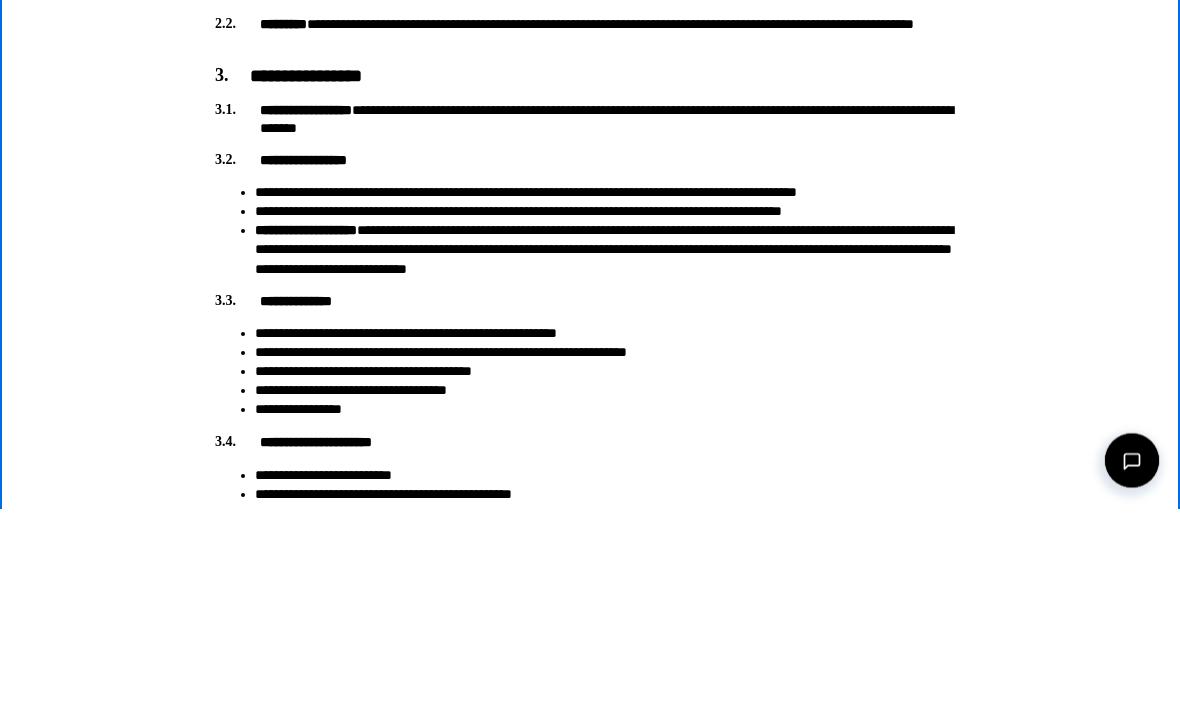 click on "[FIRST] [LAST]" at bounding box center (610, 250) 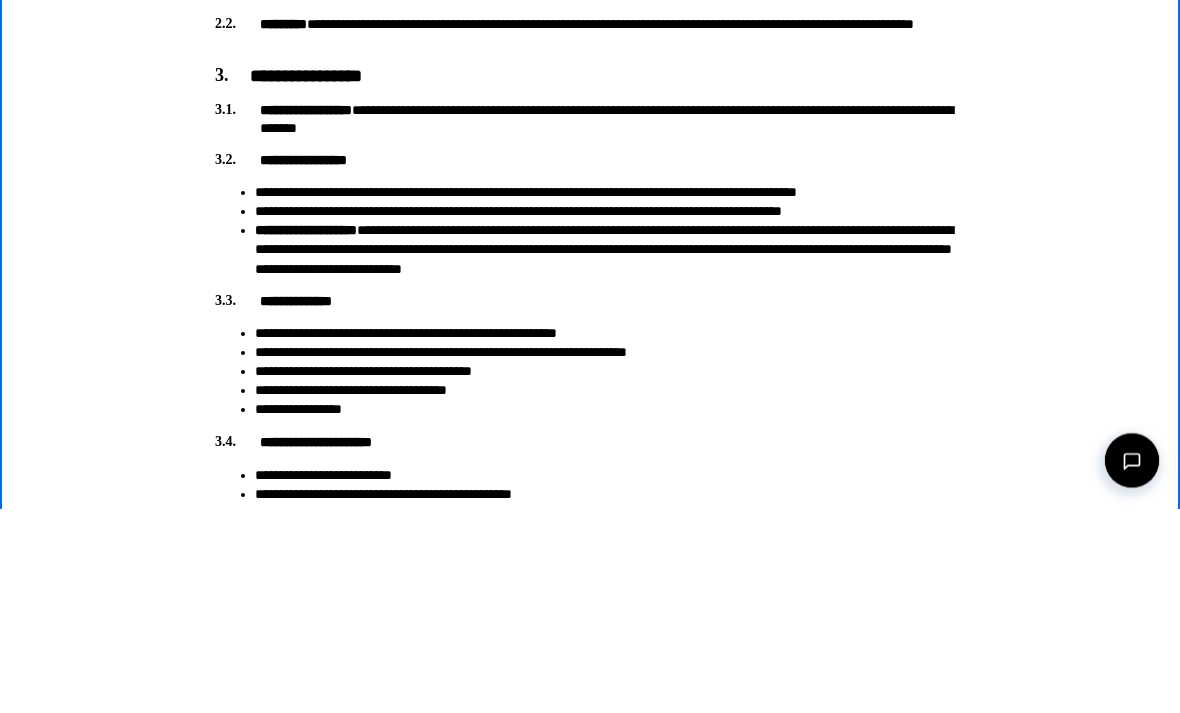 click on "[FIRST] [LAST] [ADDRESS] [CITY] [STATE] [POSTAL_CODE] [COUNTRY] [PHONE] [EMAIL] [BIRTH_DATE] [AGE]" at bounding box center (590, 1024) 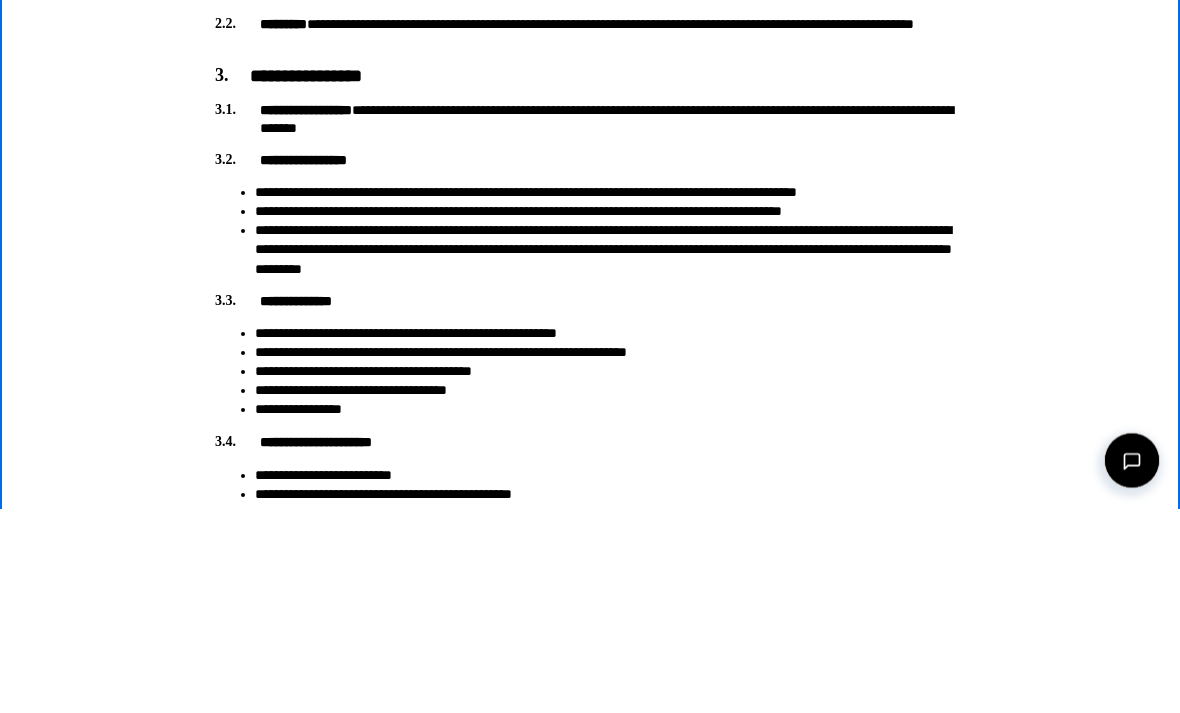 click on "[FIRST] [LAST] [ADDRESS] [CITY] [STATE] [POSTAL_CODE] [COUNTRY] [PHONE] [EMAIL] [BIRTH_DATE] [AGE] [FIRST] [FIRST] [FIRST] [FIRST] [FIRST] [FIRST] [FIRST] [FIRST] [FIRST] [FIRST]" at bounding box center [590, 1024] 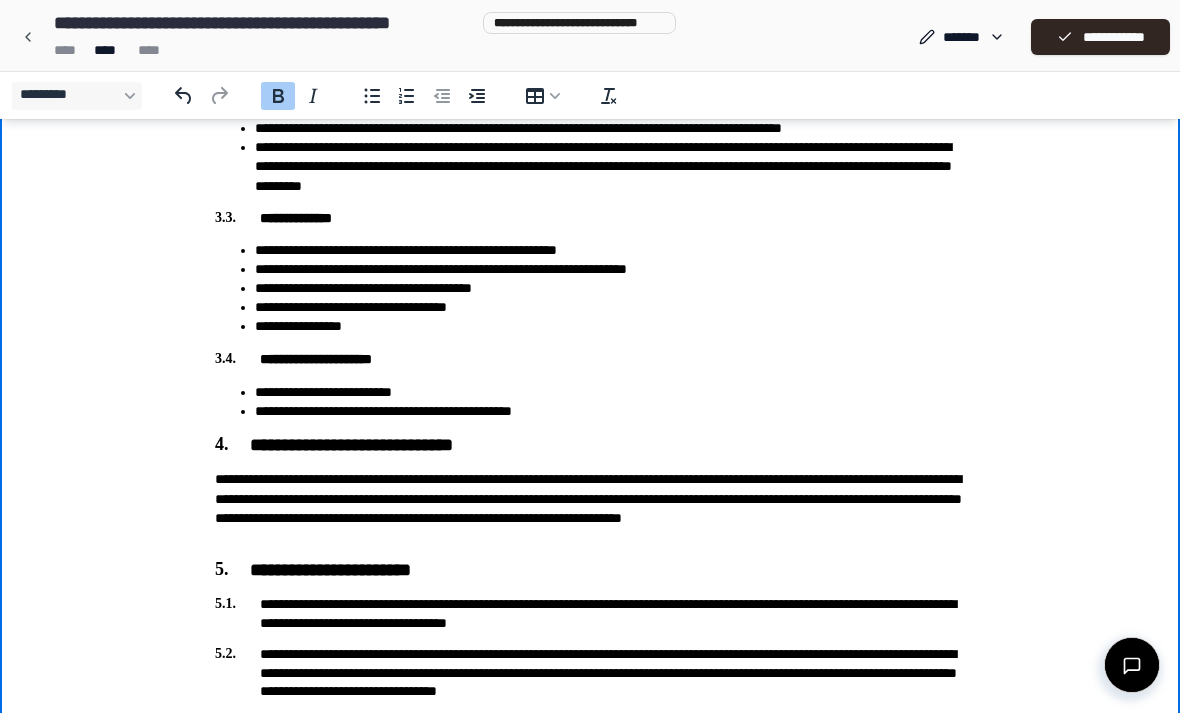 scroll, scrollTop: 814, scrollLeft: 0, axis: vertical 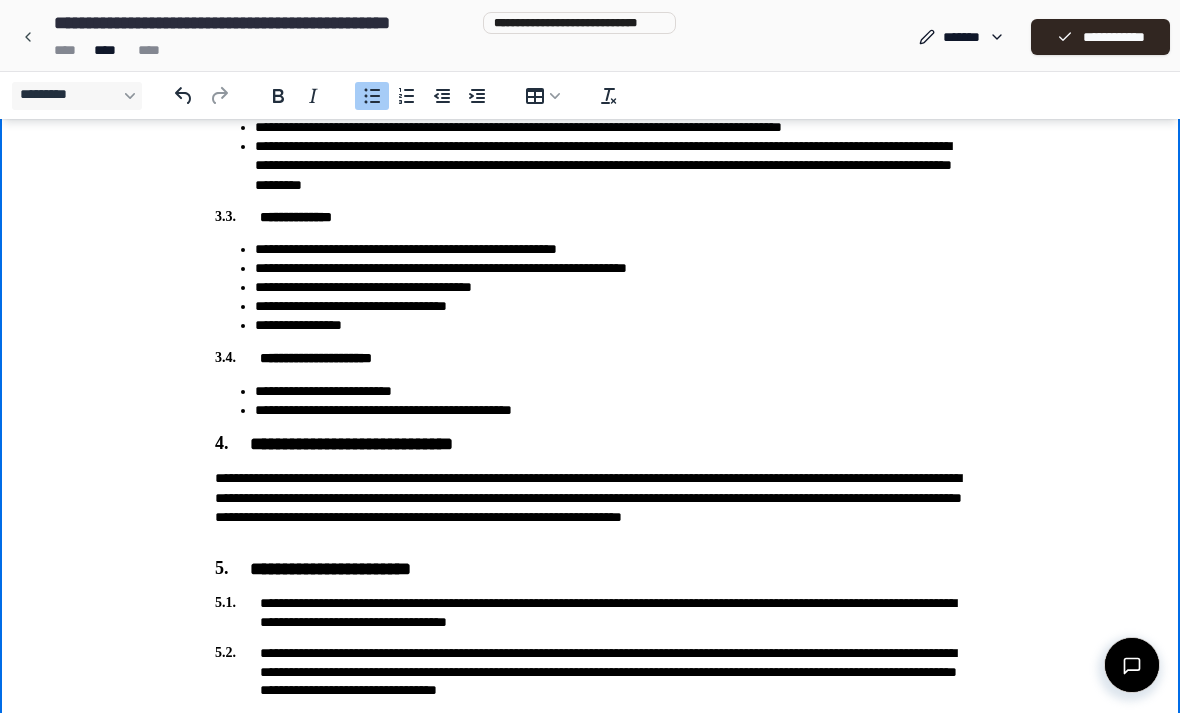 click on "**********" at bounding box center [610, 249] 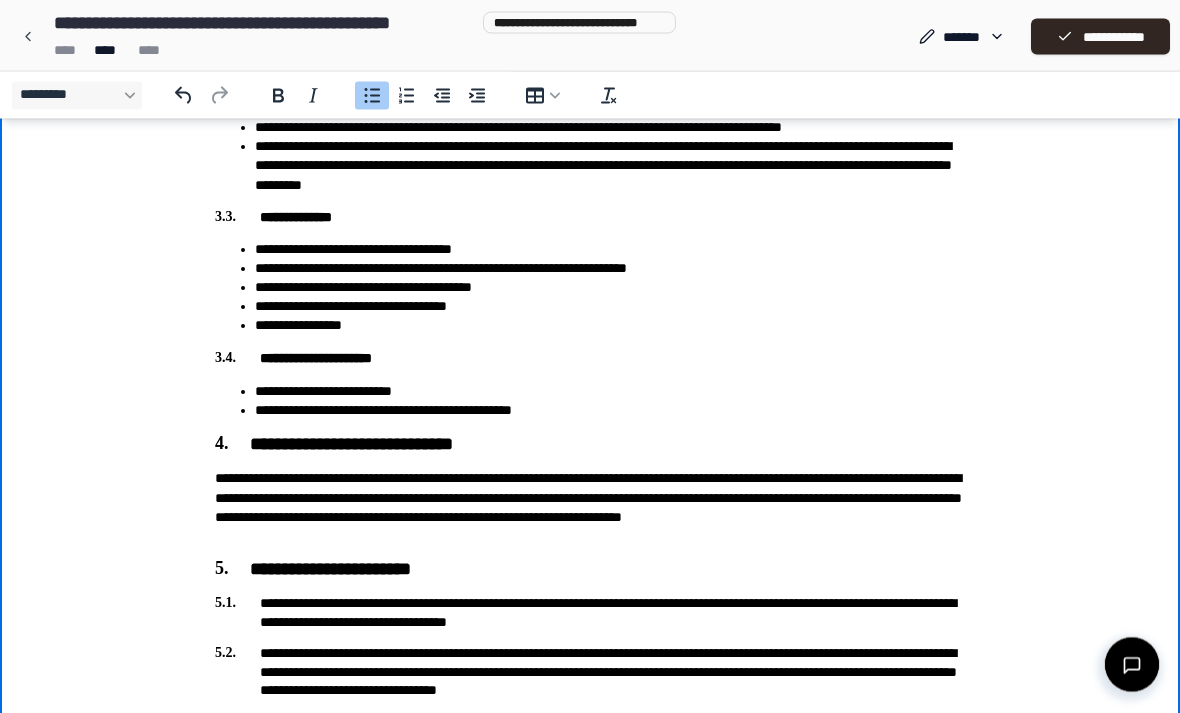 scroll, scrollTop: 814, scrollLeft: 0, axis: vertical 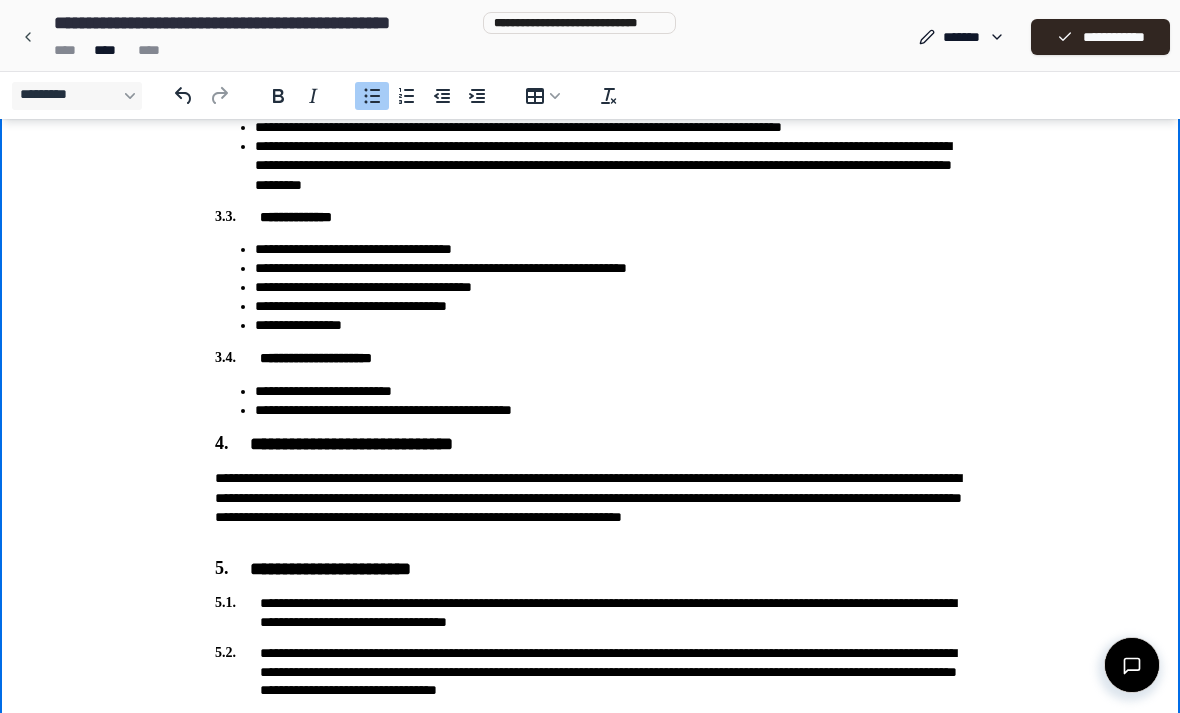 click on "**********" at bounding box center [610, 287] 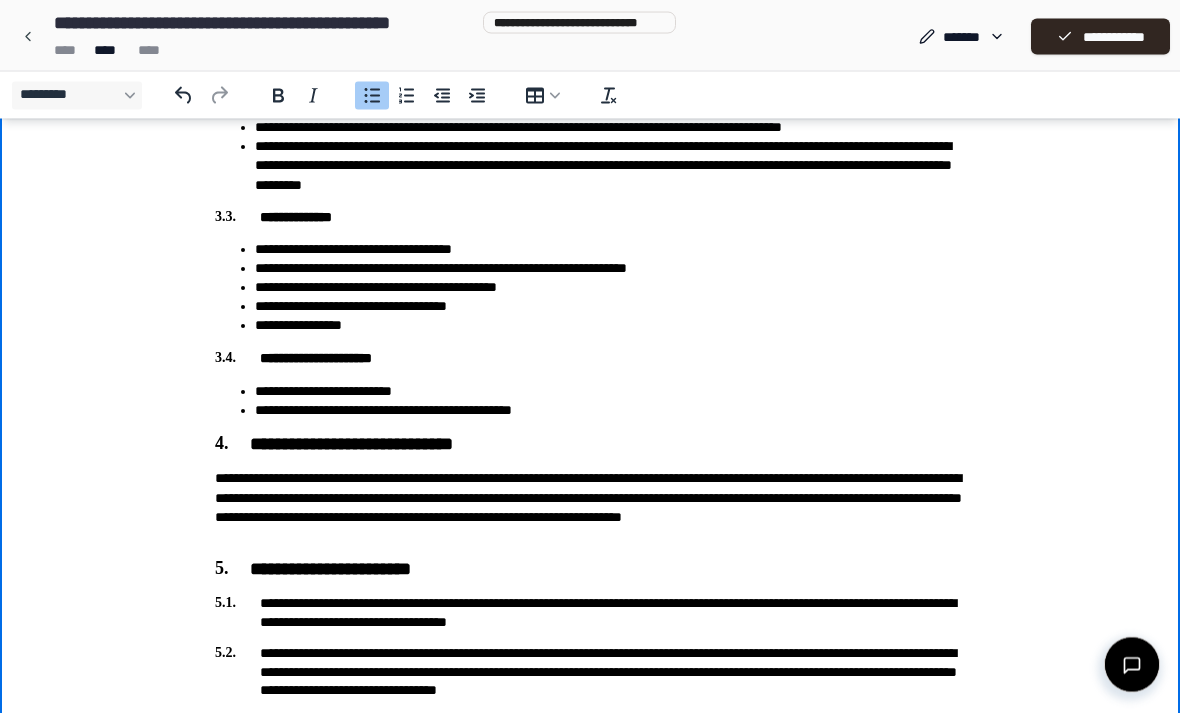 scroll, scrollTop: 814, scrollLeft: 0, axis: vertical 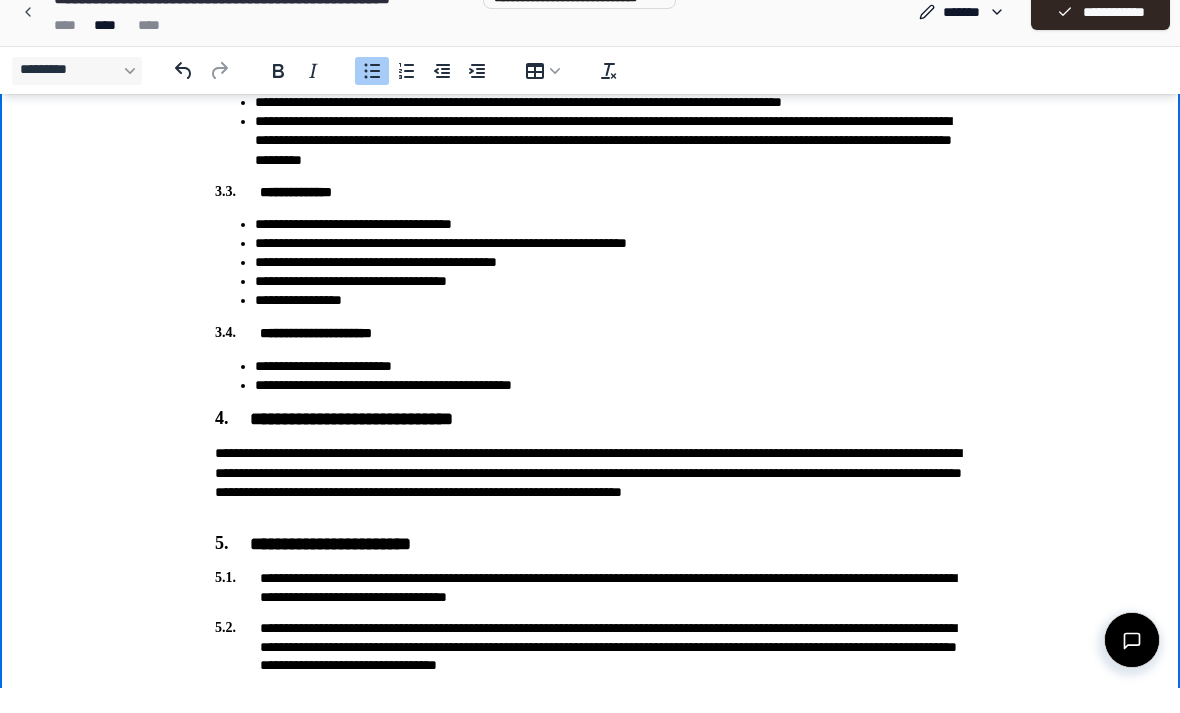 click on "**********" at bounding box center [610, 300] 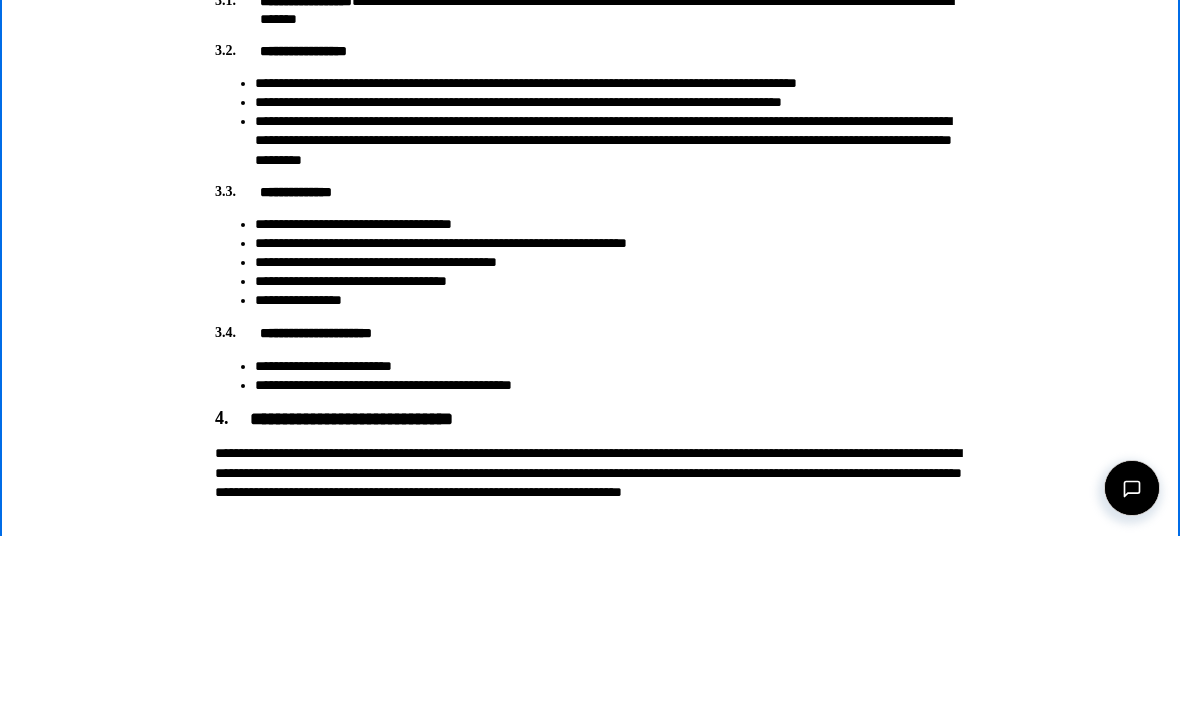 scroll, scrollTop: 0, scrollLeft: 0, axis: both 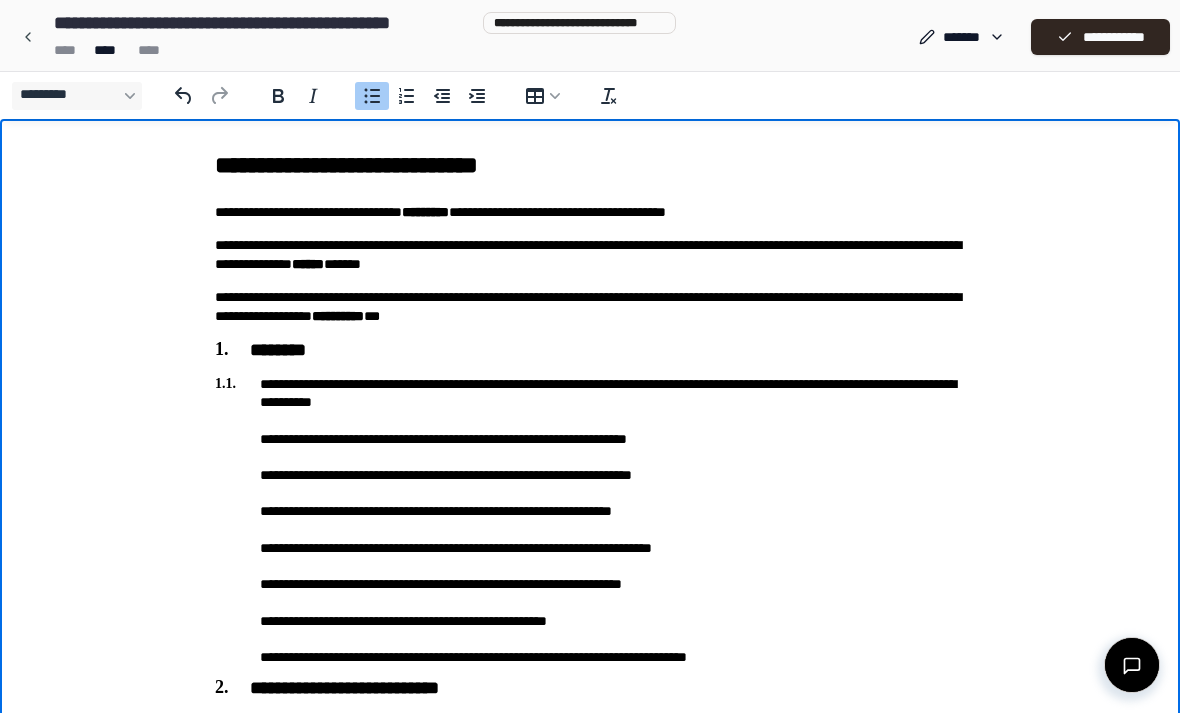 click on "**********" at bounding box center (1100, 37) 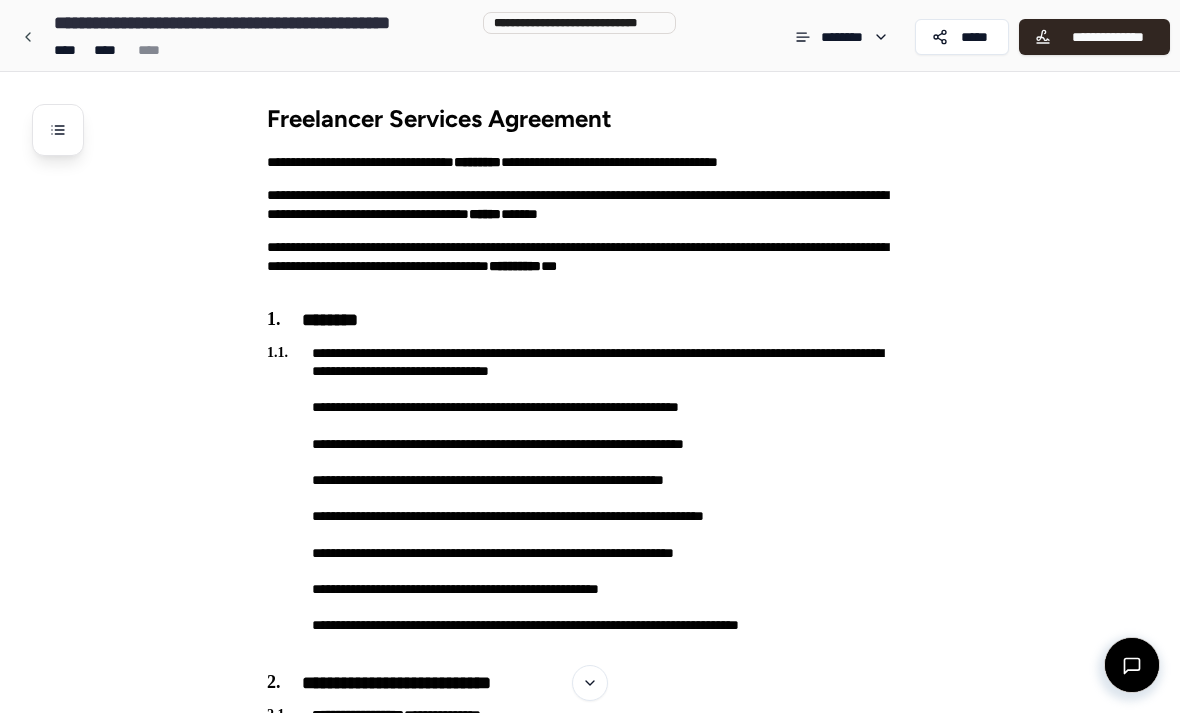 click on "**********" at bounding box center (263, 23) 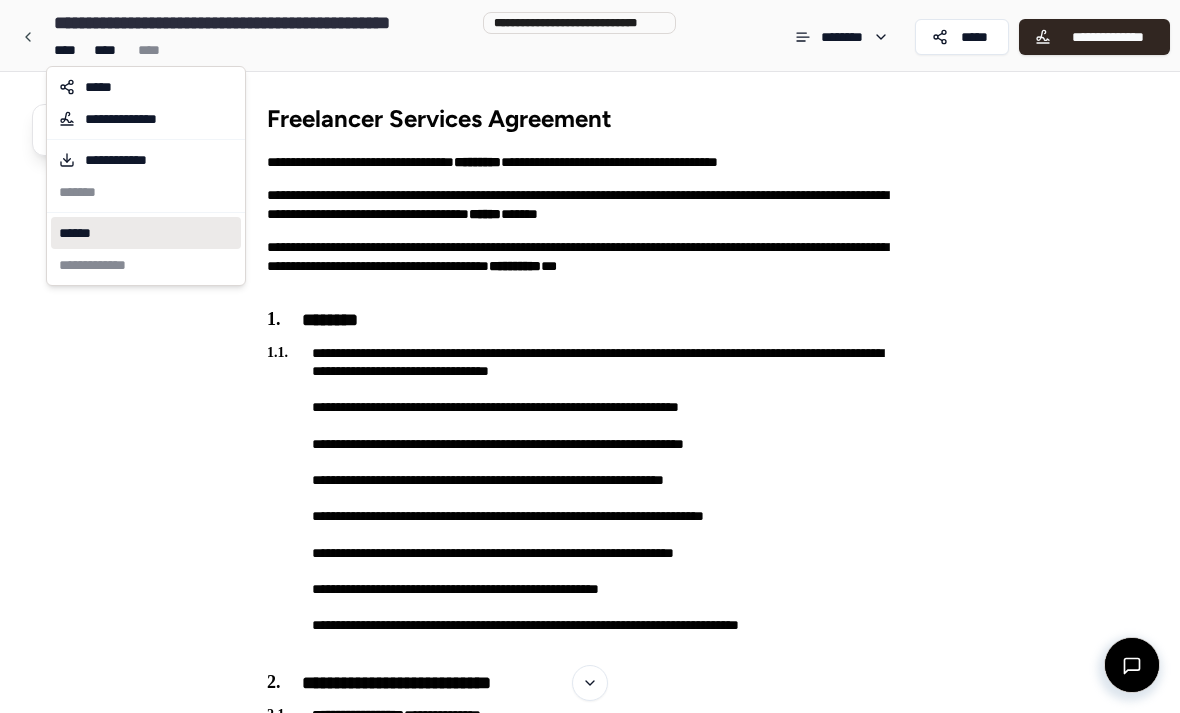 click on "******" at bounding box center [146, 233] 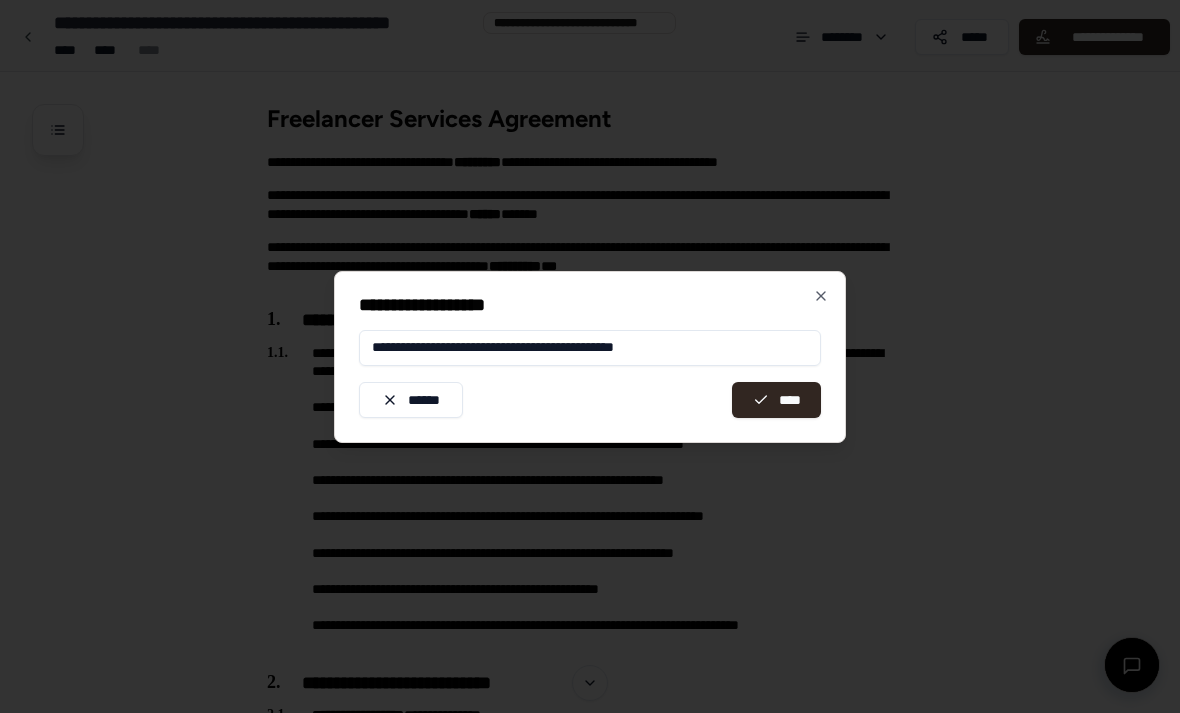 click at bounding box center [590, 356] 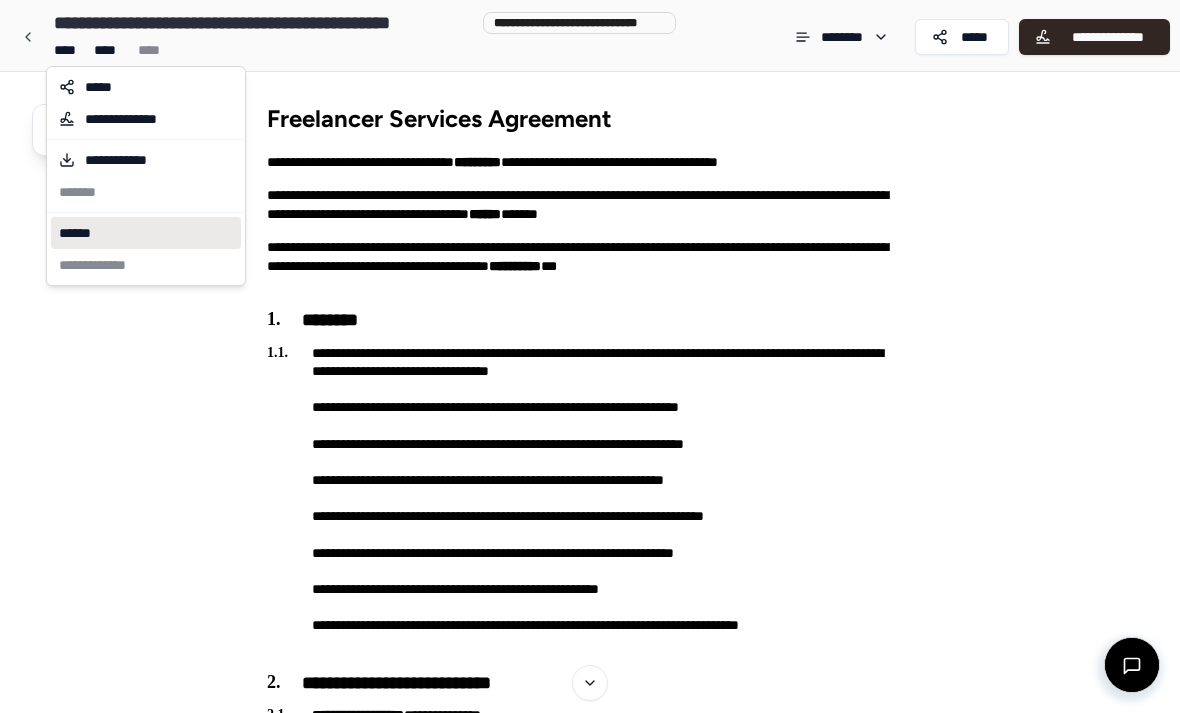 click on "******" at bounding box center [146, 233] 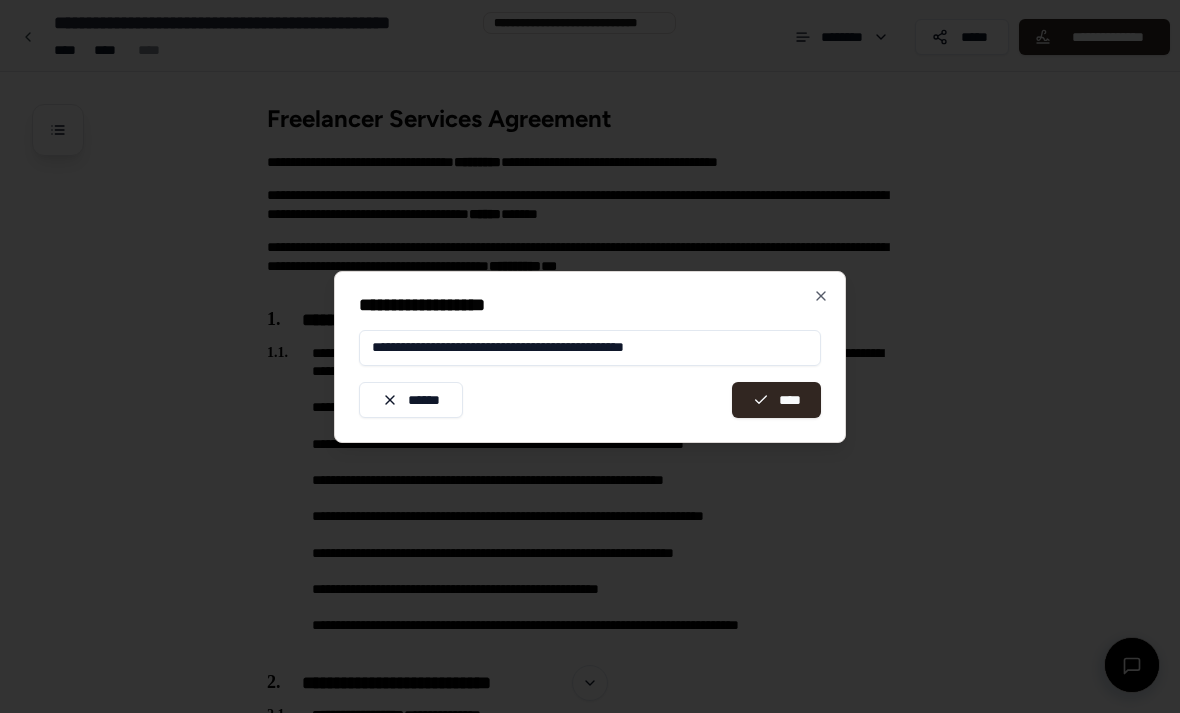 click on "**********" at bounding box center [590, 348] 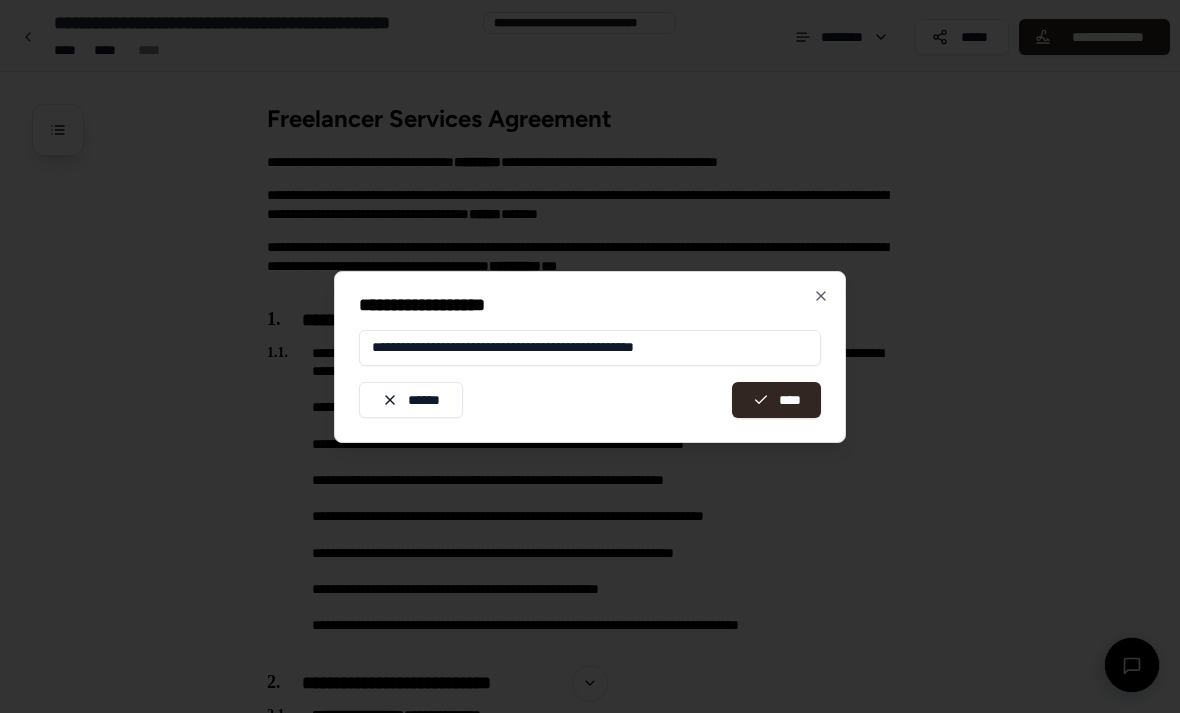 click on "**********" at bounding box center [590, 348] 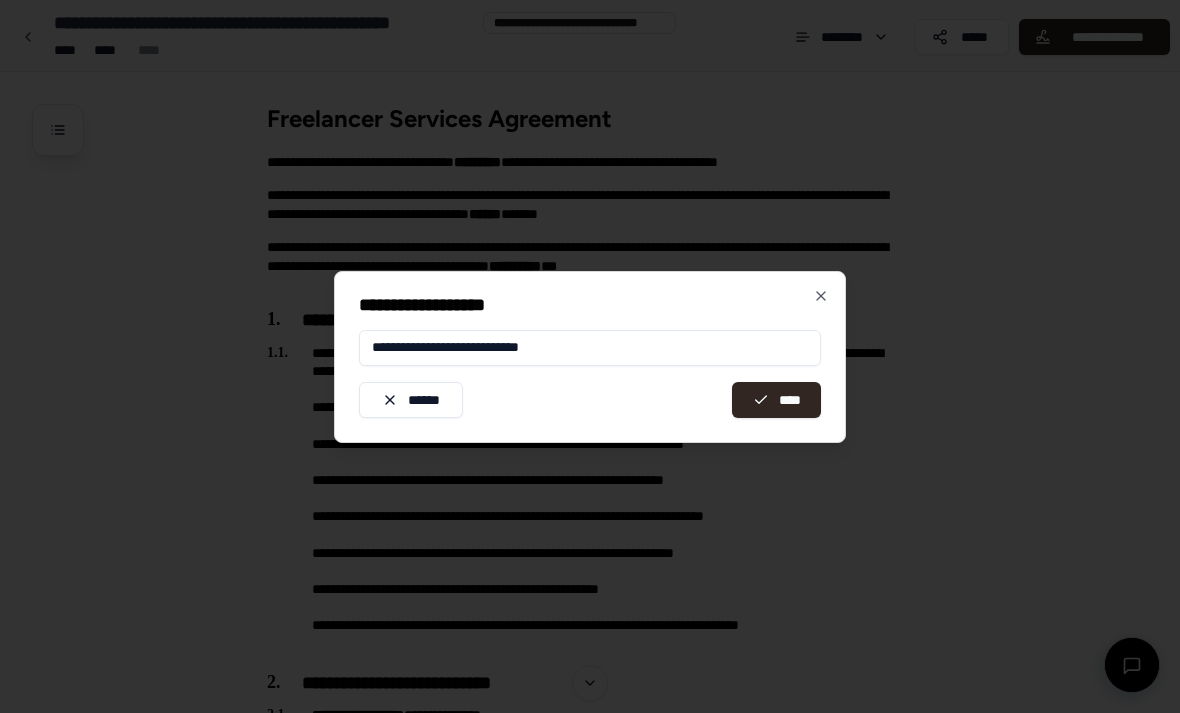 type on "**********" 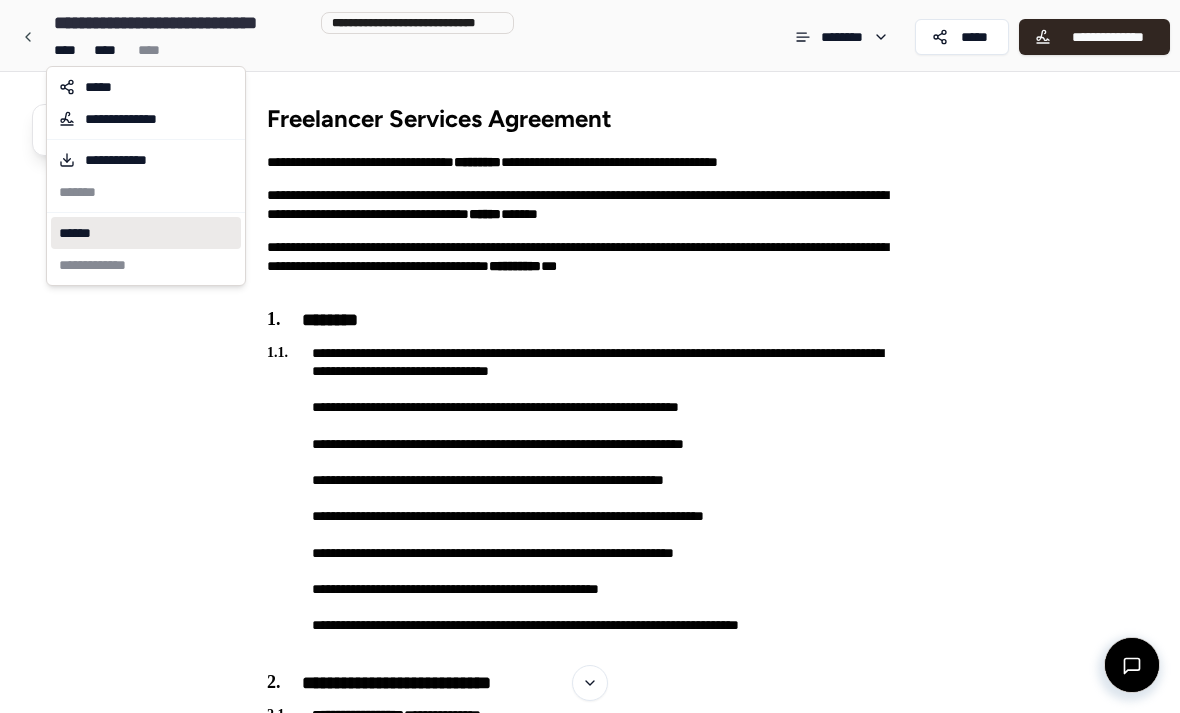 click on "******" at bounding box center [146, 233] 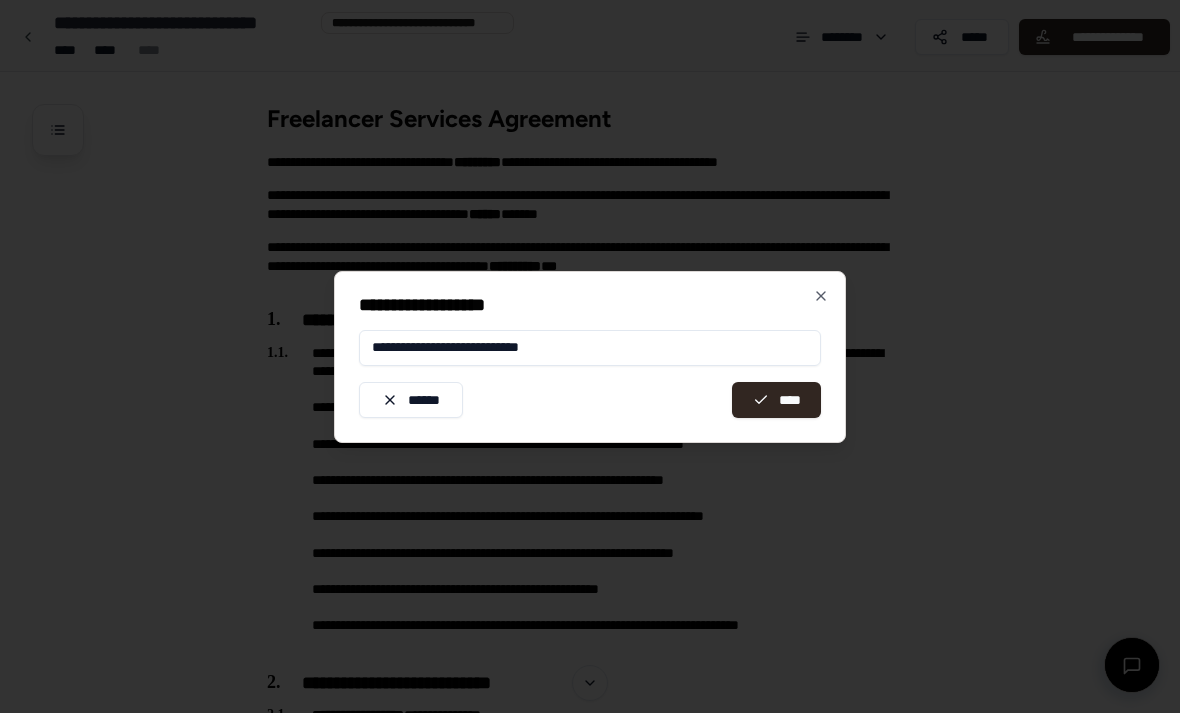 click on "**********" at bounding box center [590, 348] 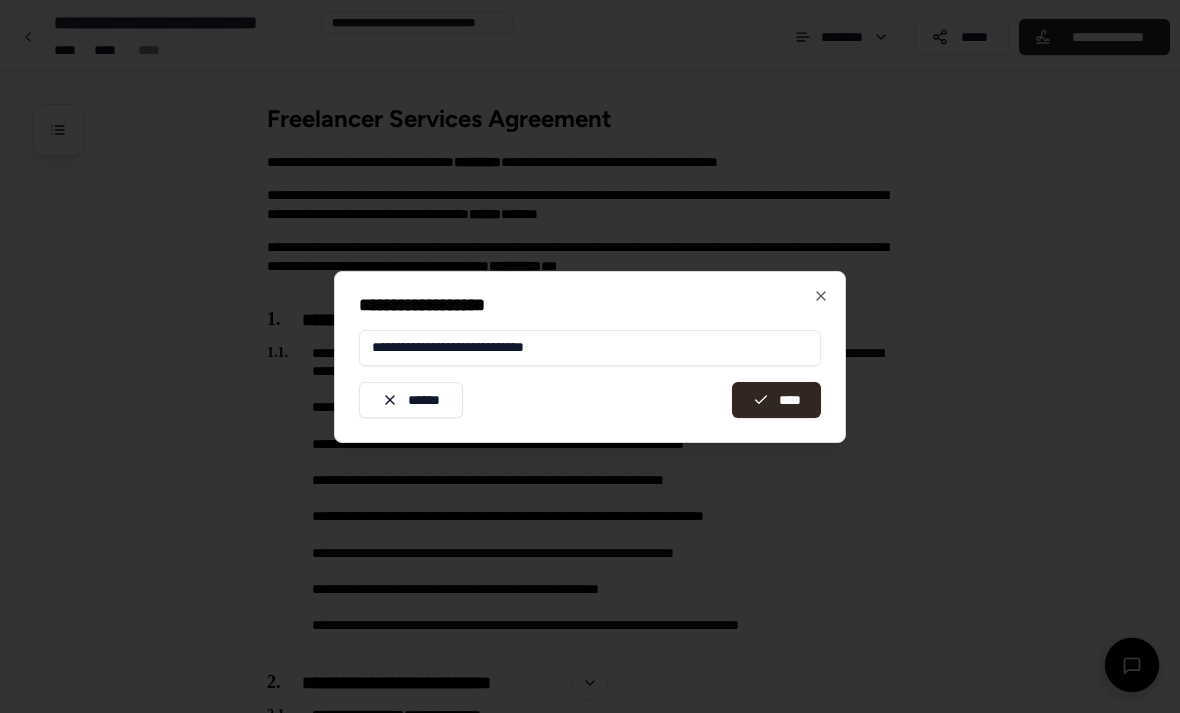 type on "**********" 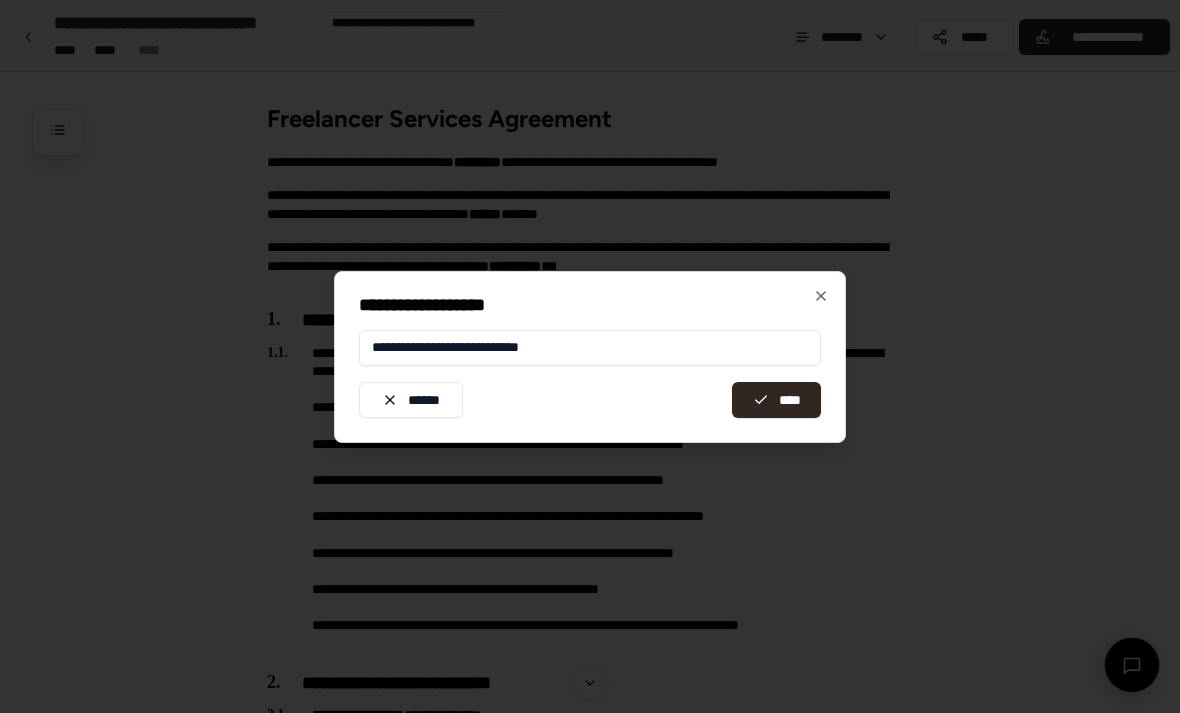 click on "****" at bounding box center (776, 400) 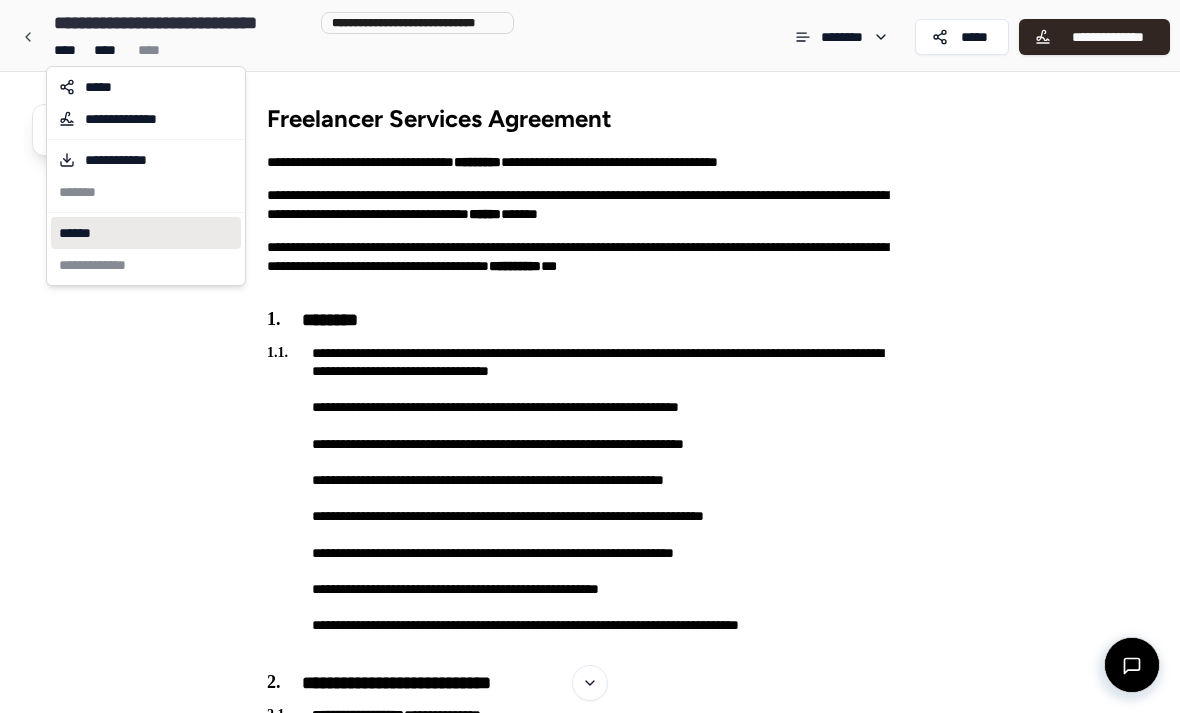 click on "******" at bounding box center (146, 233) 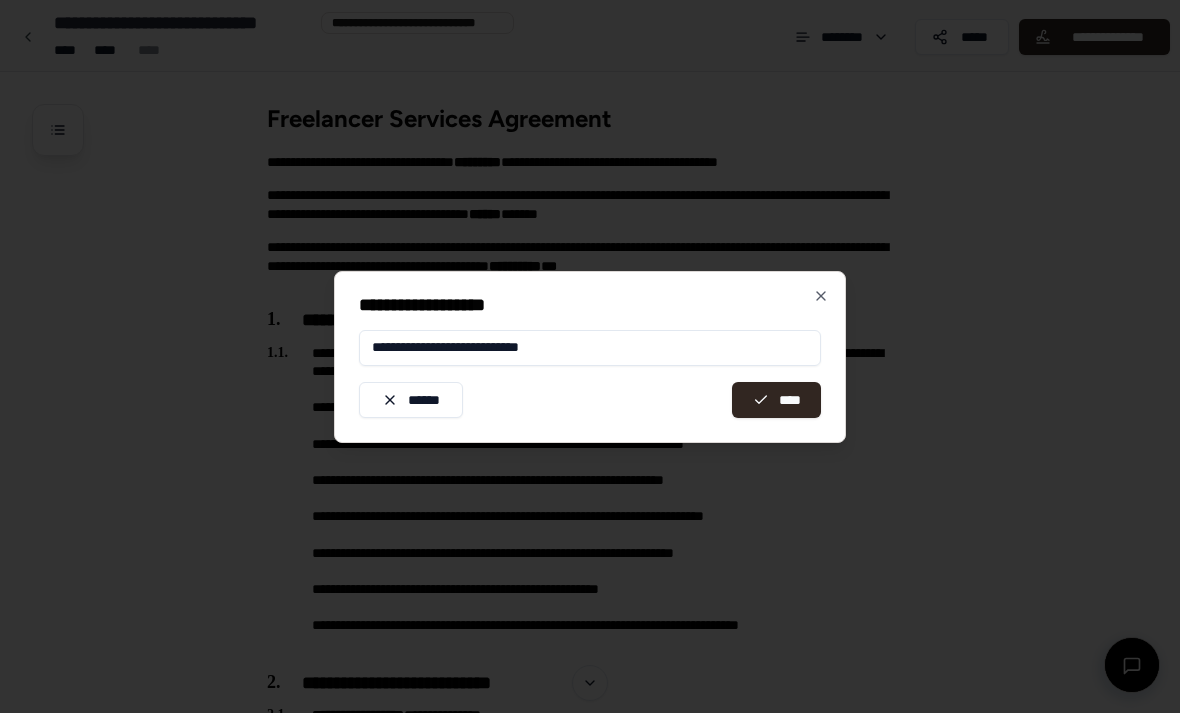 click on "**********" at bounding box center (590, 348) 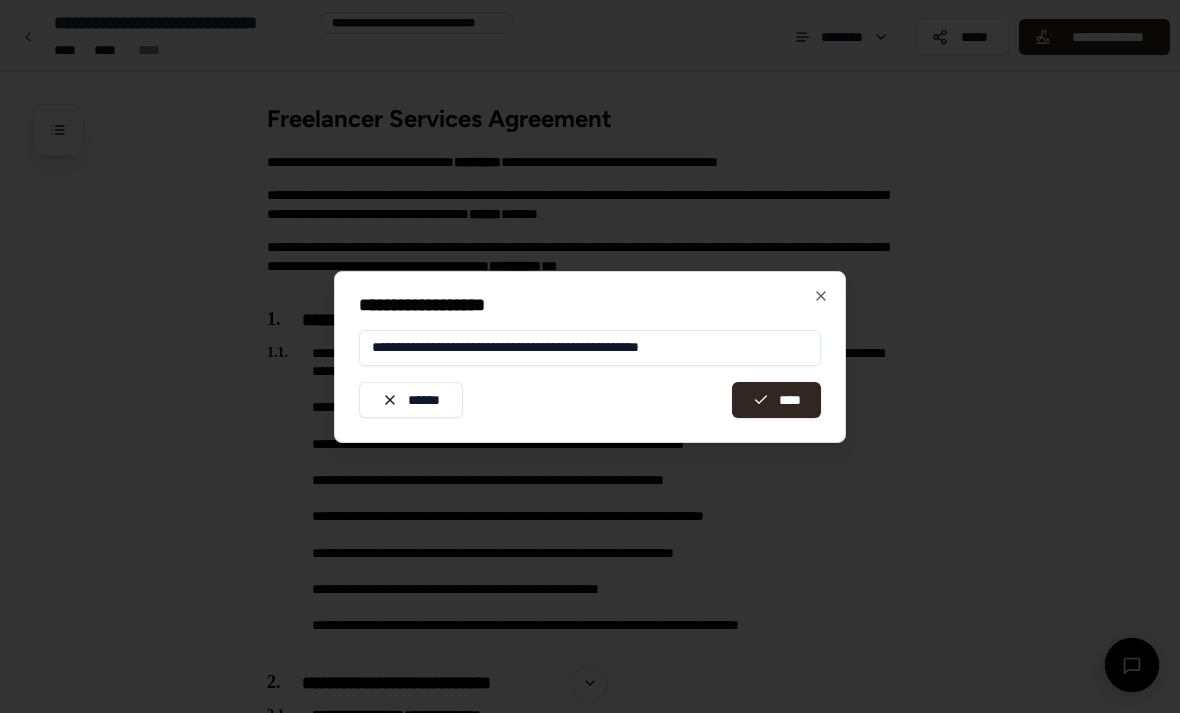 click on "**********" at bounding box center [590, 348] 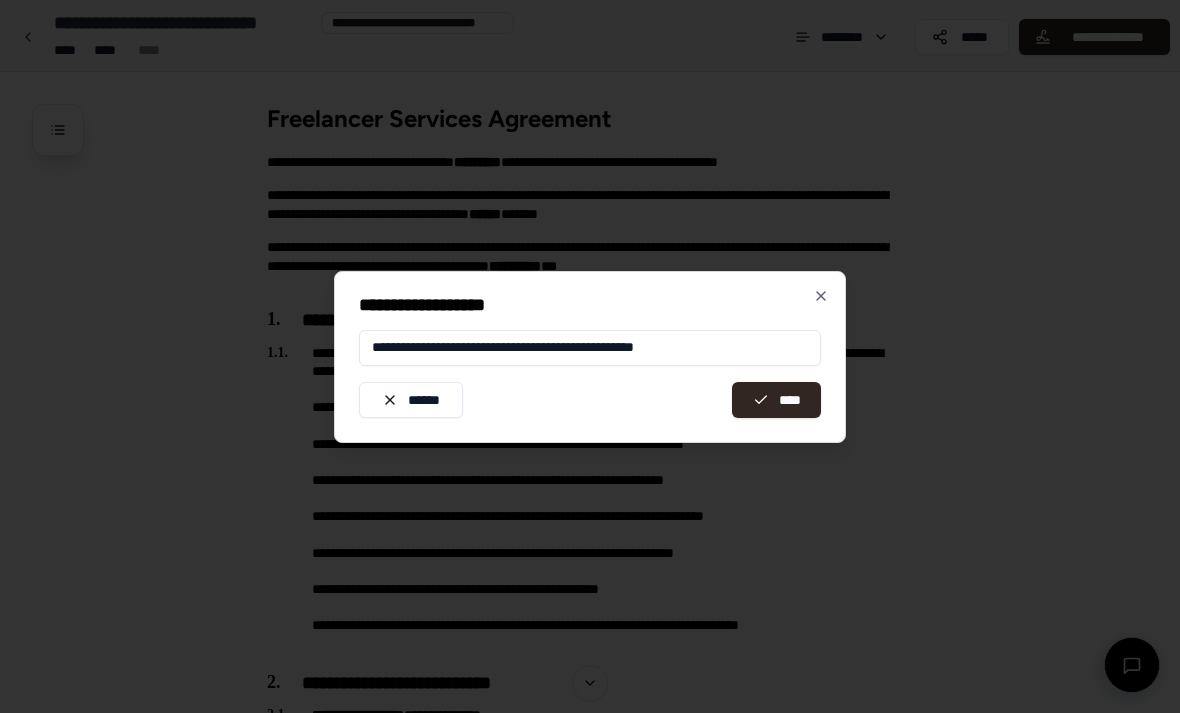 click on "**********" at bounding box center [590, 348] 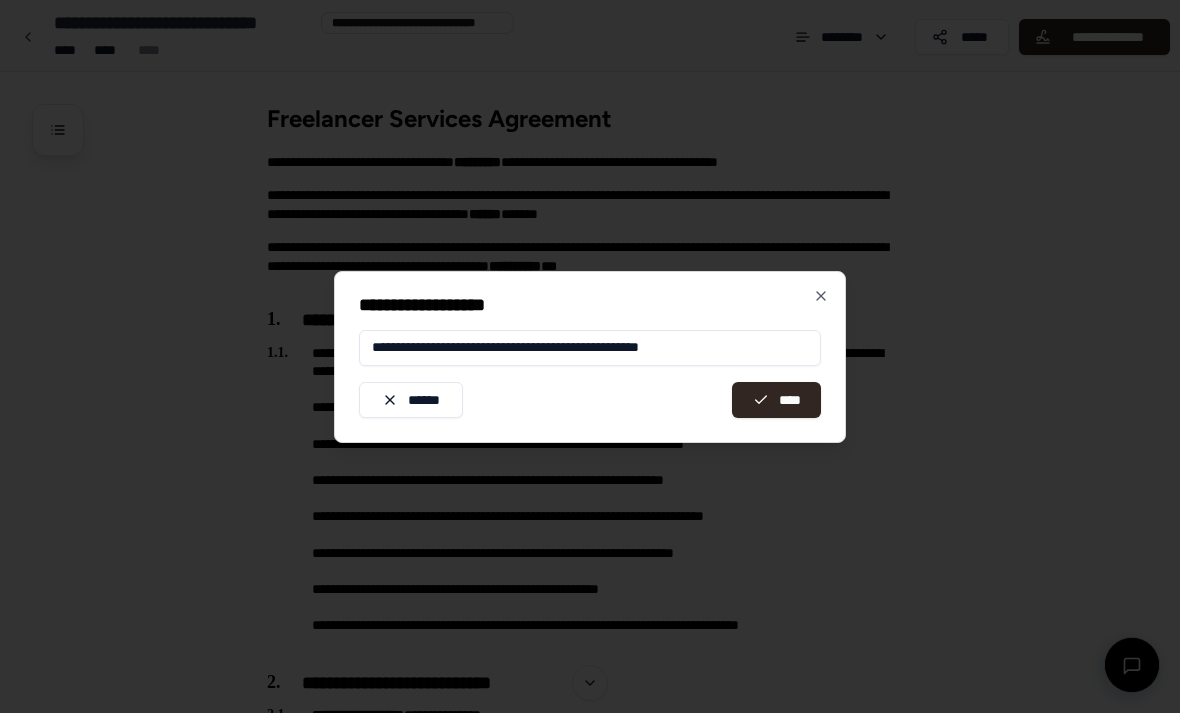 type on "**********" 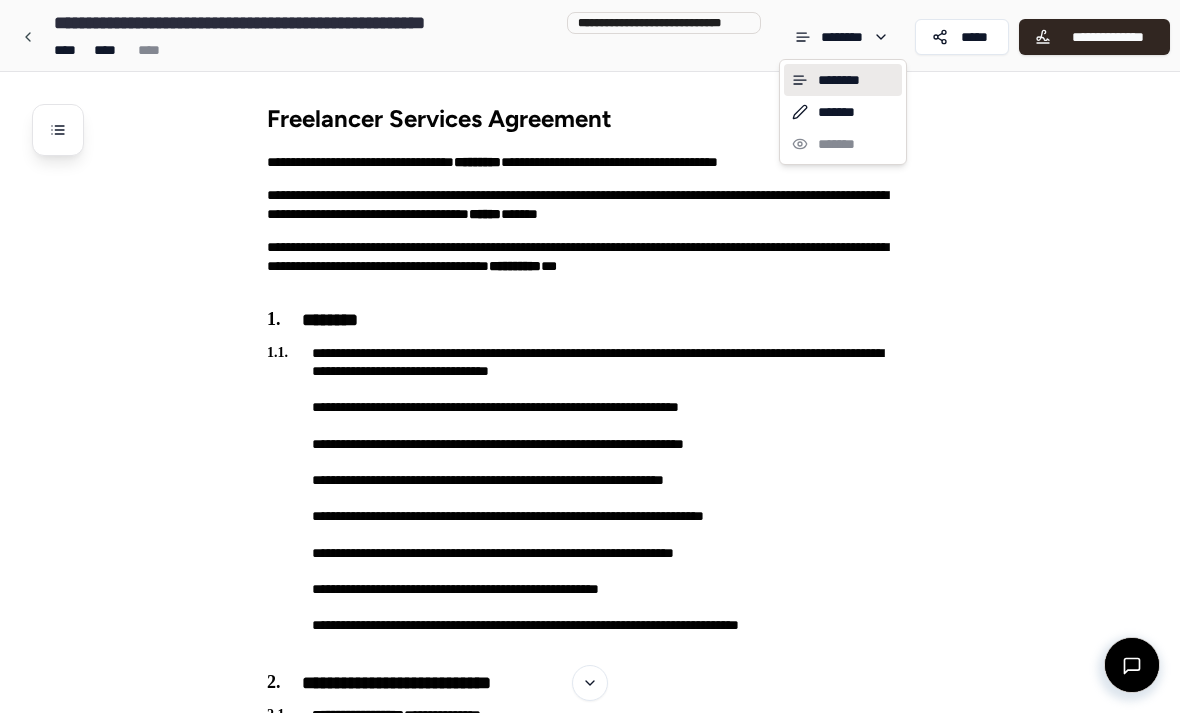 click on "Freelancer Services Agreement [FIRST] [LAST] [ADDRESS] [CITY] [STATE] [POSTAL_CODE] [COUNTRY] [PHONE] [EMAIL] [BIRTH_DATE] [AGE] [FIRST] [FIRST]" at bounding box center [590, 2047] 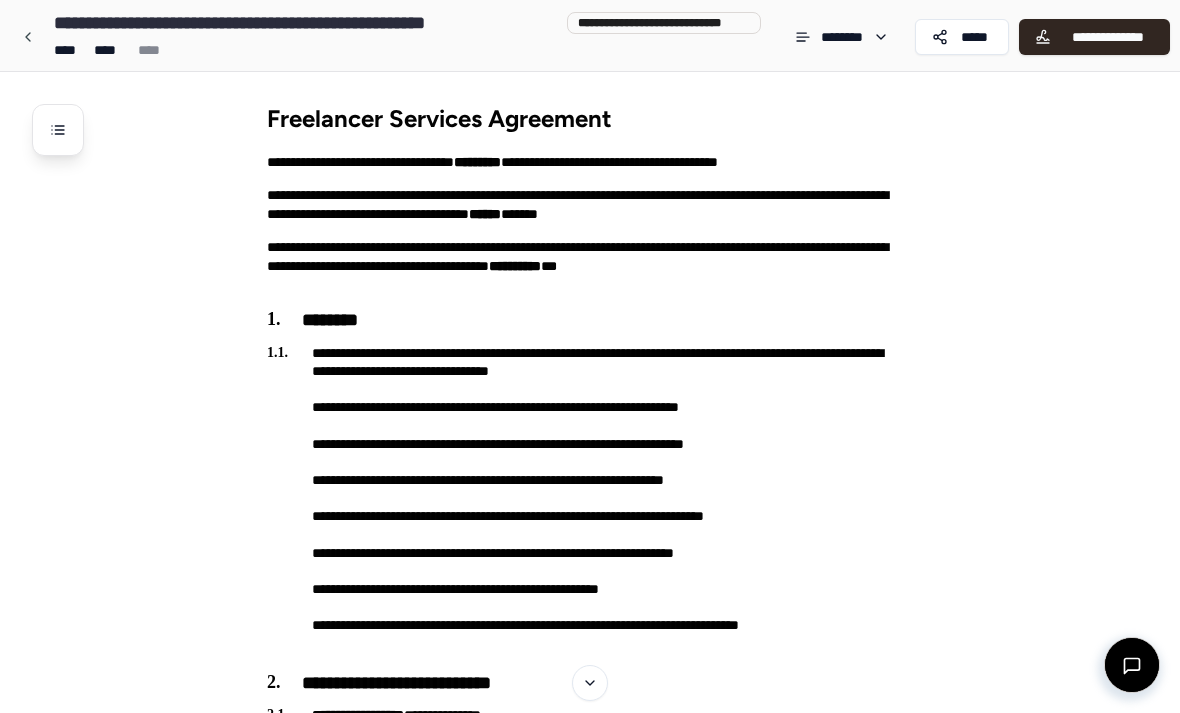 click on "*****" at bounding box center (974, 37) 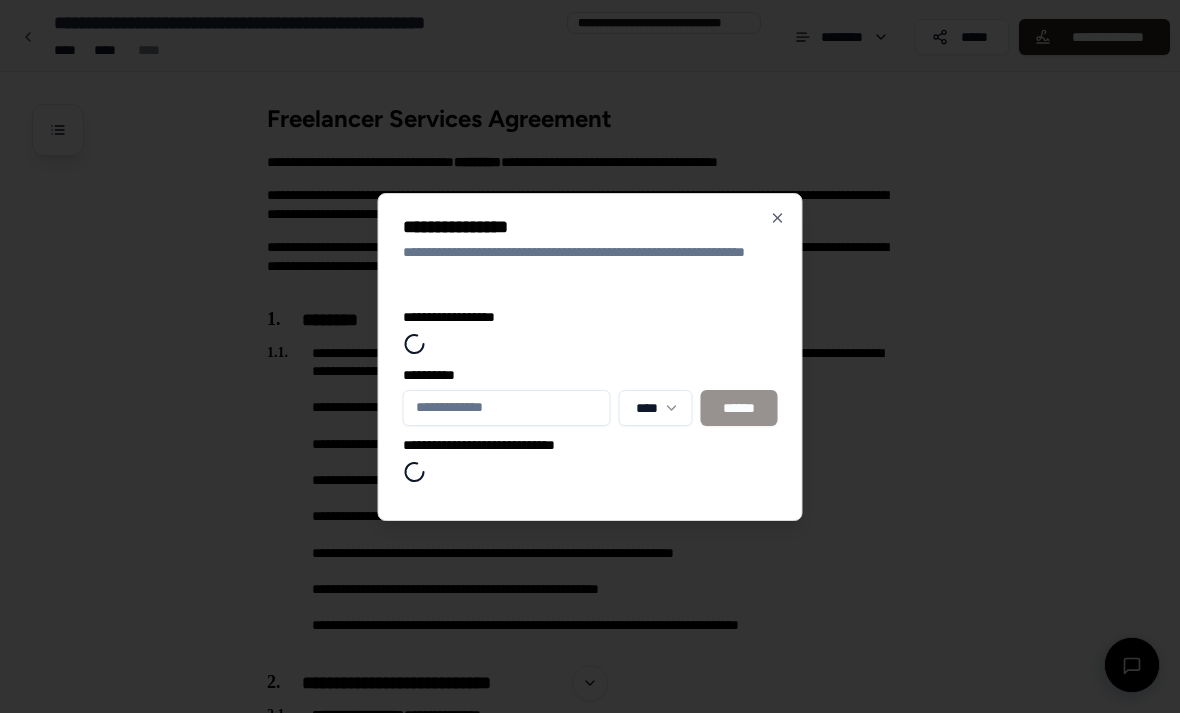 click 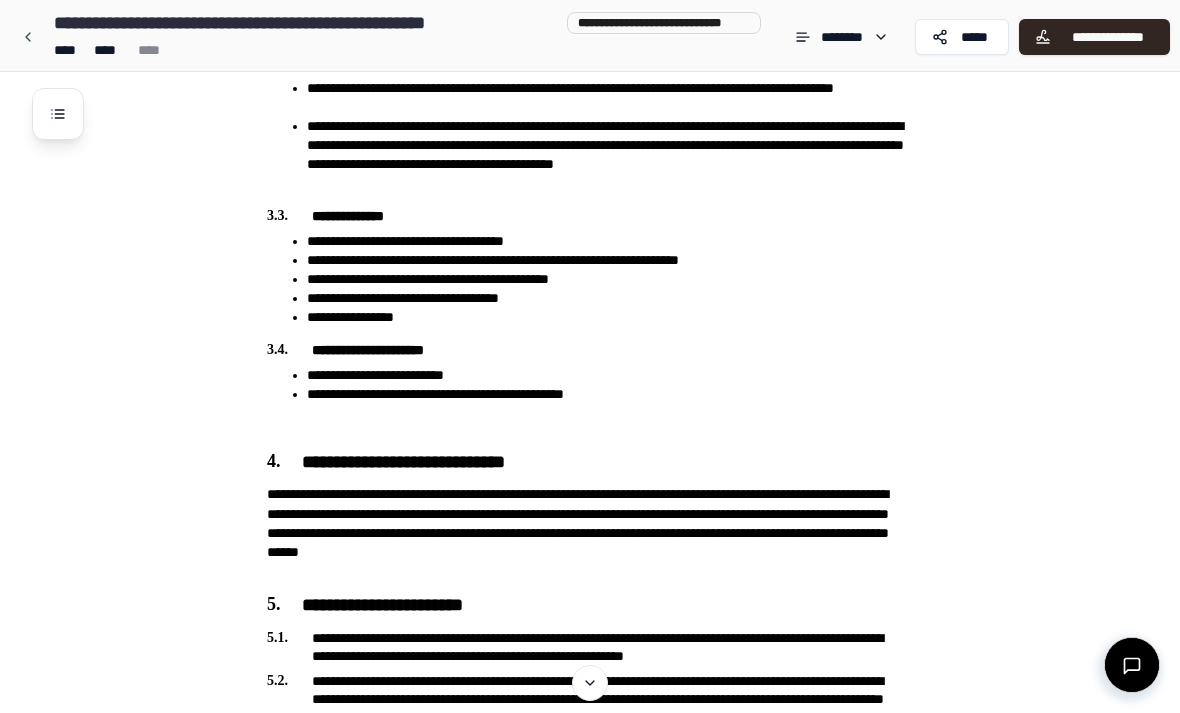 scroll, scrollTop: 870, scrollLeft: 0, axis: vertical 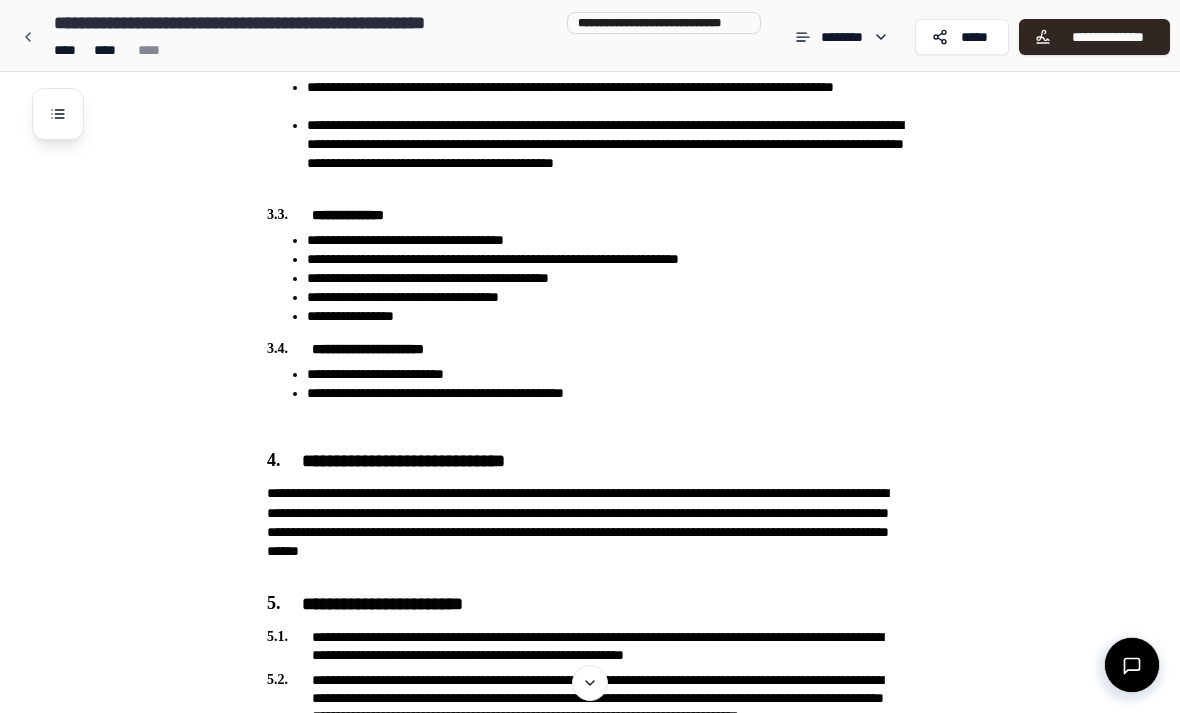click on "**********" at bounding box center (606, 374) 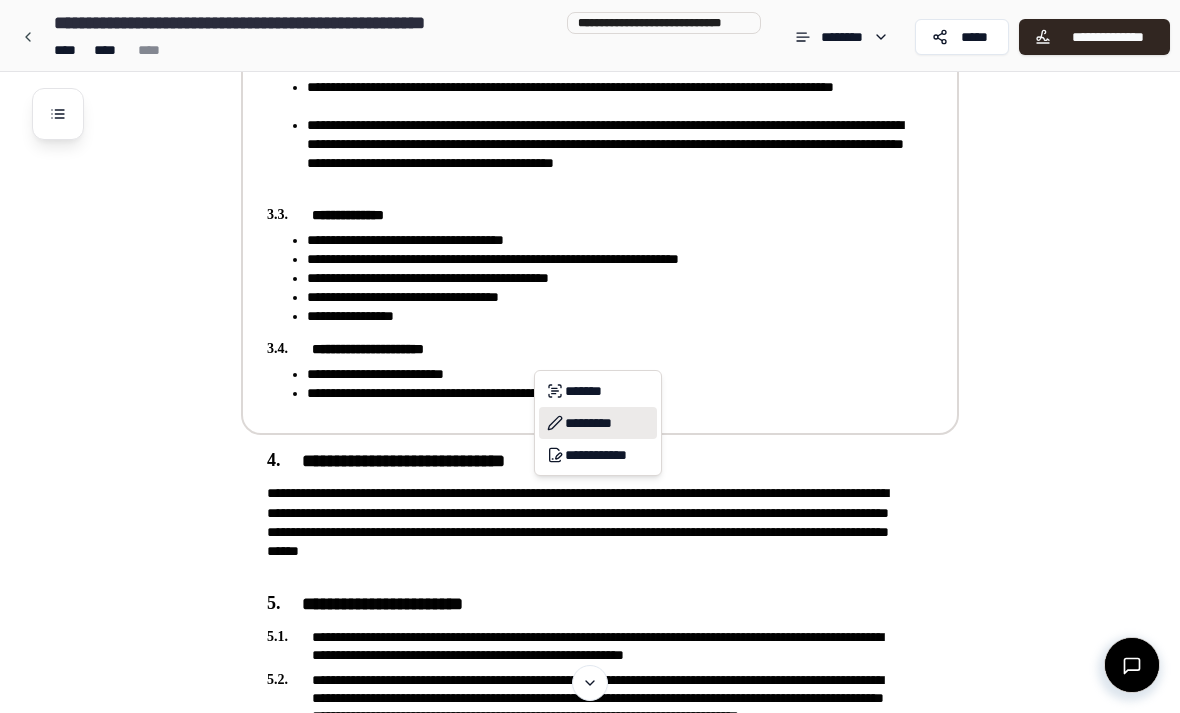 click on "*********" at bounding box center (598, 423) 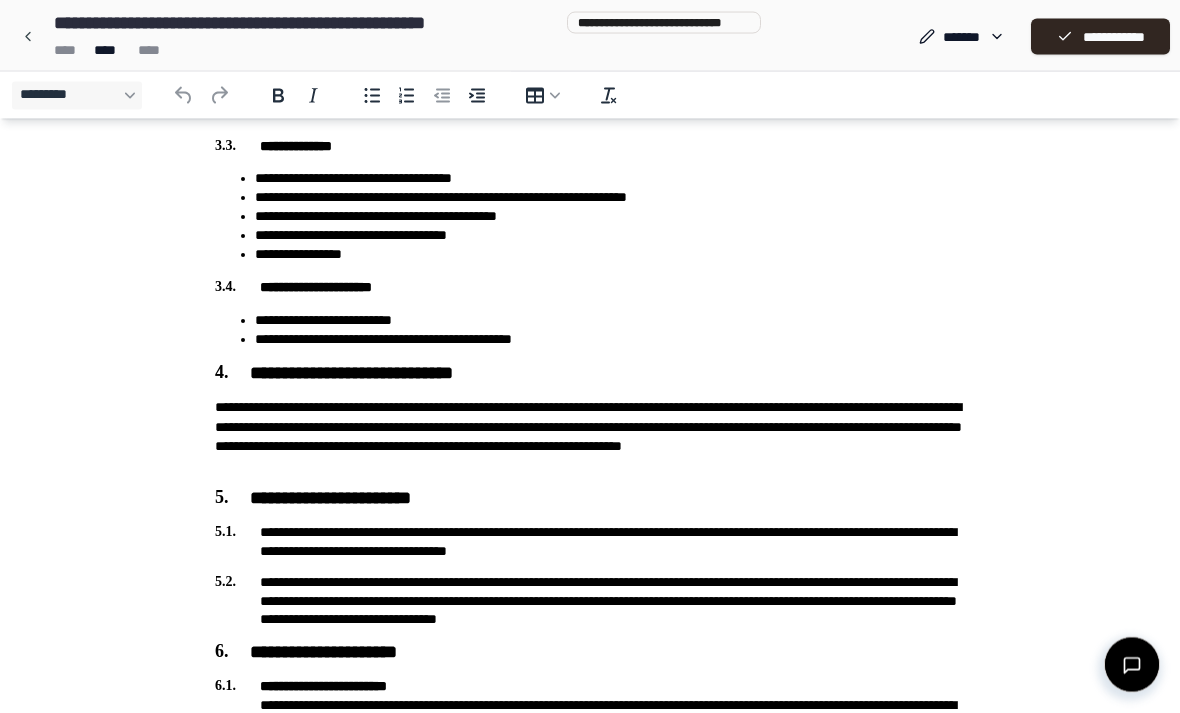 scroll, scrollTop: 885, scrollLeft: 0, axis: vertical 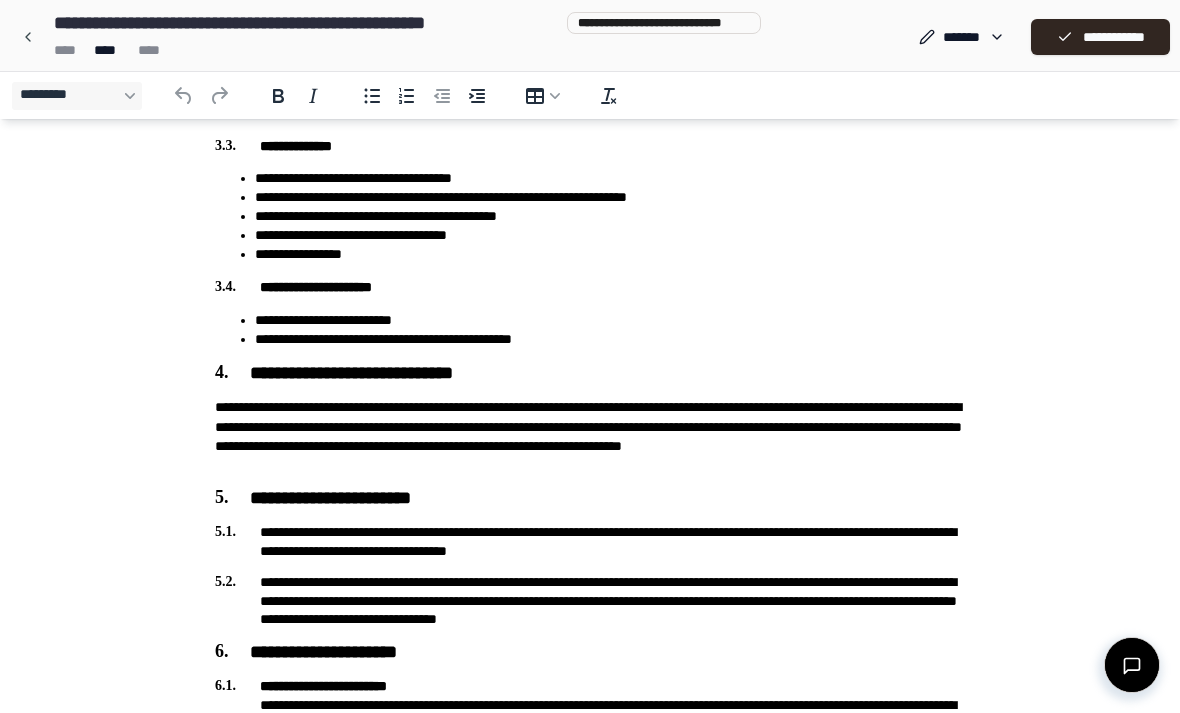 click on "**********" at bounding box center [610, 339] 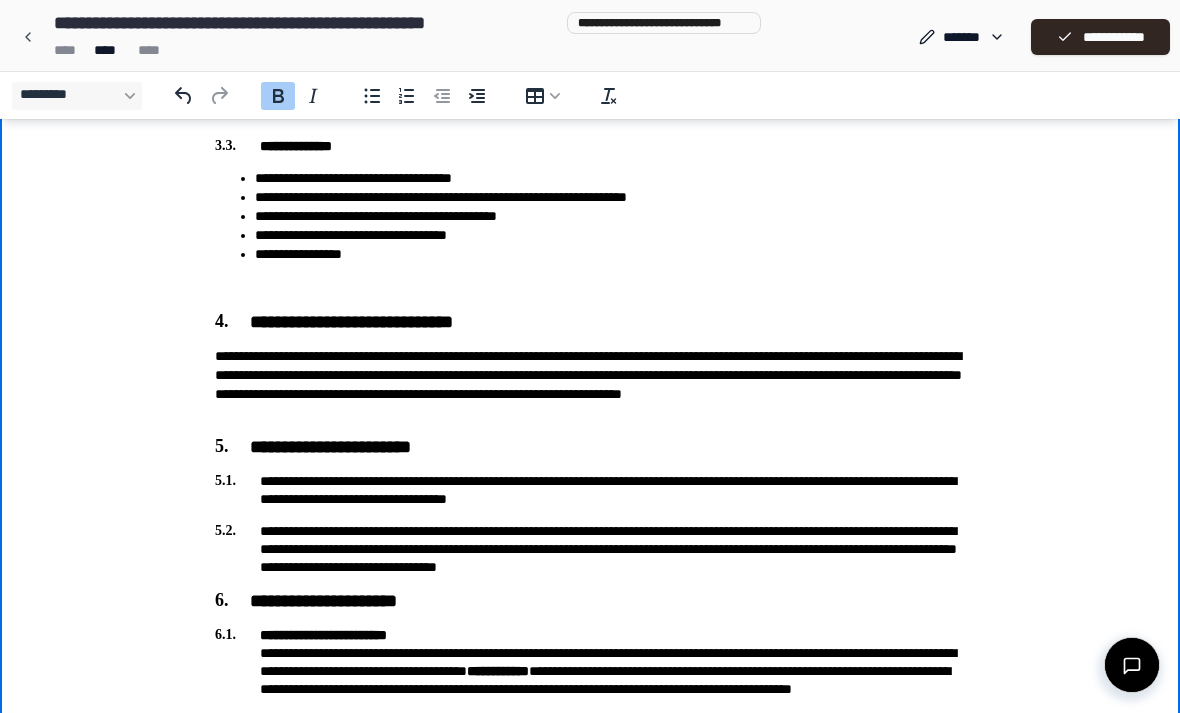 click on "**********" at bounding box center [1100, 37] 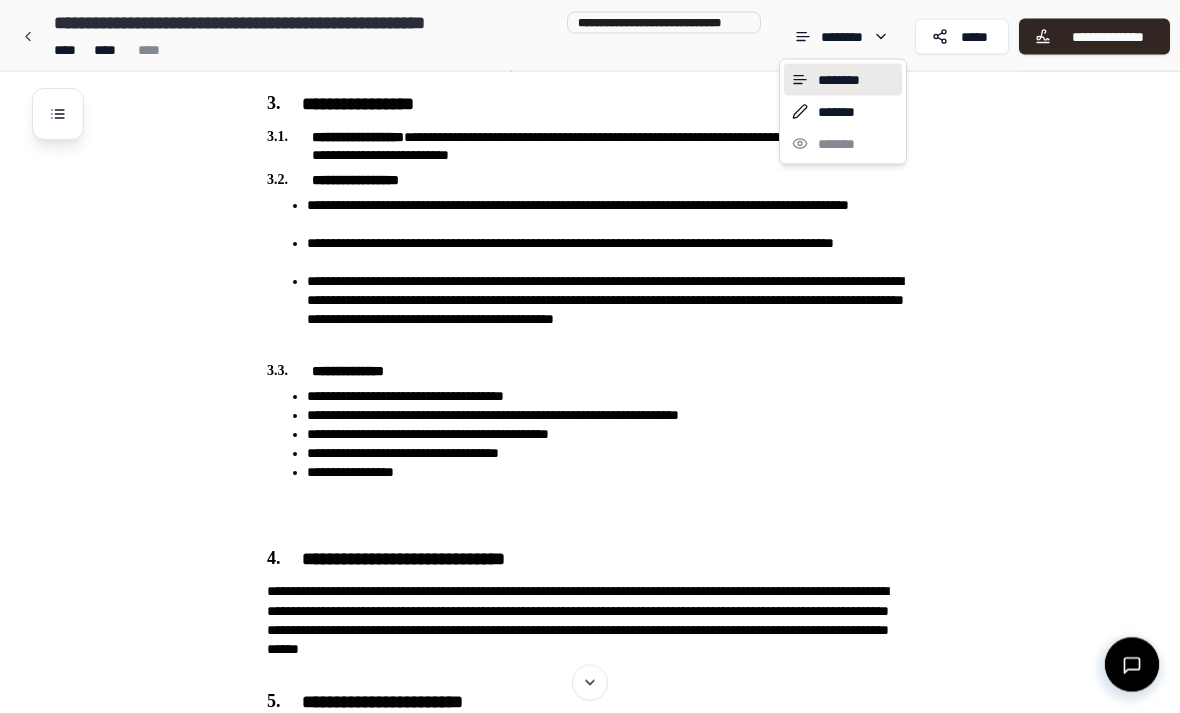 scroll, scrollTop: 714, scrollLeft: 0, axis: vertical 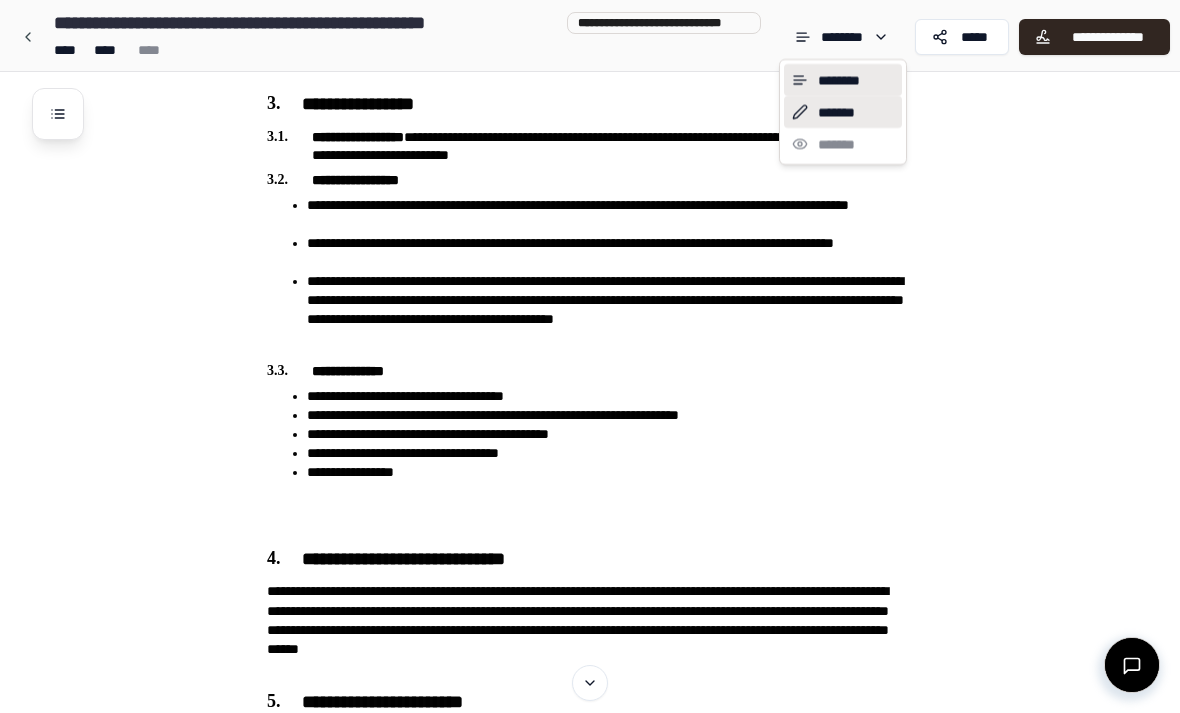 click on "*******" at bounding box center [843, 112] 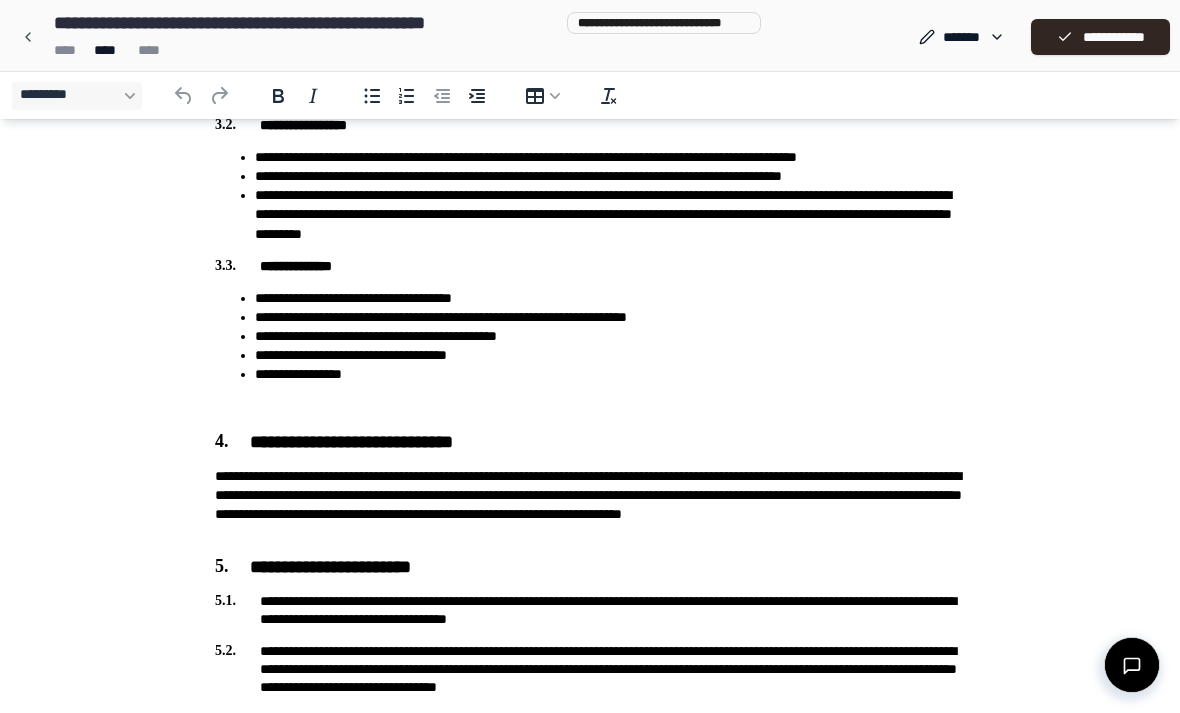scroll, scrollTop: 765, scrollLeft: 0, axis: vertical 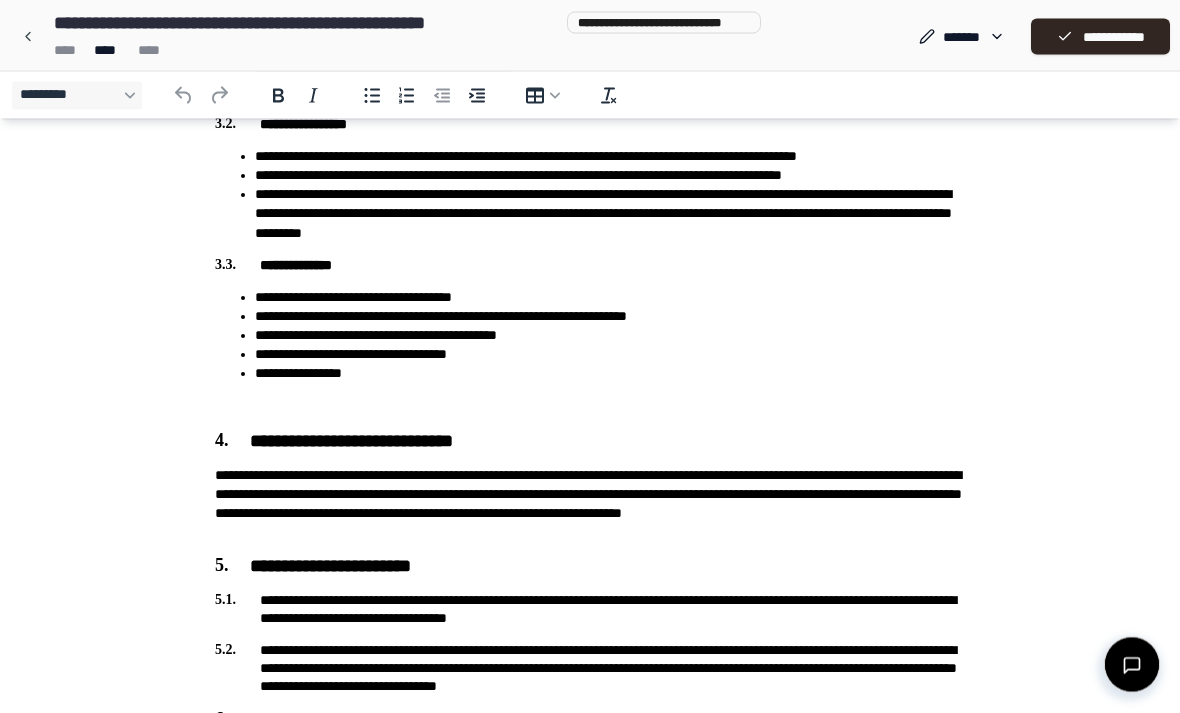 click at bounding box center (590, 407) 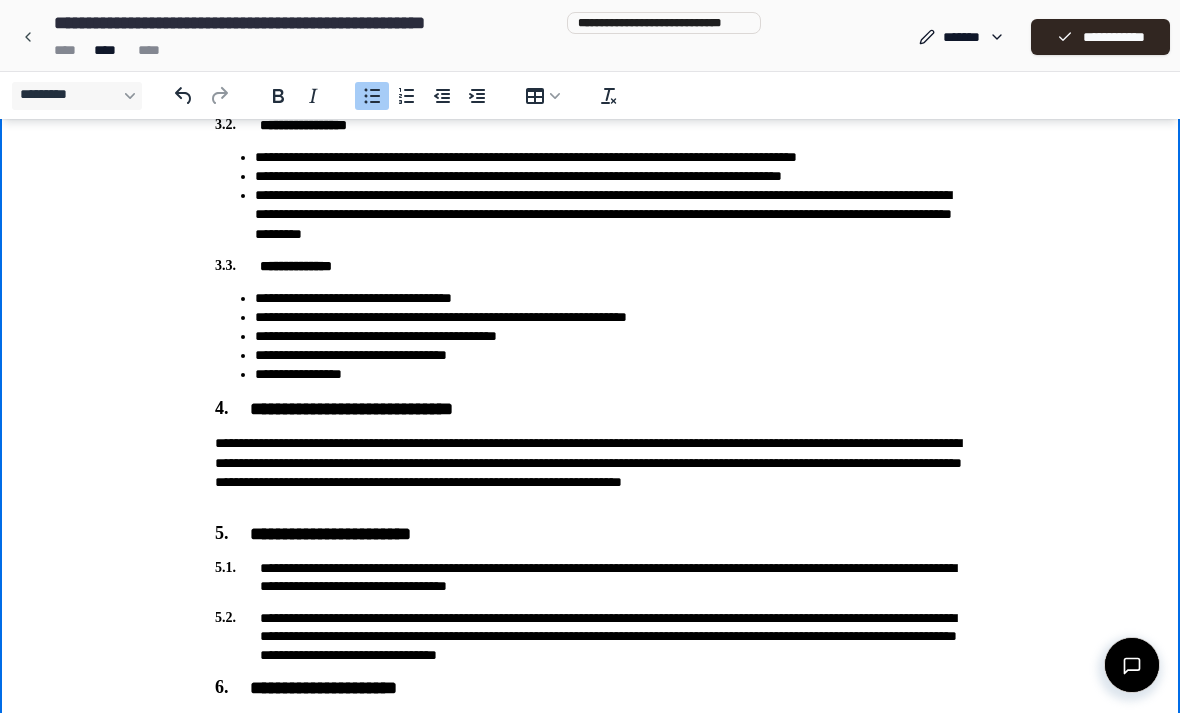 click on "**********" at bounding box center (1100, 37) 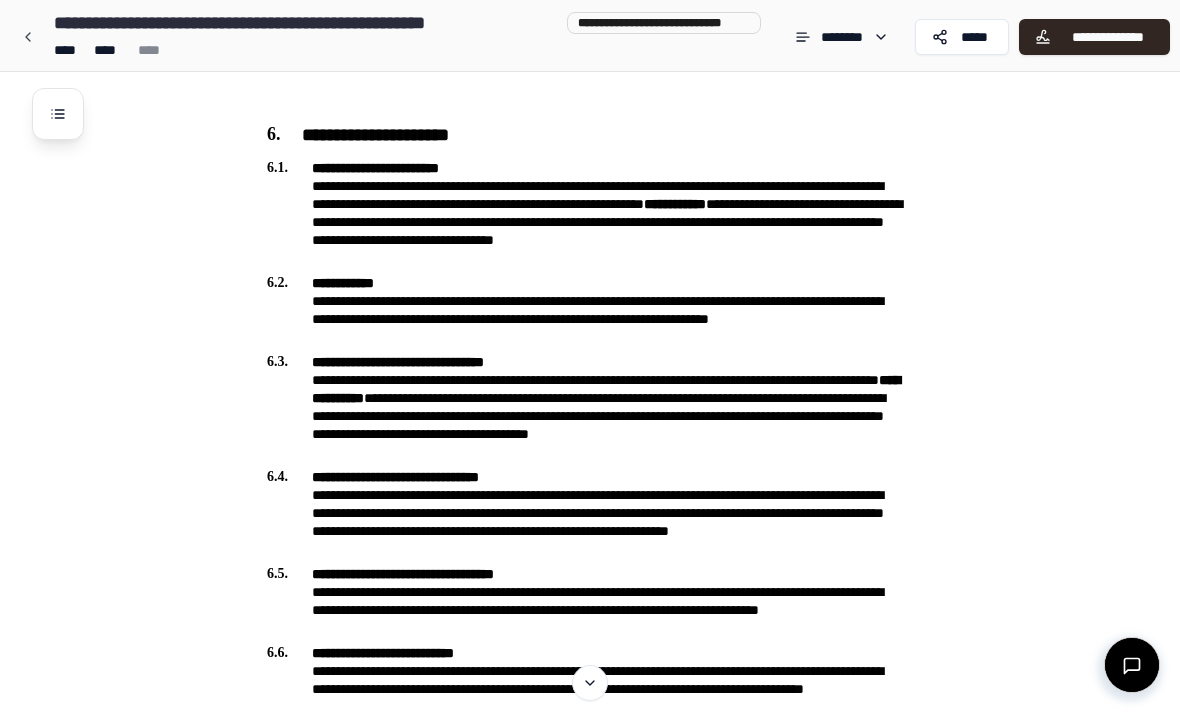 scroll, scrollTop: 1456, scrollLeft: 0, axis: vertical 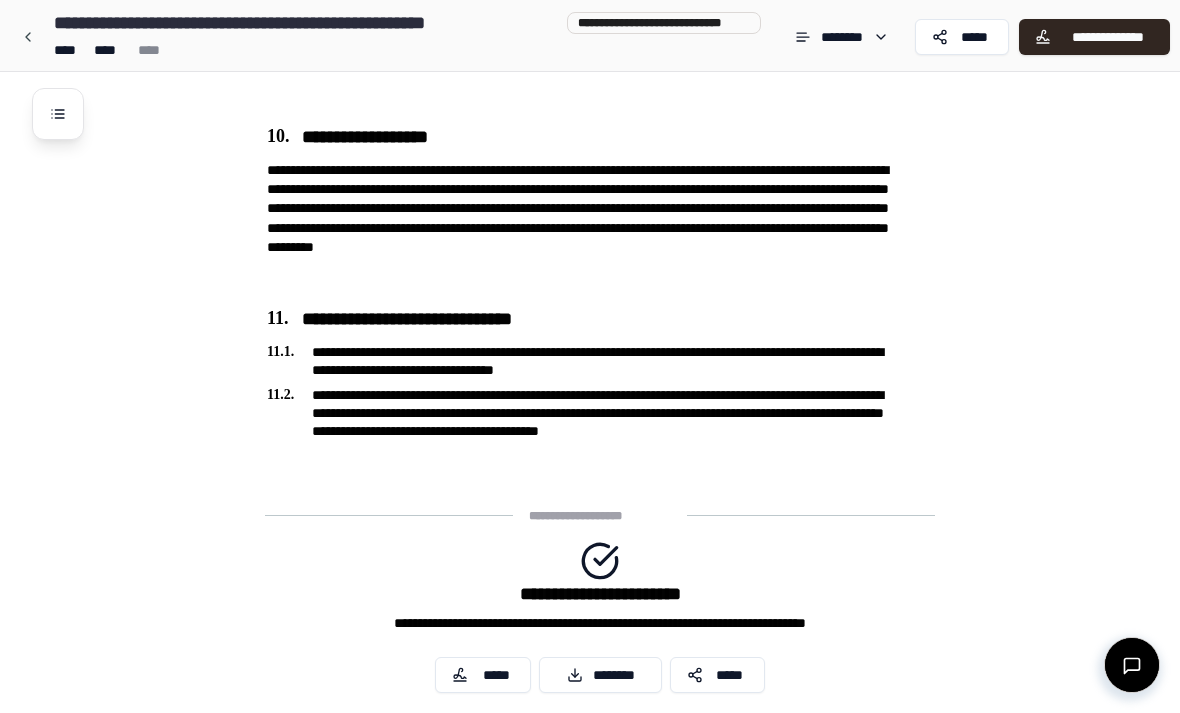 click on "**********" at bounding box center [1107, 37] 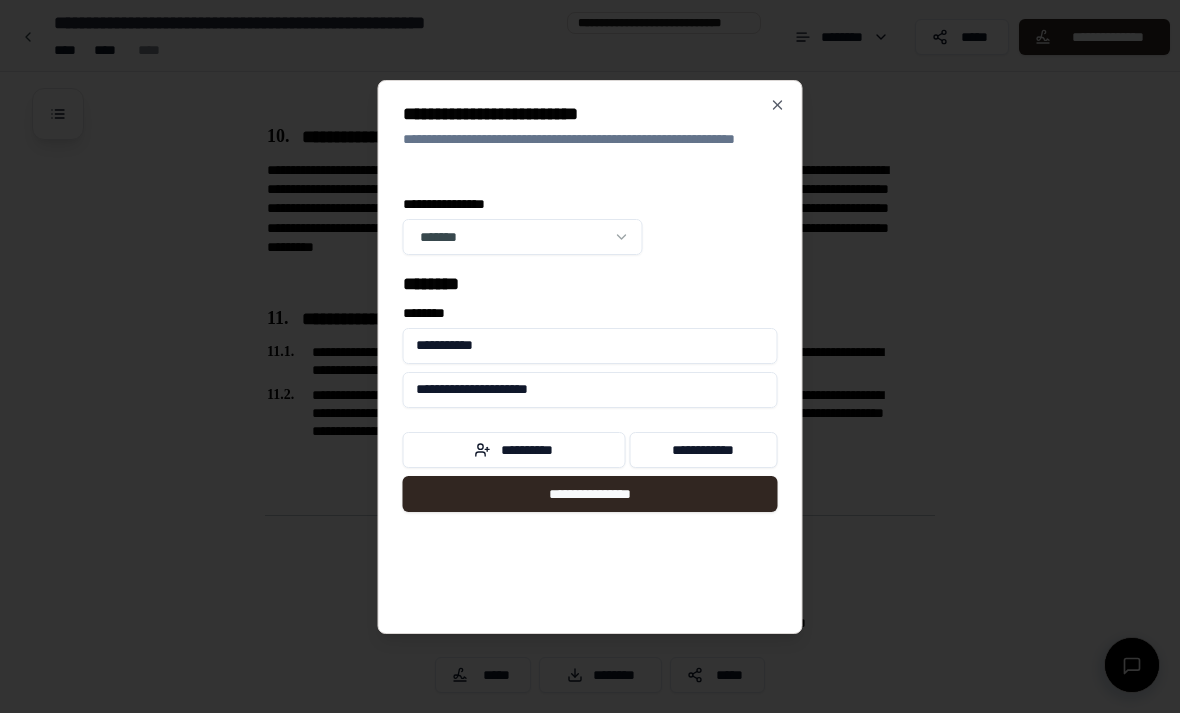 click on "**********" at bounding box center (514, 450) 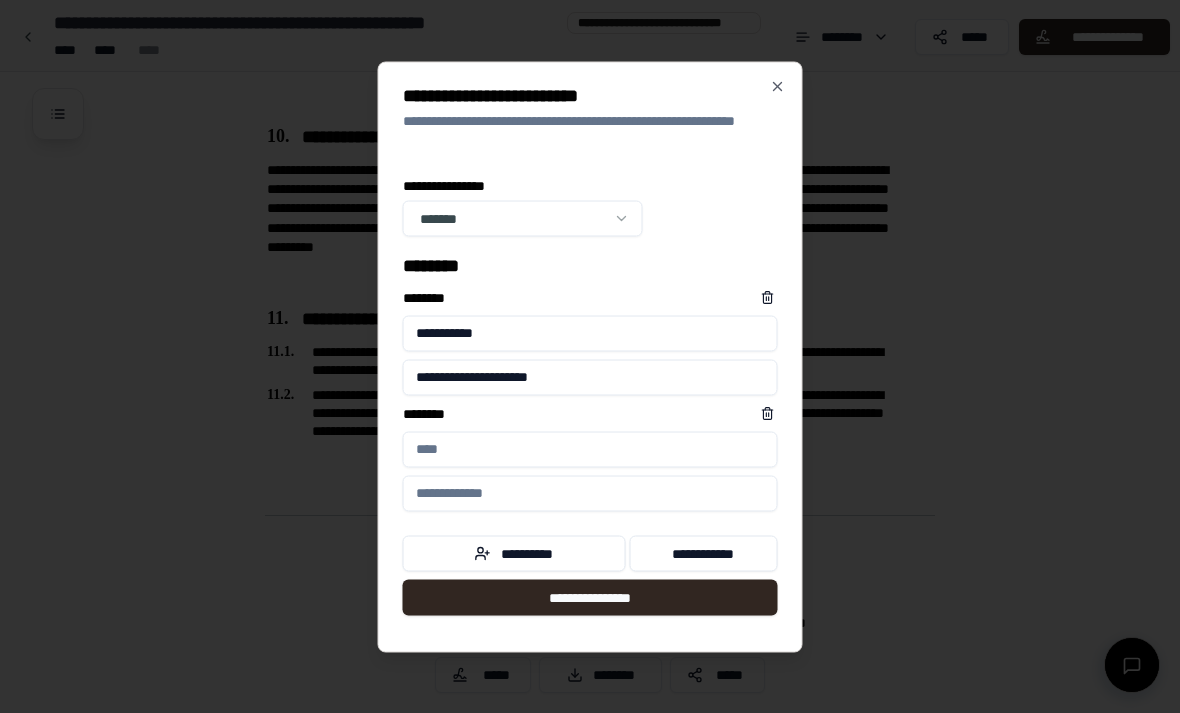 click on "******   *" at bounding box center (590, 449) 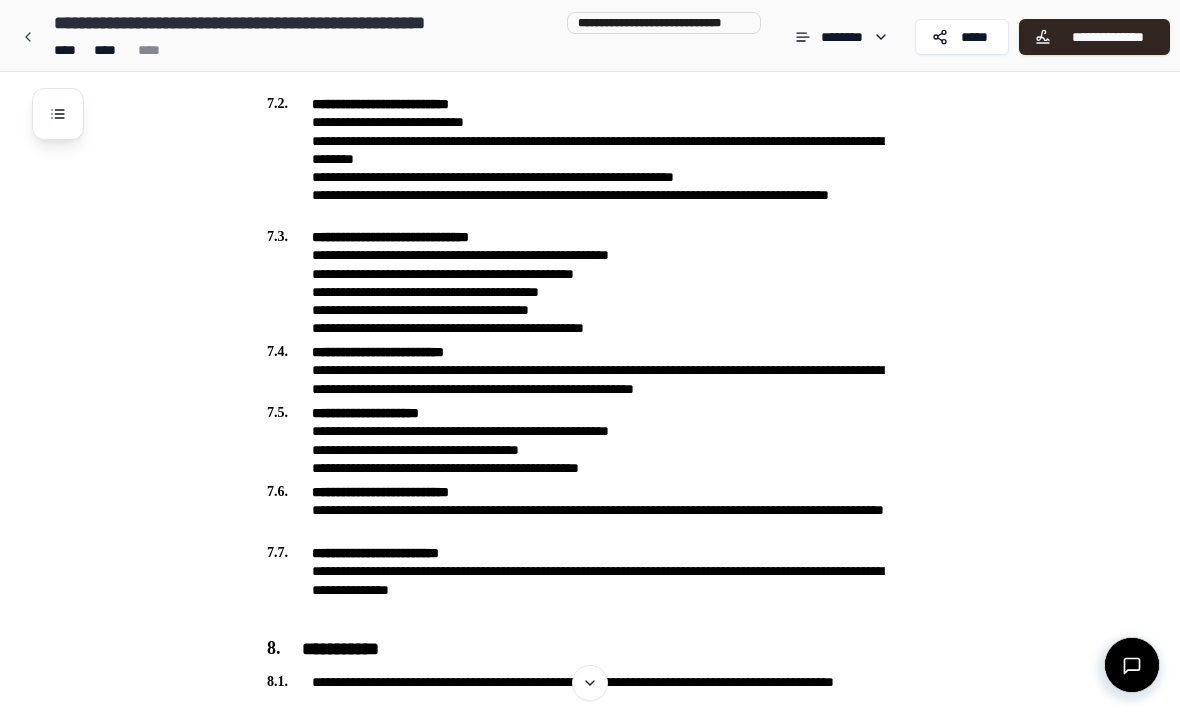 scroll, scrollTop: 2268, scrollLeft: 0, axis: vertical 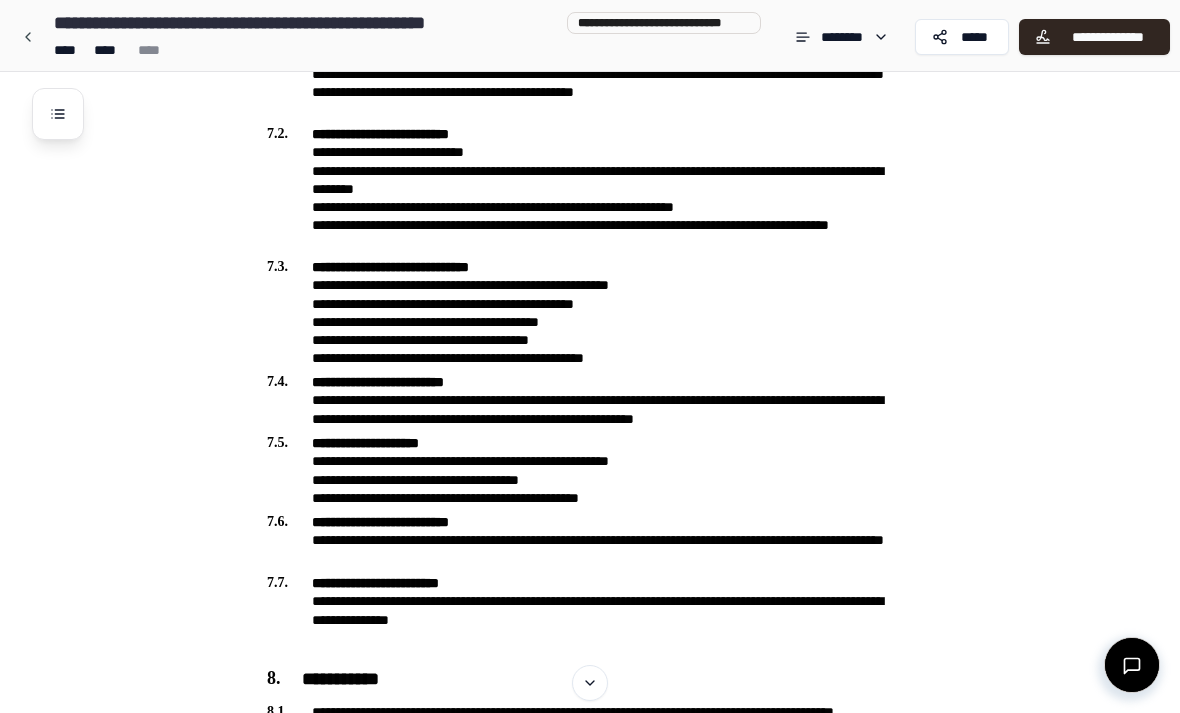 click on "**********" at bounding box center [1107, 37] 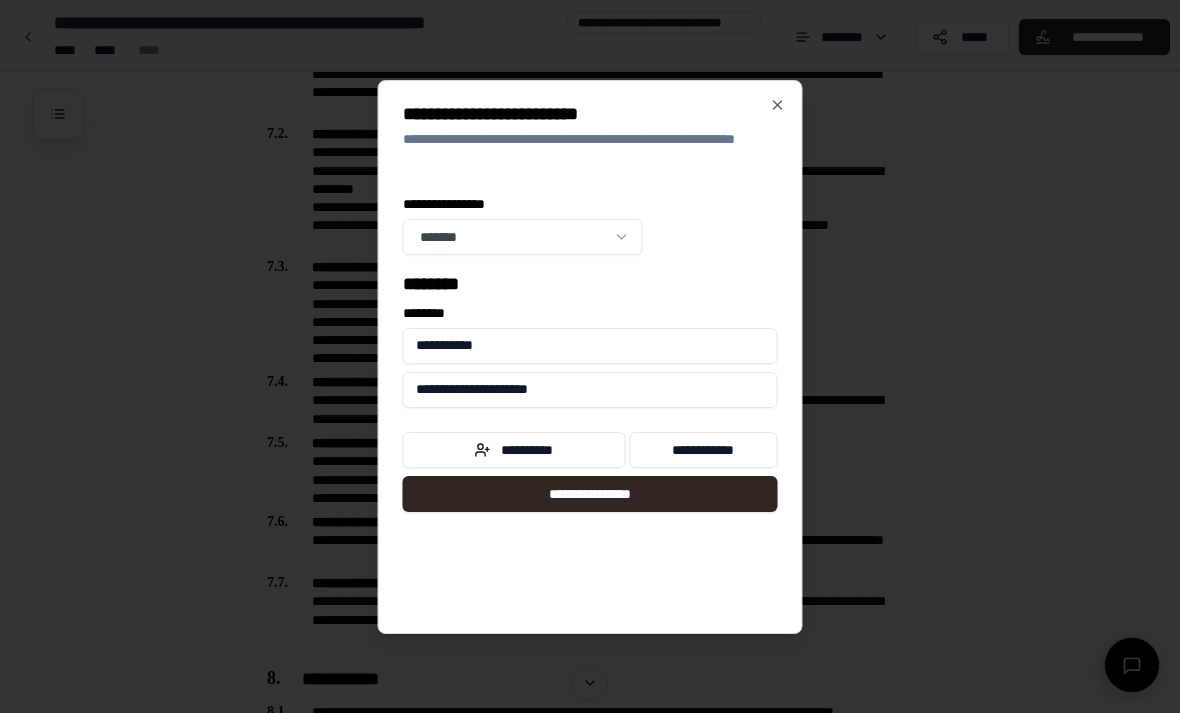 click on "**********" at bounding box center [590, 494] 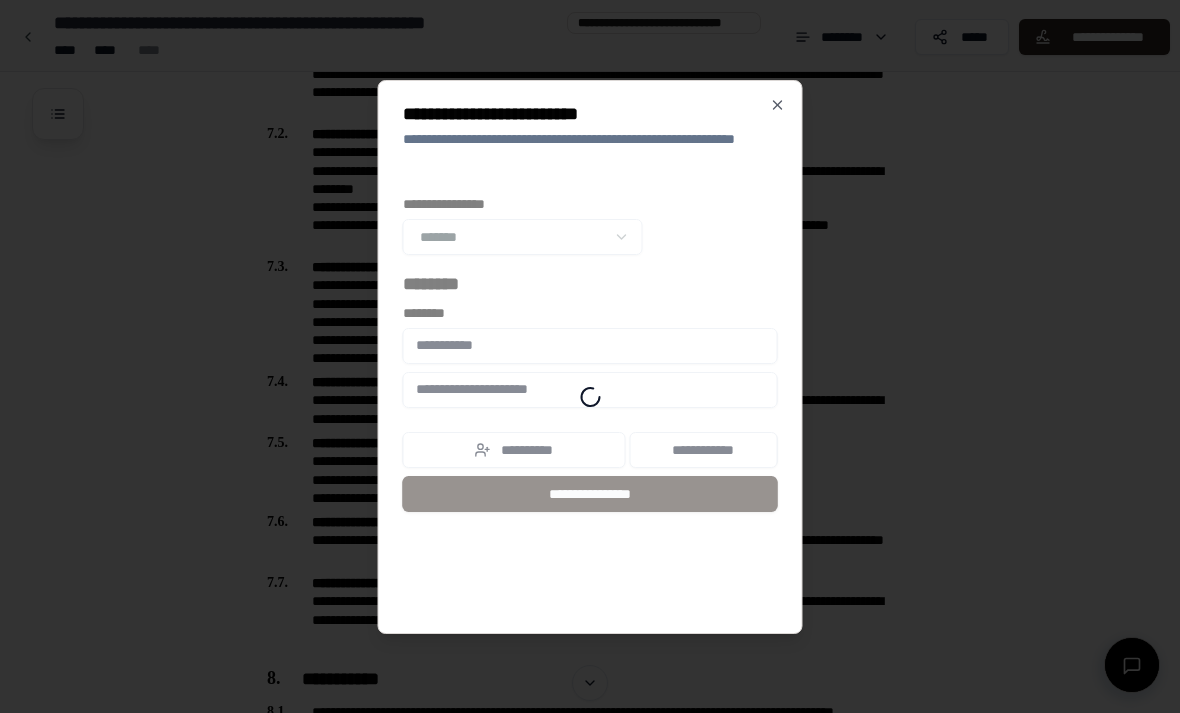 click 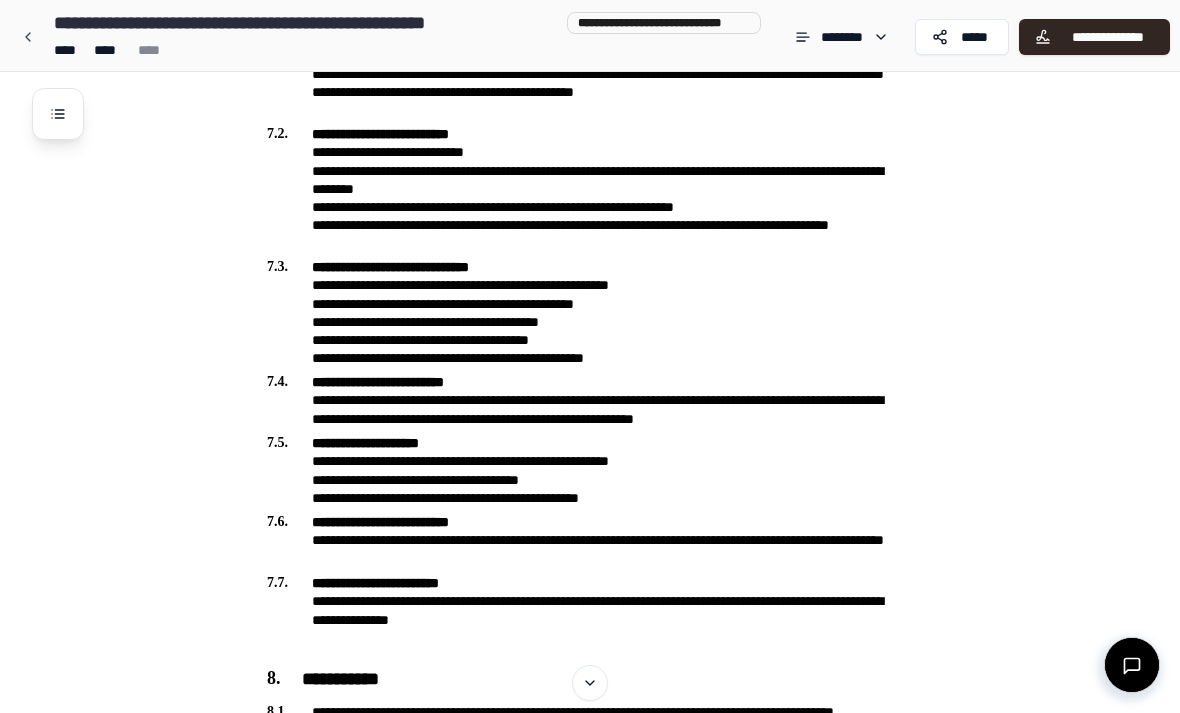 click on "**********" at bounding box center [1107, 37] 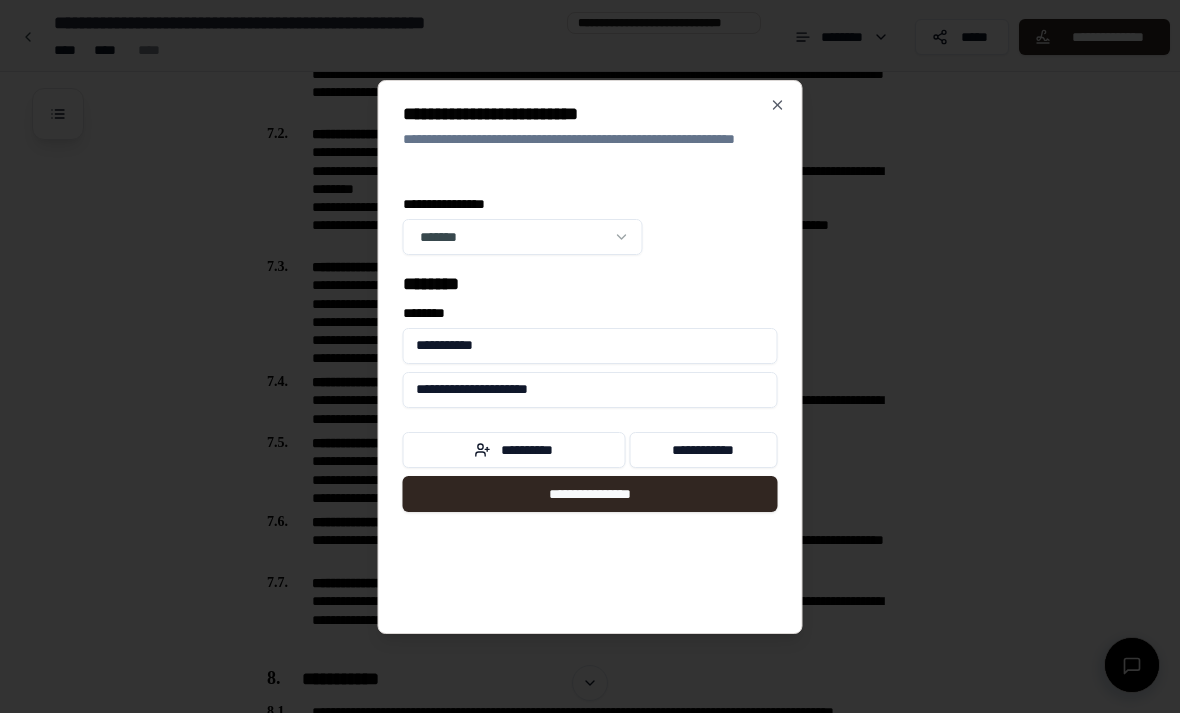click on "**********" at bounding box center [514, 450] 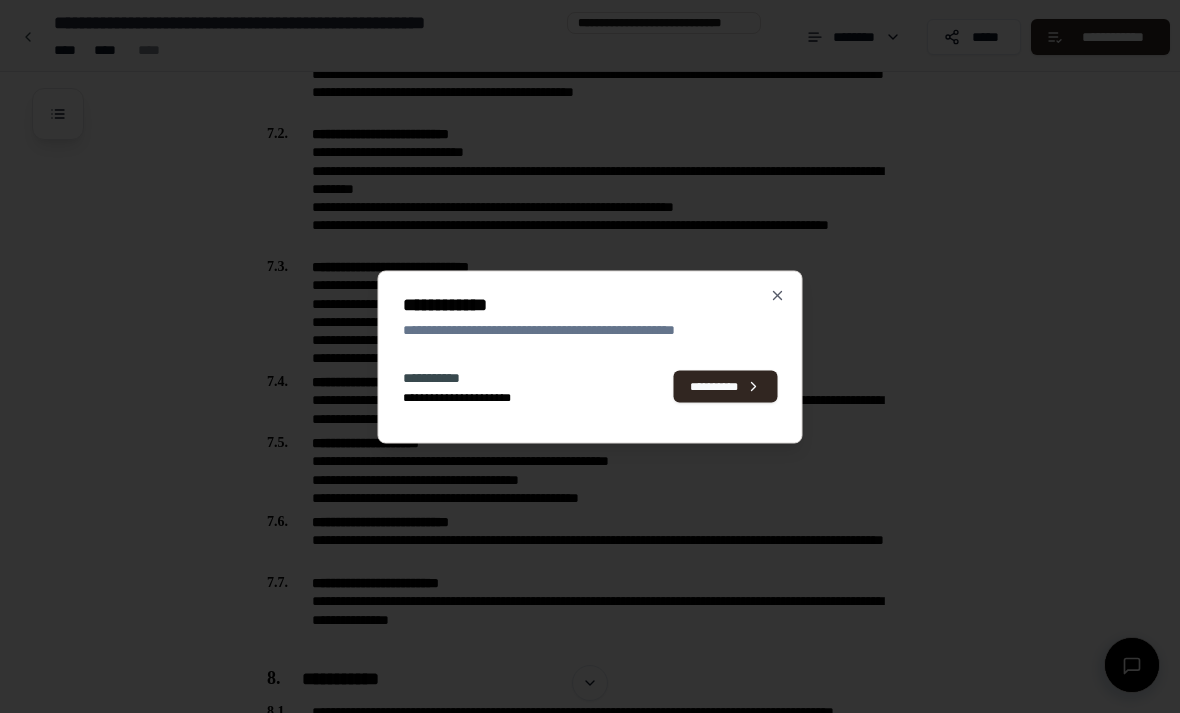 click on "[FIRST] [LAST] [ADDRESS] [CITY] [STATE] [POSTAL_CODE] [COUNTRY] [PHONE] [EMAIL]" at bounding box center [590, 356] 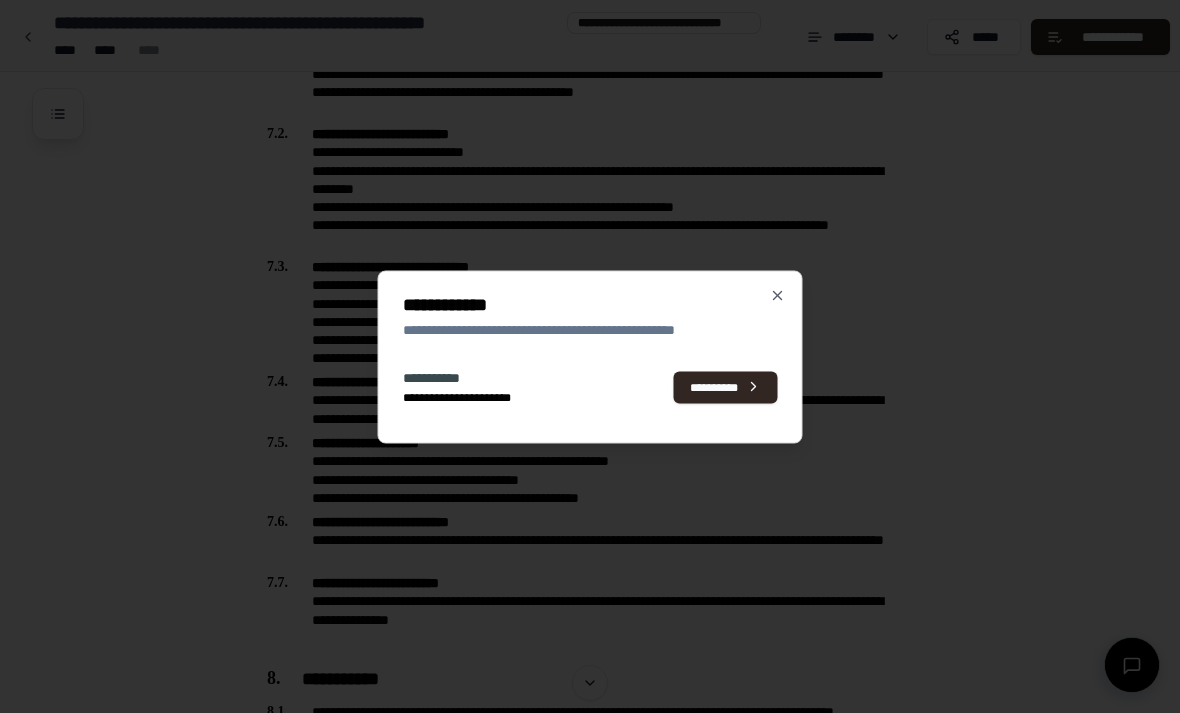 click on "**********" at bounding box center [586, 312] 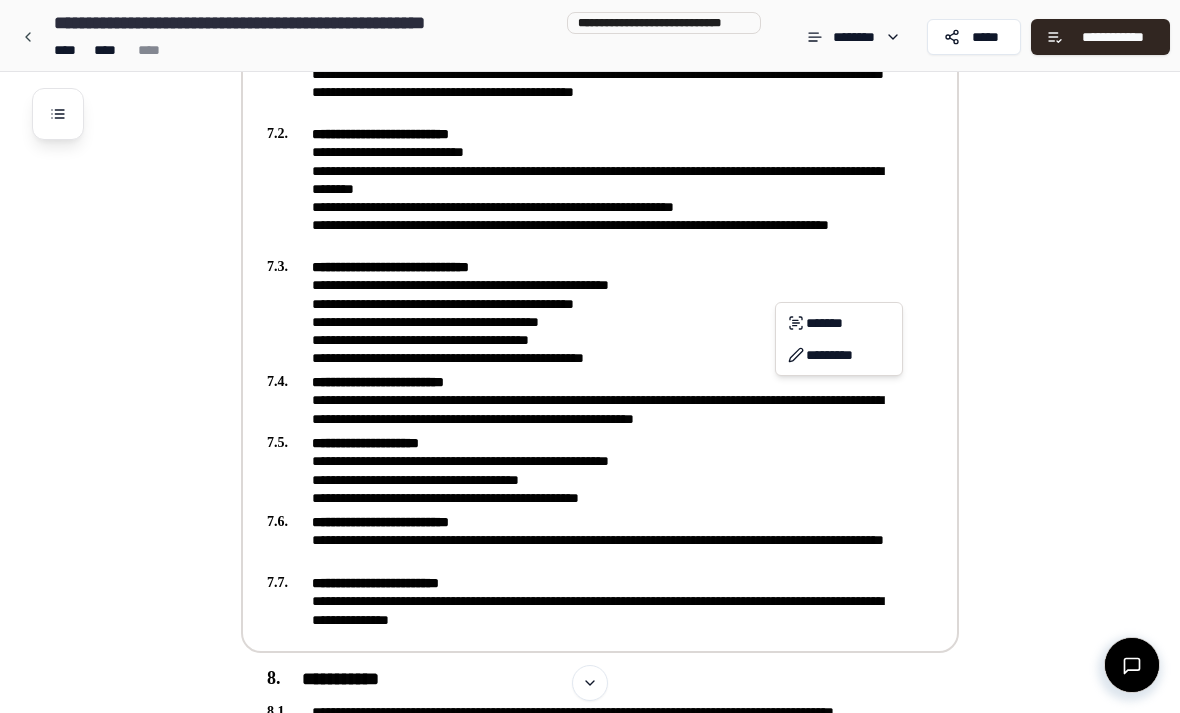 click on "Freelancer Services Agreement [FIRST] [LAST] [ADDRESS] [CITY] [STATE] [POSTAL_CODE] [COUNTRY] [PHONE] [EMAIL] [BIRTH_DATE] [AGE] [FIRST] [FIRST]" at bounding box center [590, -142] 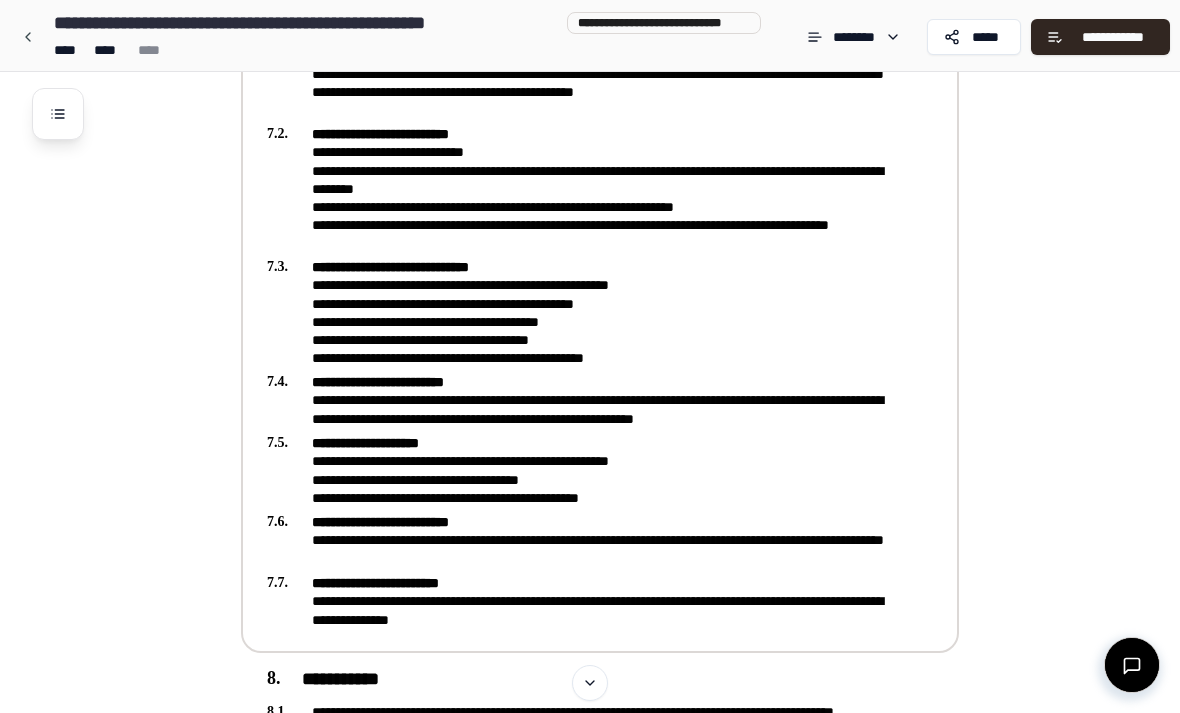 click on "**********" at bounding box center (1113, 37) 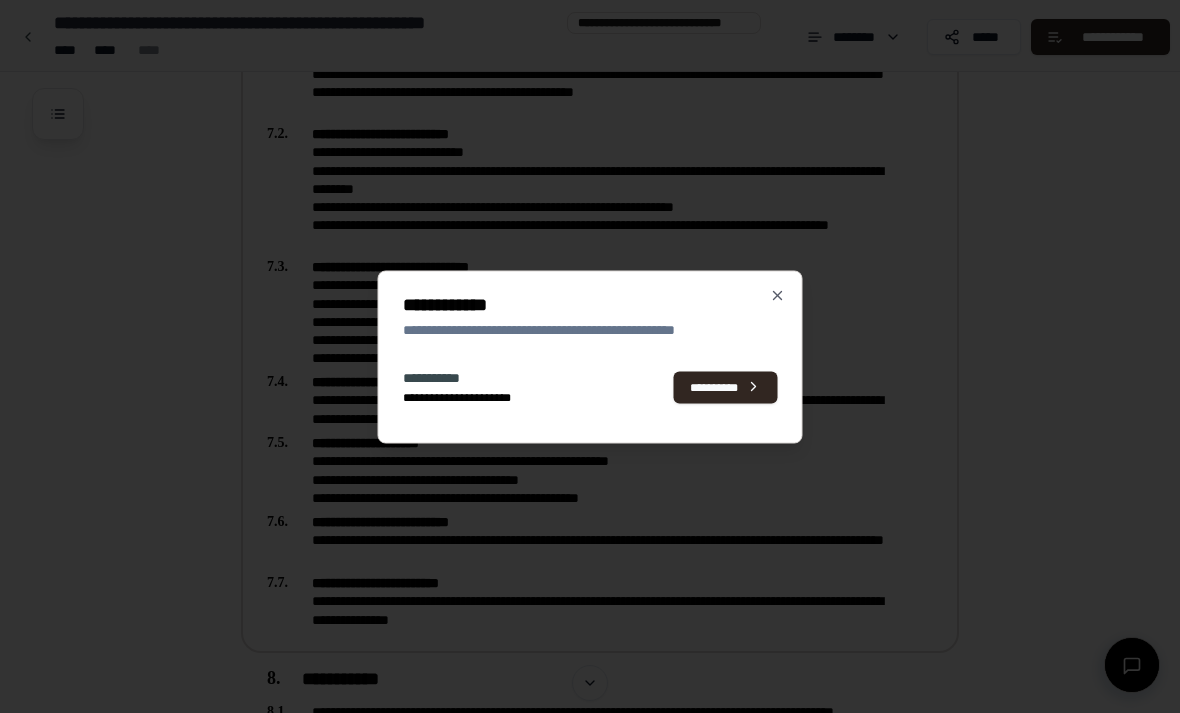 click at bounding box center [590, 356] 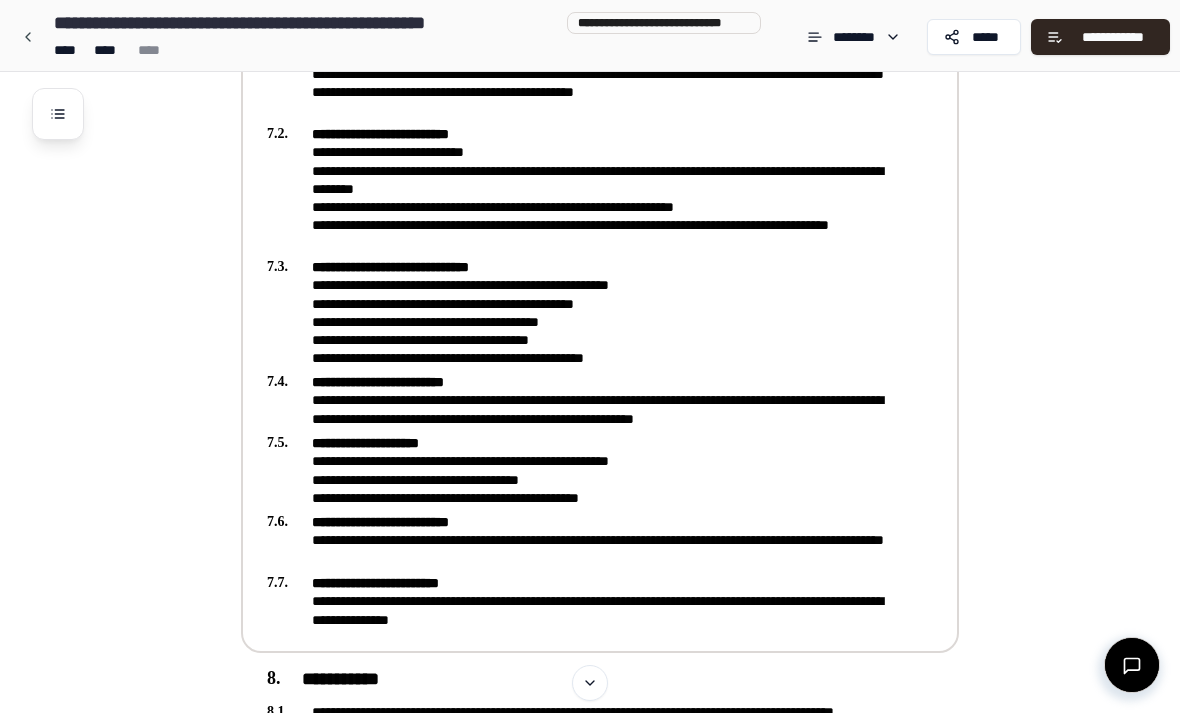 click on "Freelancer Services Agreement [FIRST] [LAST] [ADDRESS] [CITY] [STATE] [POSTAL_CODE] [COUNTRY] [PHONE] [EMAIL] [BIRTH_DATE] [AGE] [FIRST] [FIRST] [FIRST] [FIRST] [FIRST] [FIRST] [FIRST] [FIRST] [FIRST] [FIRST]" at bounding box center [616, -106] 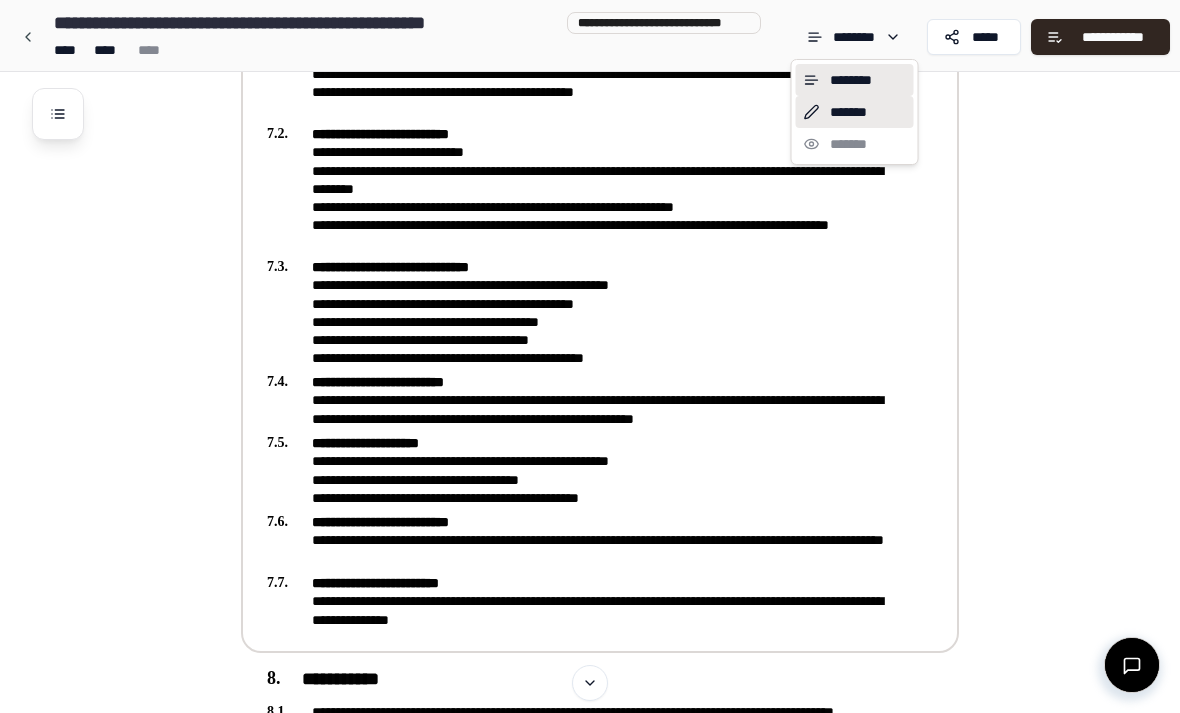 click on "*******" at bounding box center (855, 112) 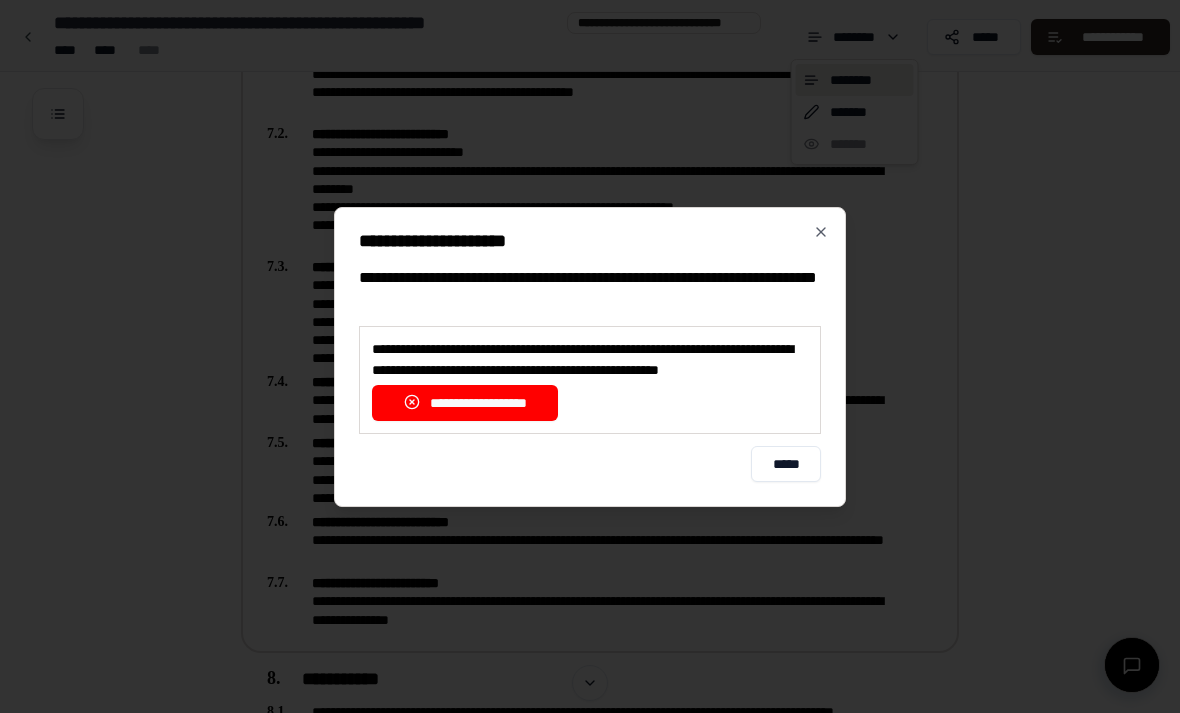 click on "**********" at bounding box center (465, 403) 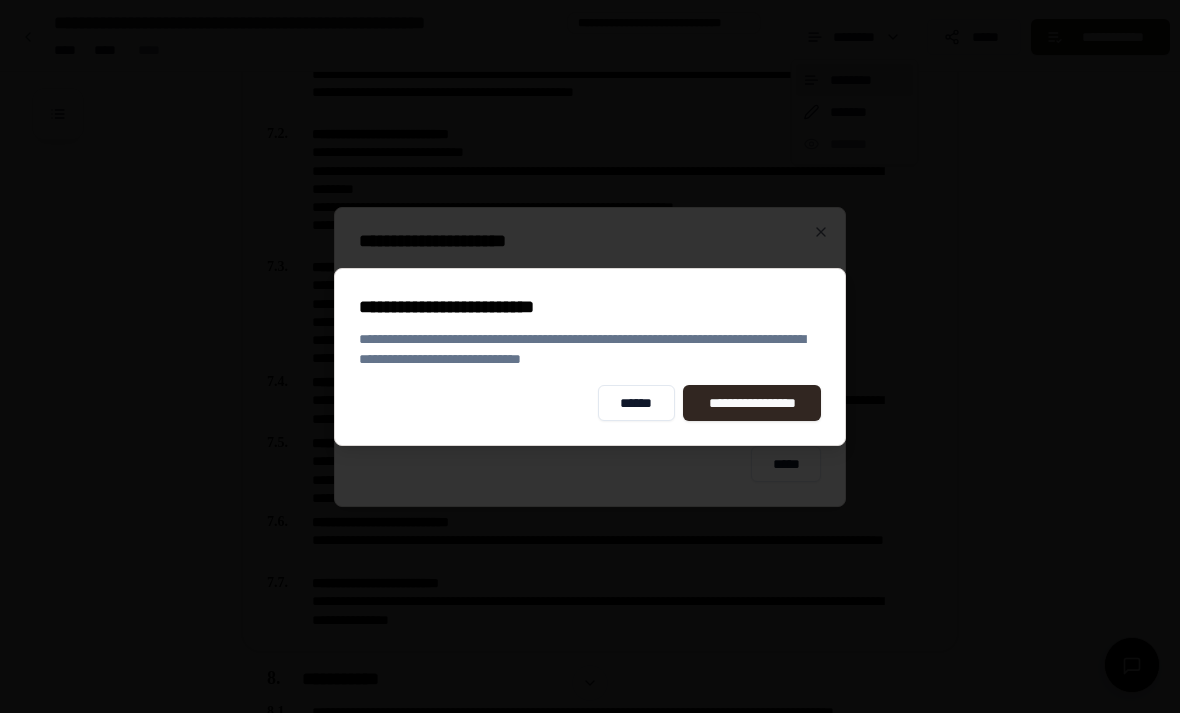 click on "**********" at bounding box center [752, 403] 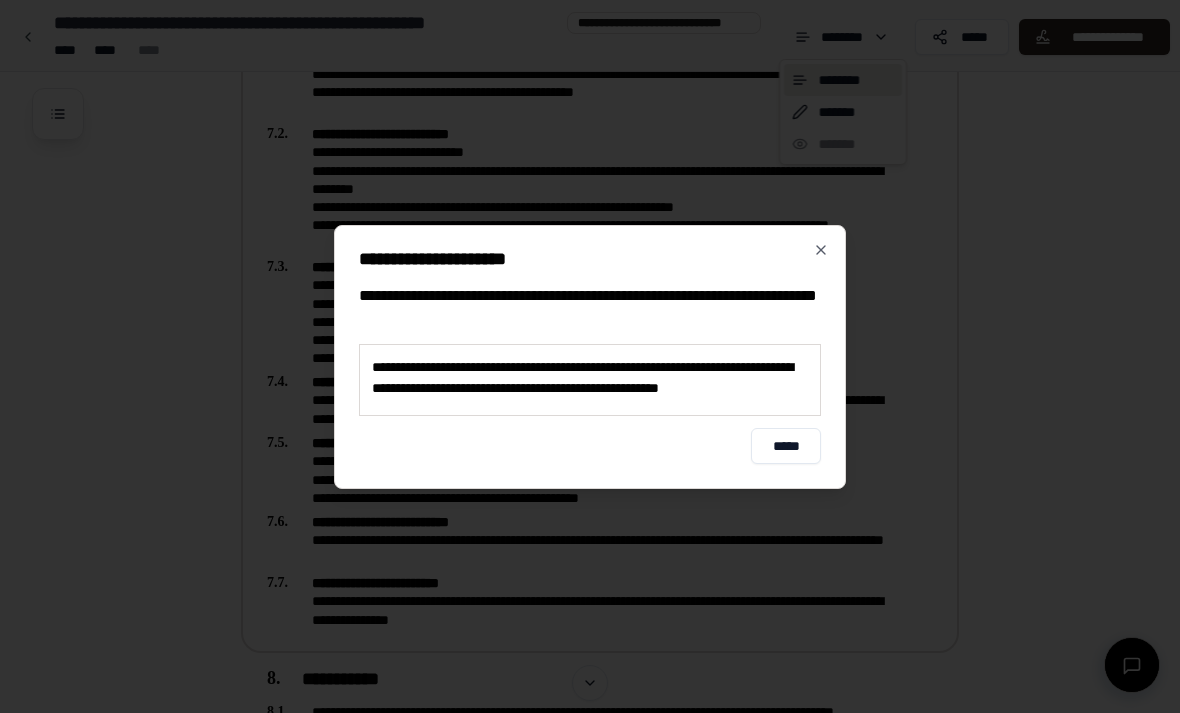 click on "*****" at bounding box center [786, 446] 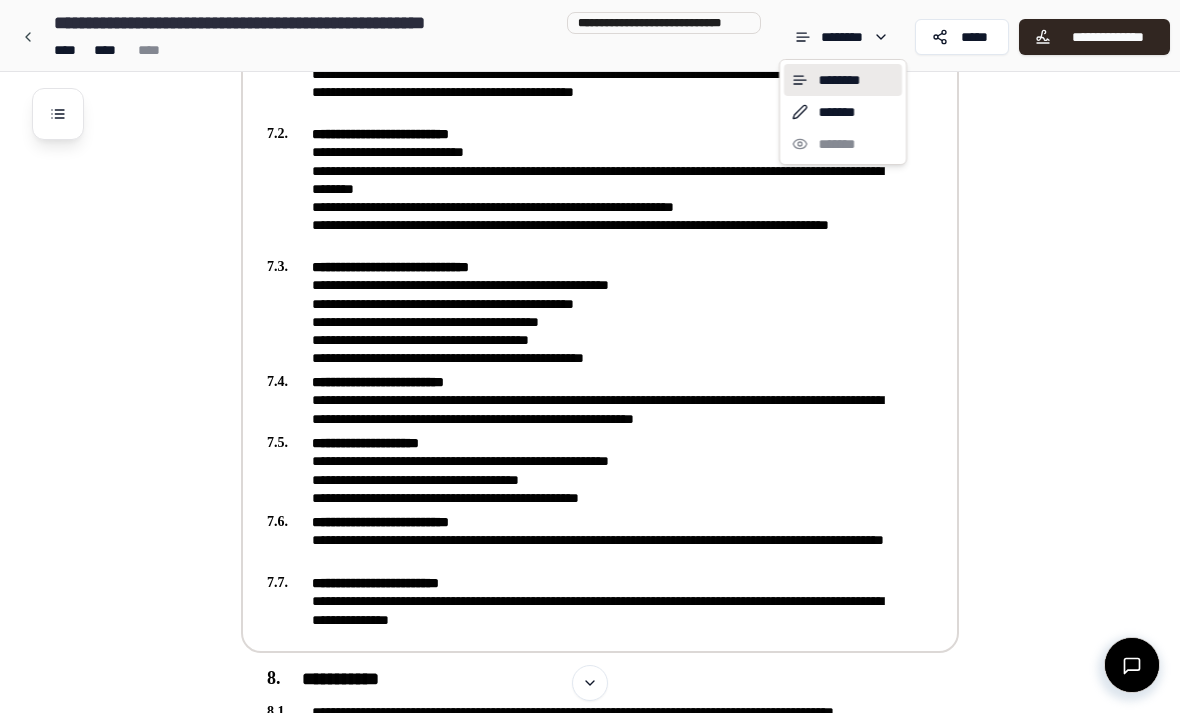 click on "Freelancer Services Agreement [FIRST] [LAST] [ADDRESS] [CITY] [STATE] [POSTAL_CODE] [COUNTRY] [PHONE] [EMAIL] [BIRTH_DATE] [AGE] [FIRST] [FIRST]" at bounding box center (590, -260) 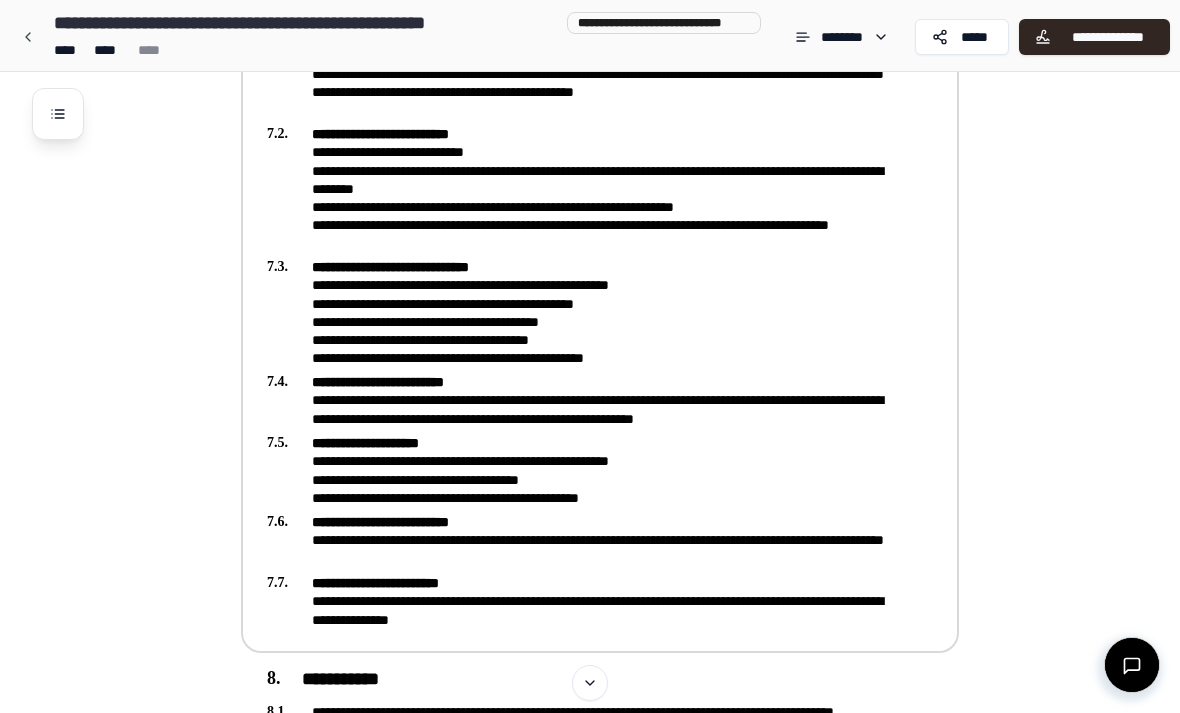 click on "**********" at bounding box center [1107, 37] 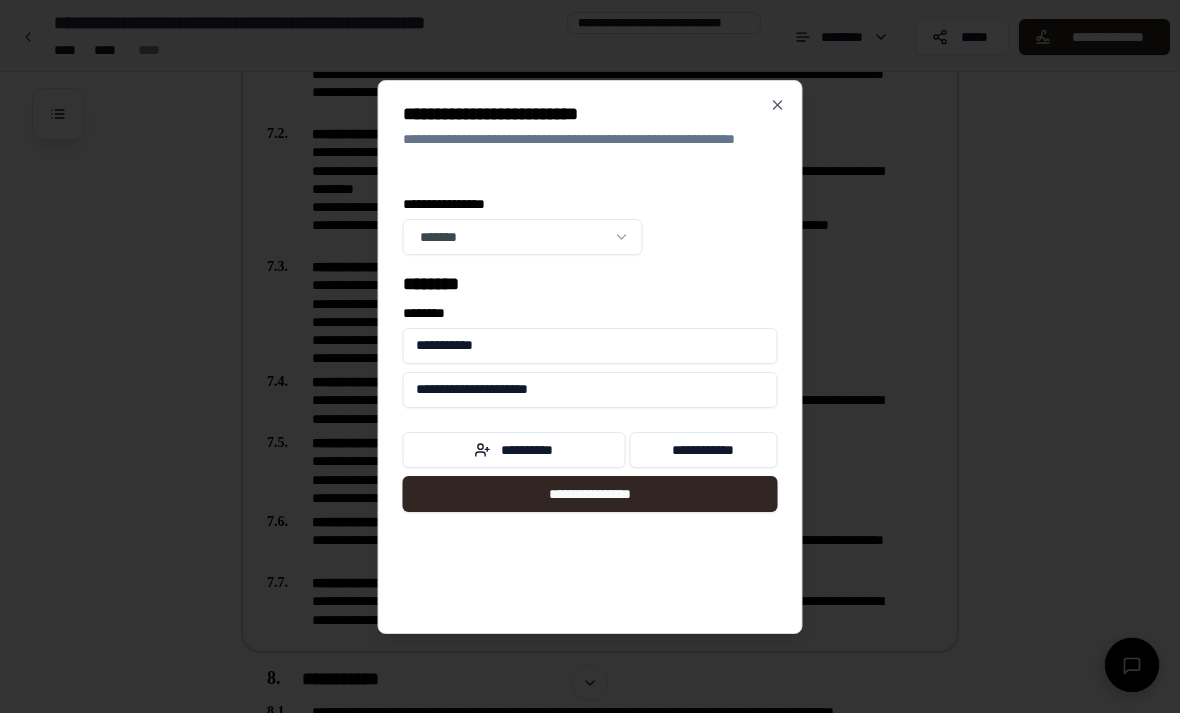 click on "**********" at bounding box center (514, 450) 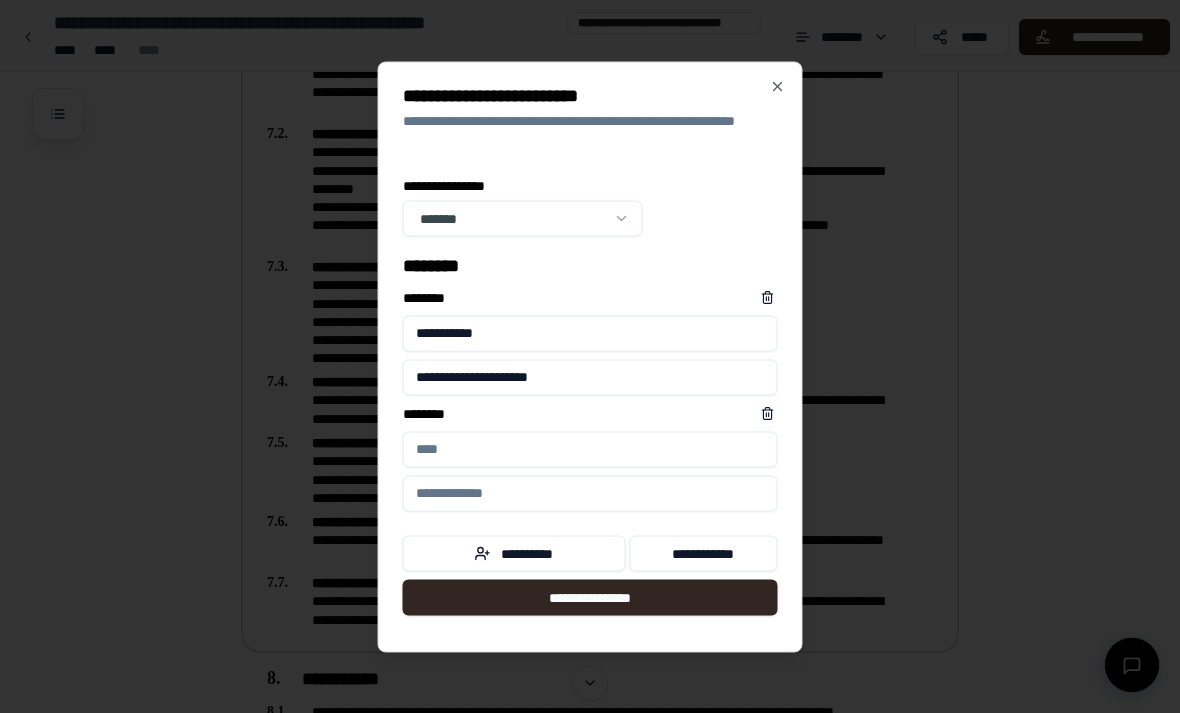 click on "******   *" at bounding box center [590, 449] 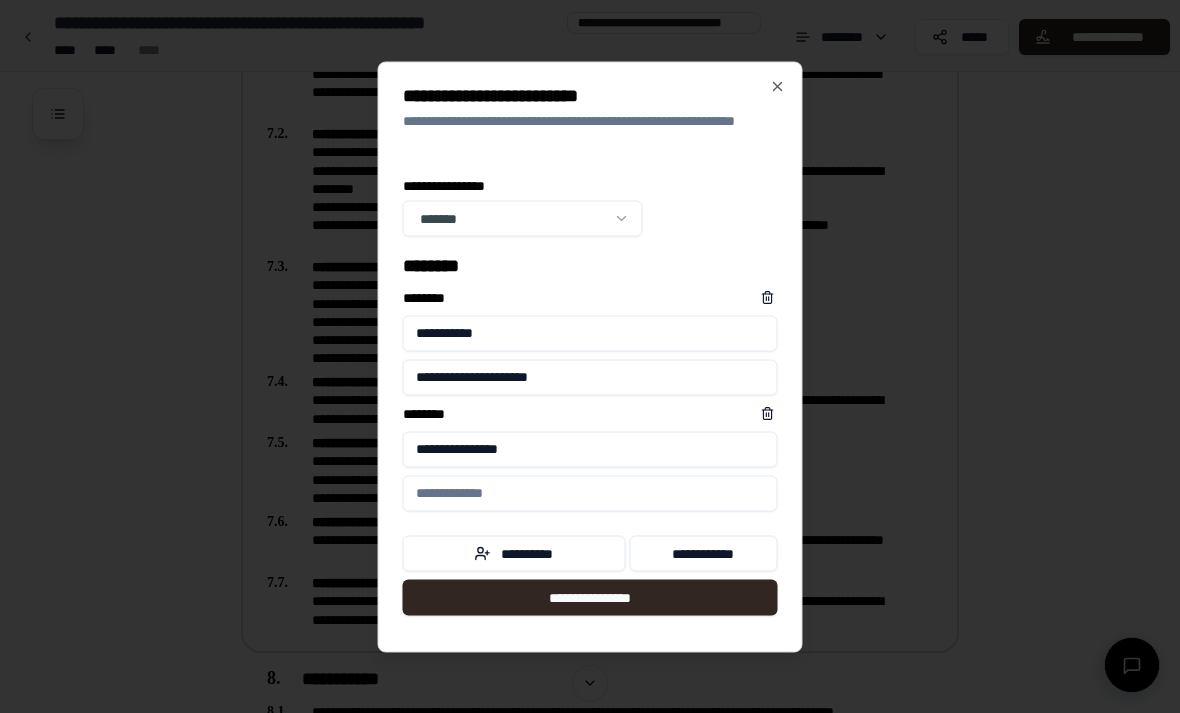type on "**********" 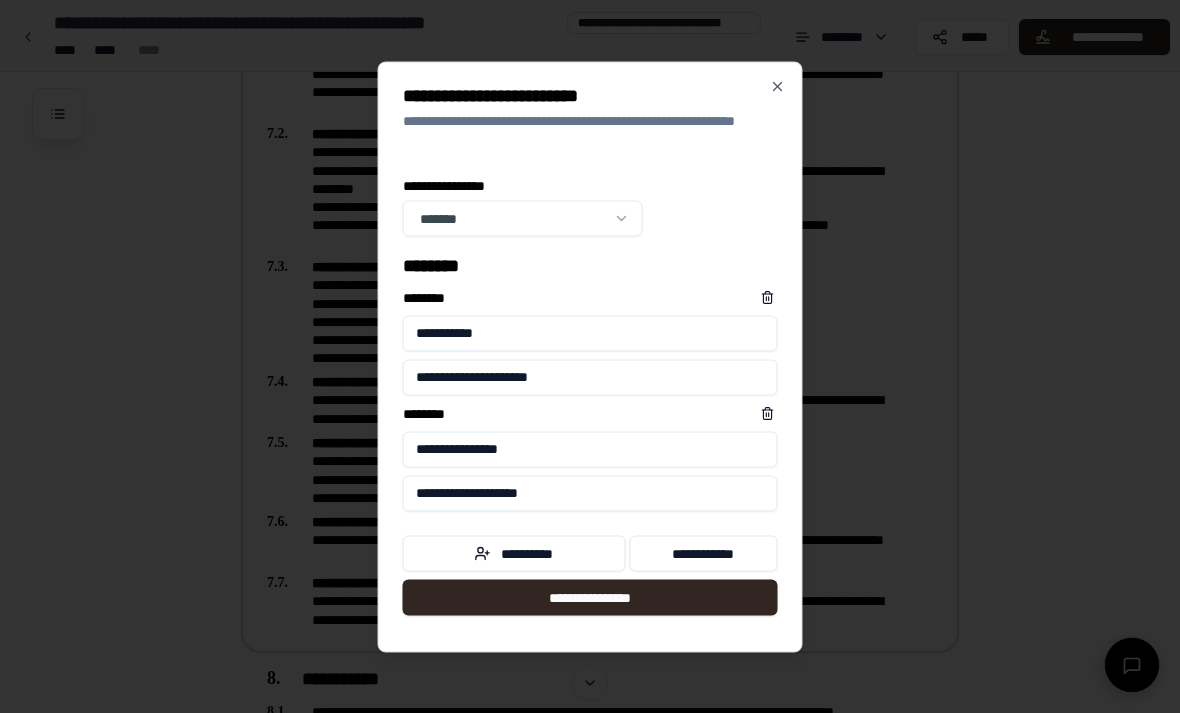 type on "**********" 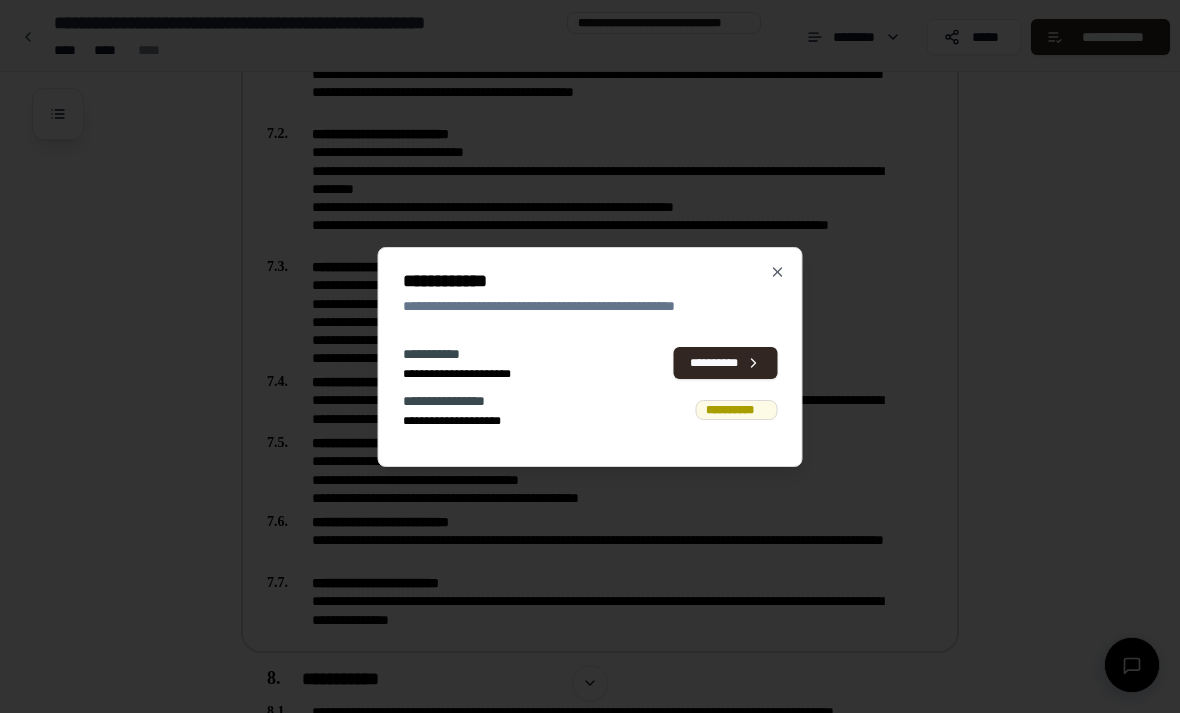 click on "**********" at bounding box center (726, 363) 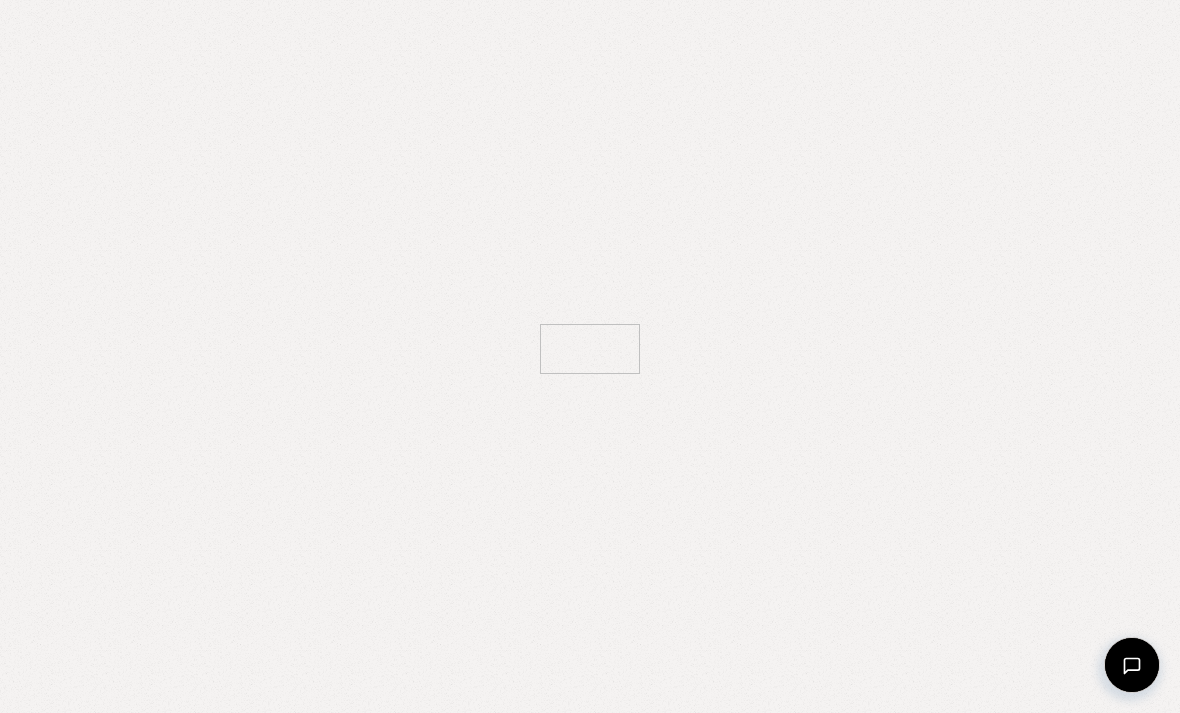 scroll, scrollTop: 0, scrollLeft: 0, axis: both 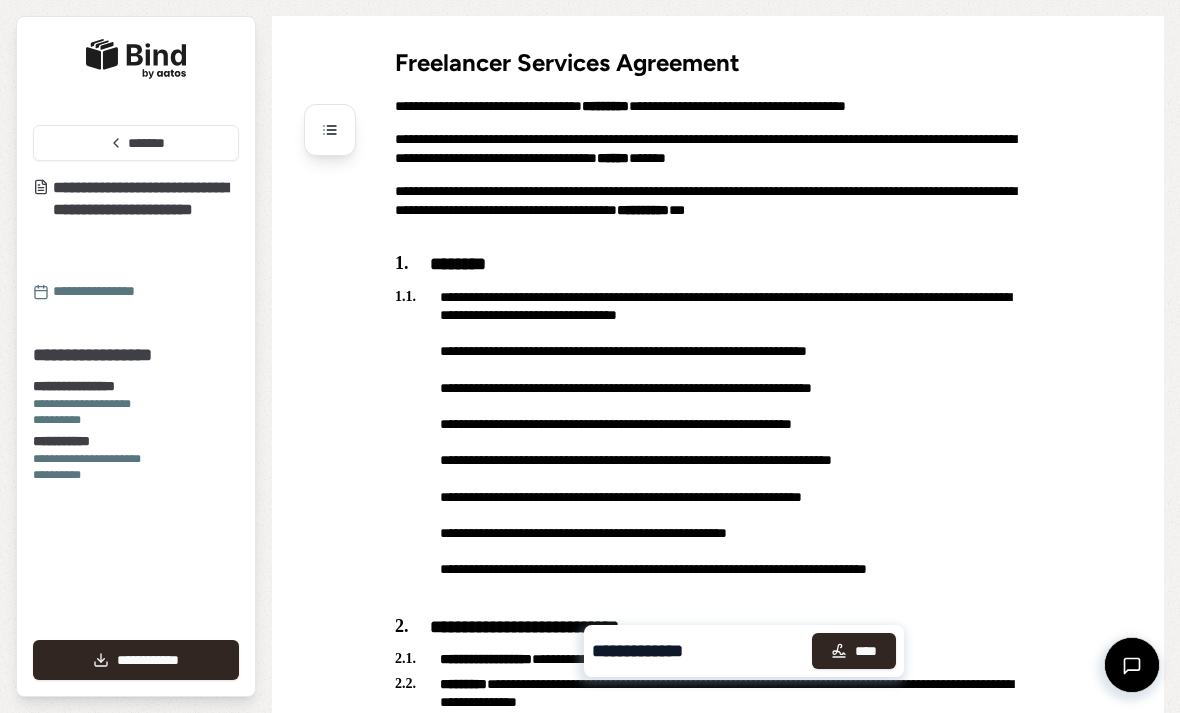 click on "****" at bounding box center (854, 651) 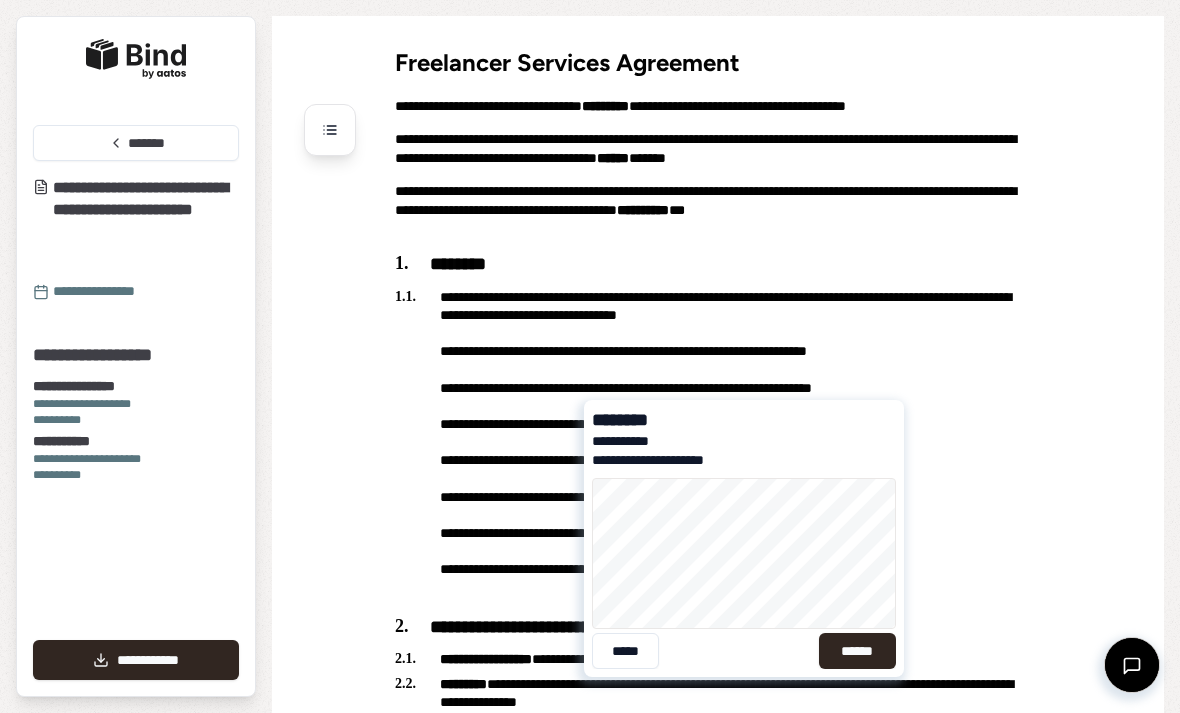 click on "*****" at bounding box center [625, 651] 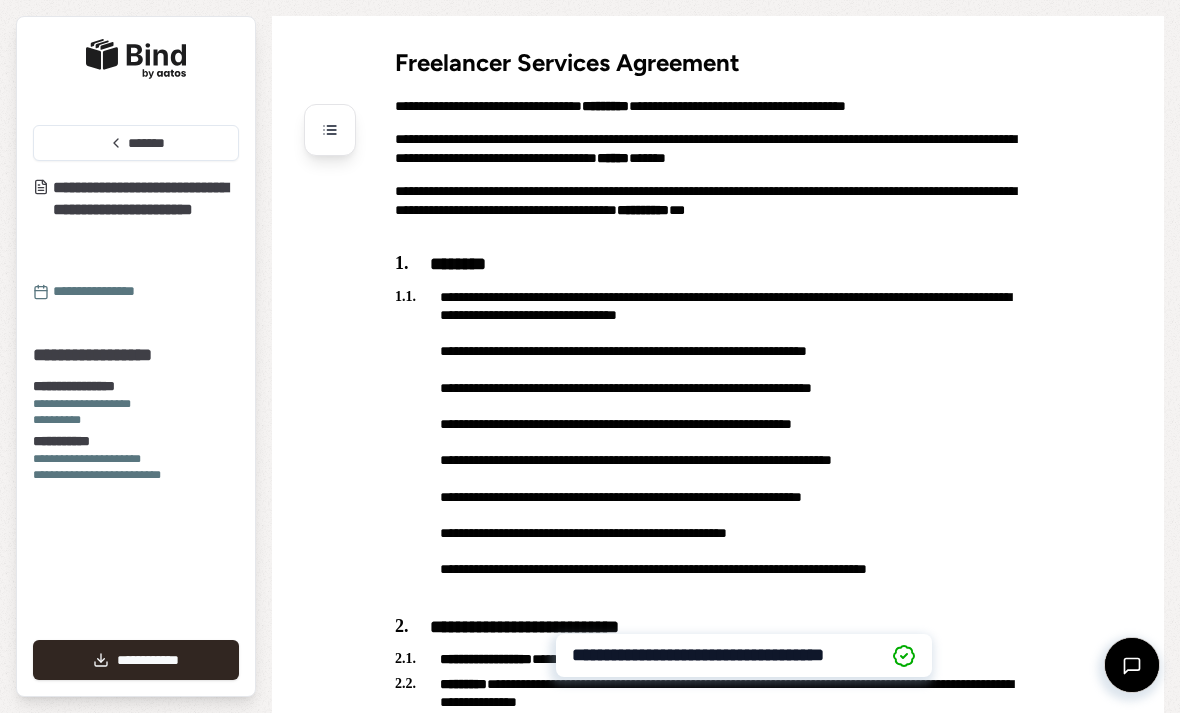 scroll, scrollTop: 0, scrollLeft: 0, axis: both 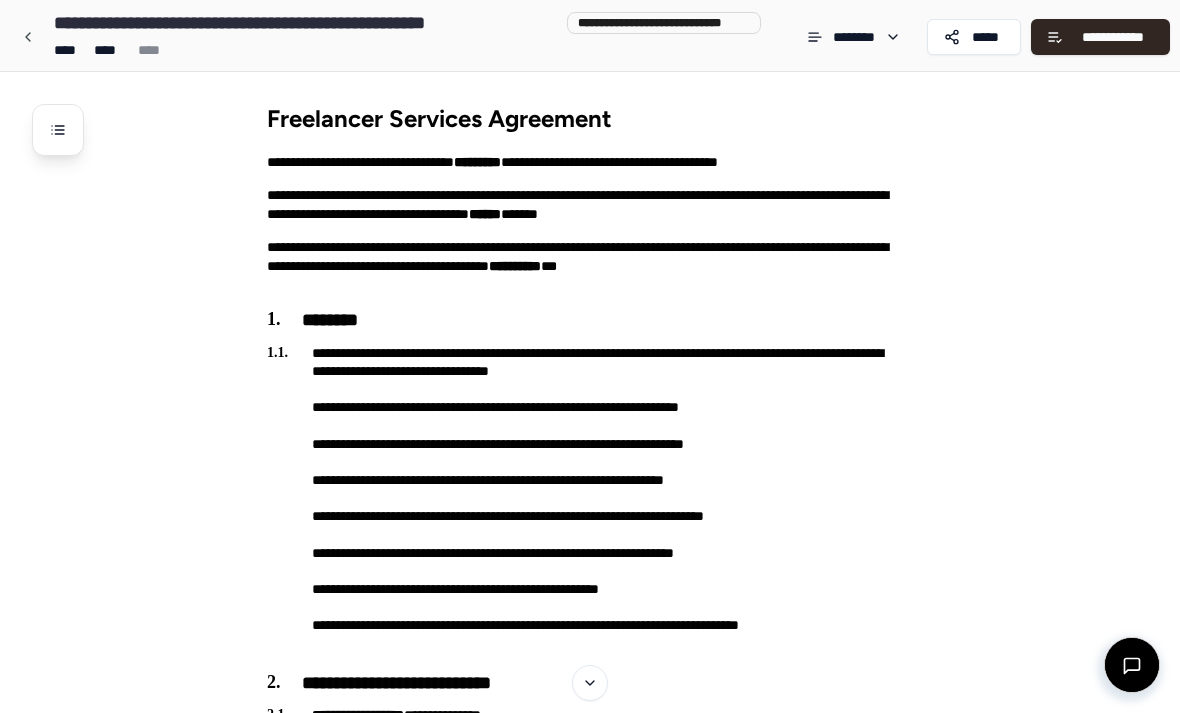 click at bounding box center (28, 37) 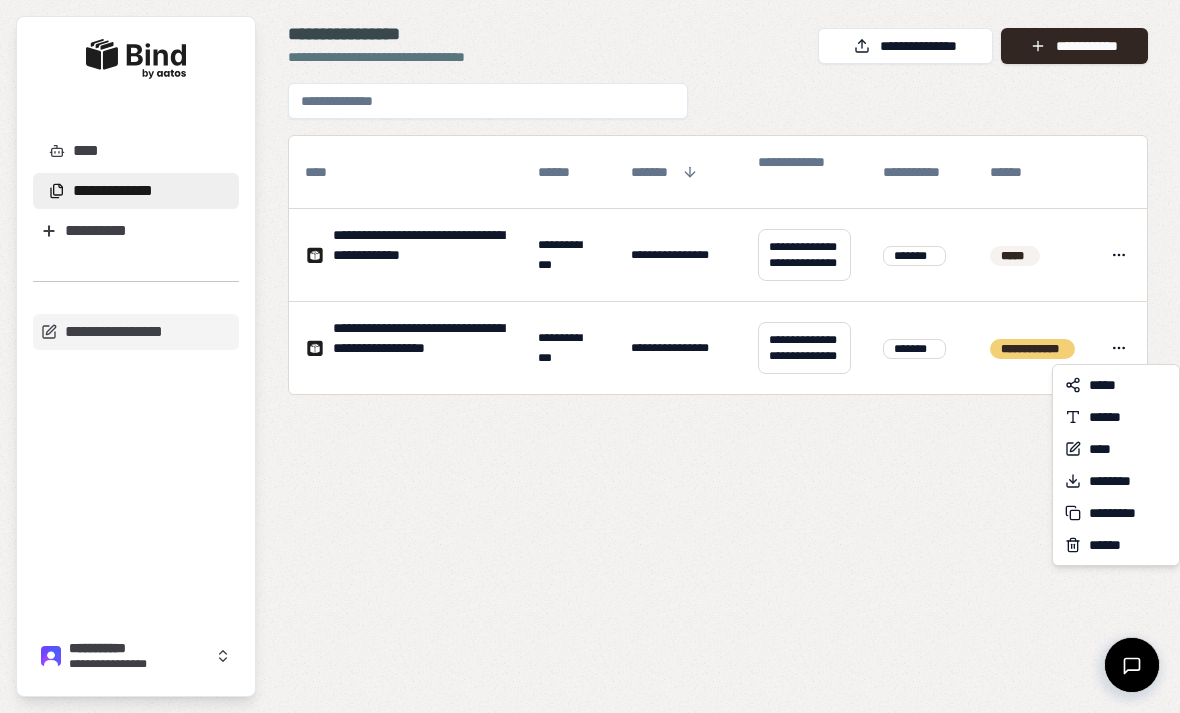 click on "[FIRST] [LAST] [PHONE] [SSN] [CREDIT_CARD] [BIRTH_DATE] [AGE] [FIRST] [LAST] [PHONE] [SSN] [CREDIT_CARD] [BIRTH_DATE] [AGE] [FIRST] [LAST] [PHONE] [SSN] [CREDIT_CARD] [BIRTH_DATE] [AGE] [FIRST] [LAST] [PHONE] [SSN] [CREDIT_CARD] [BIRTH_DATE] [AGE]
[FIRST] [LAST] [FIRST]" at bounding box center [590, 356] 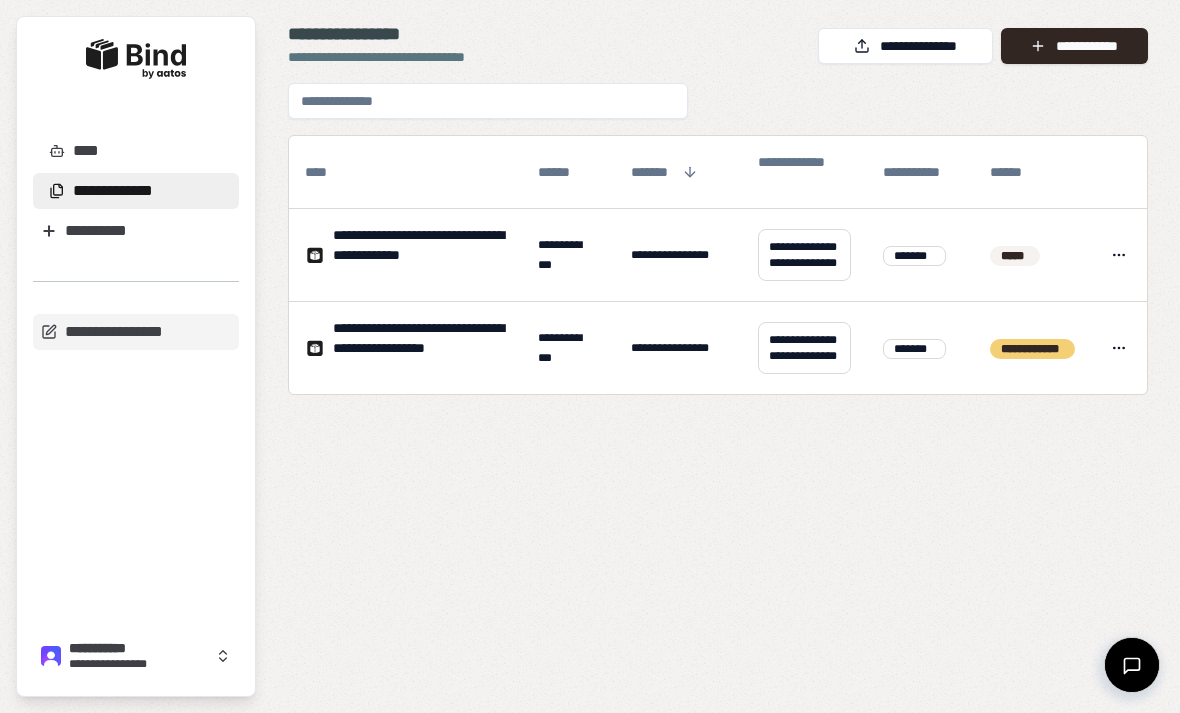 click on "****" at bounding box center [1119, 348] 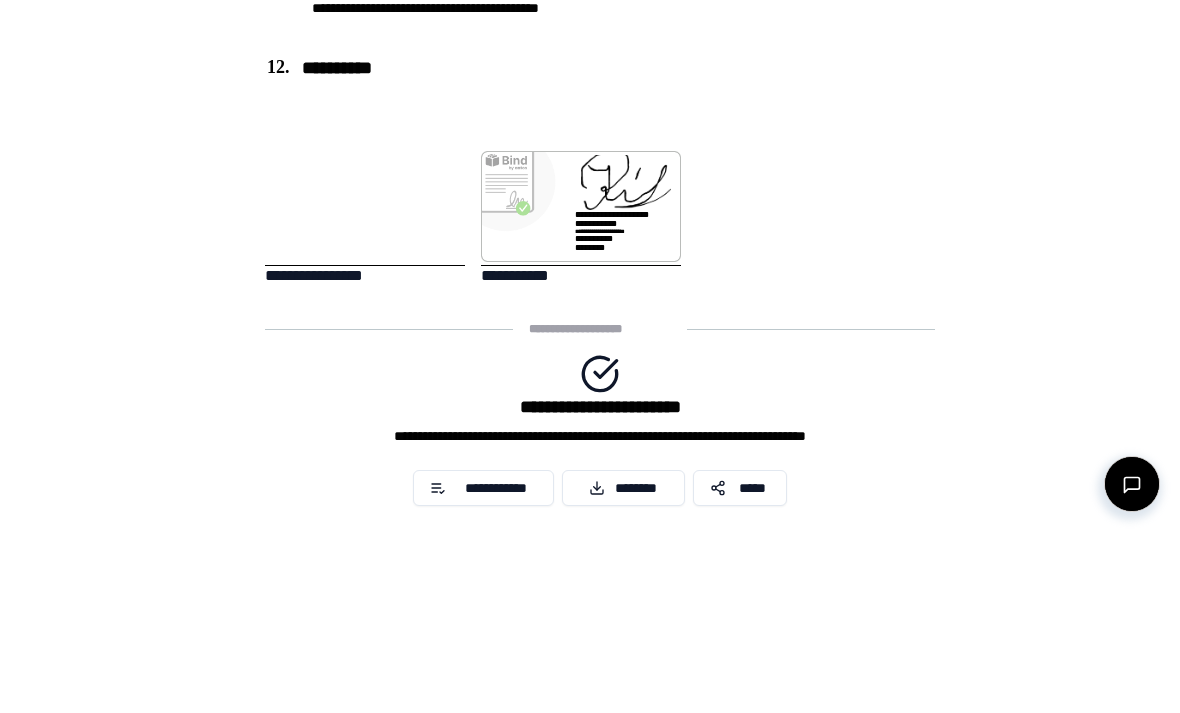 scroll, scrollTop: 3476, scrollLeft: 0, axis: vertical 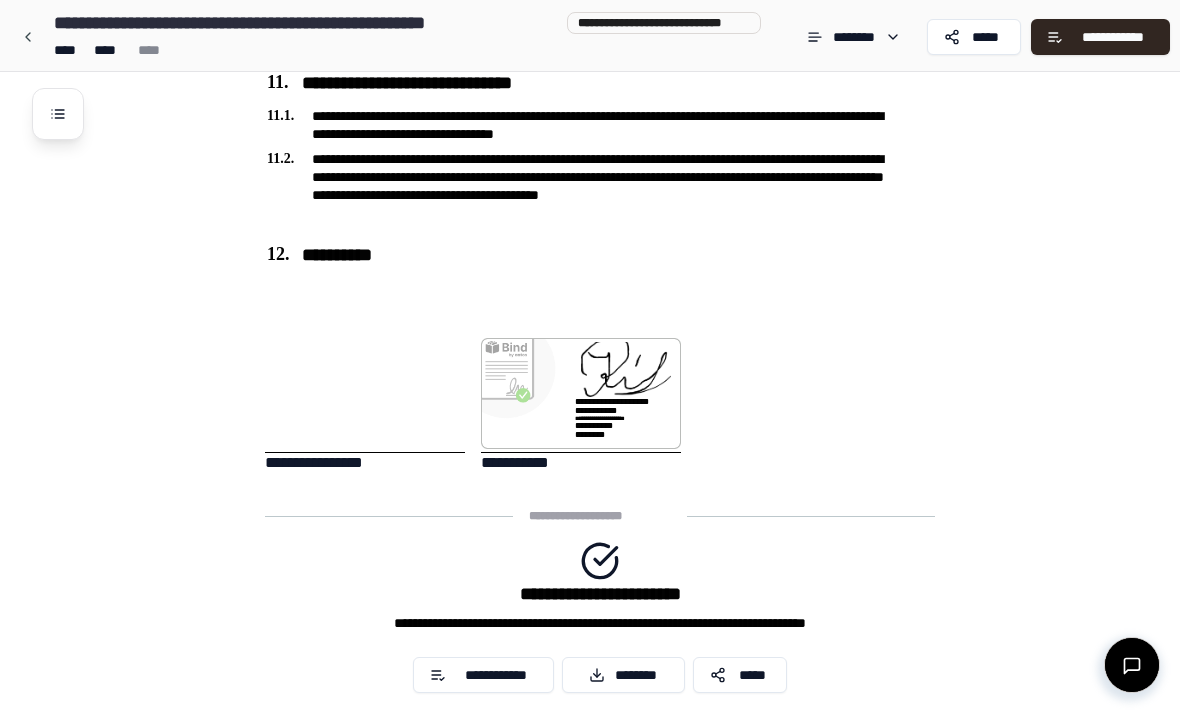 click on "**********" at bounding box center (1113, 37) 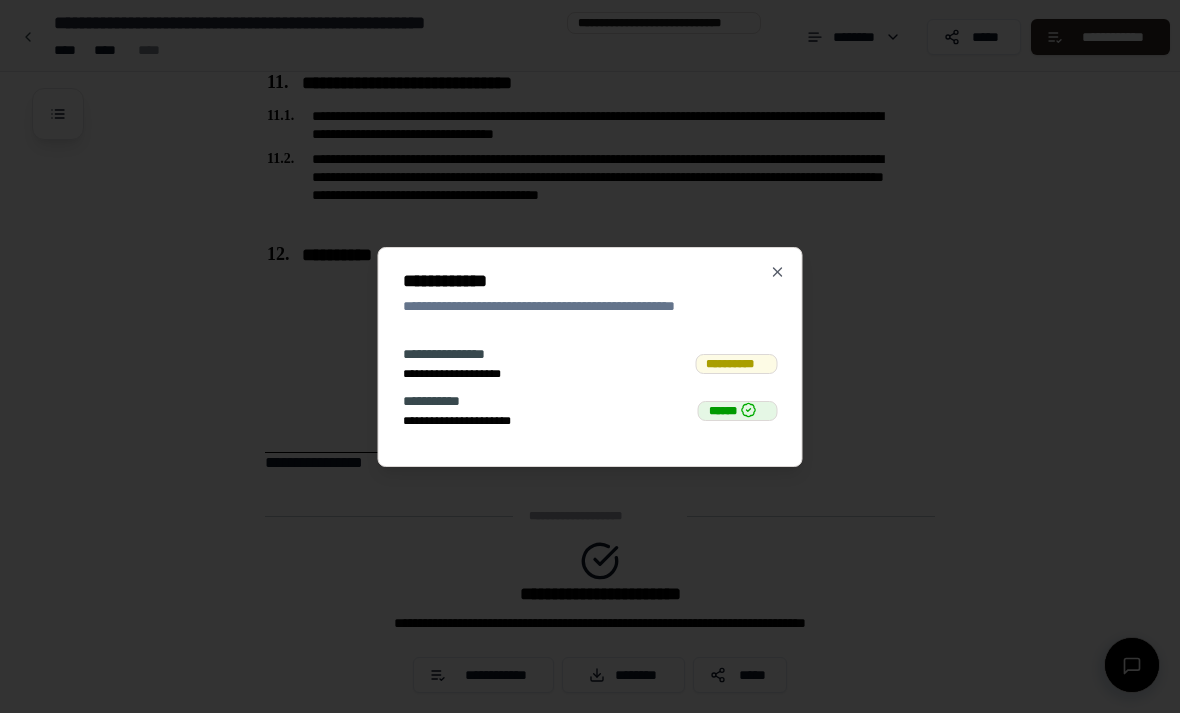 click on "**********" at bounding box center [736, 363] 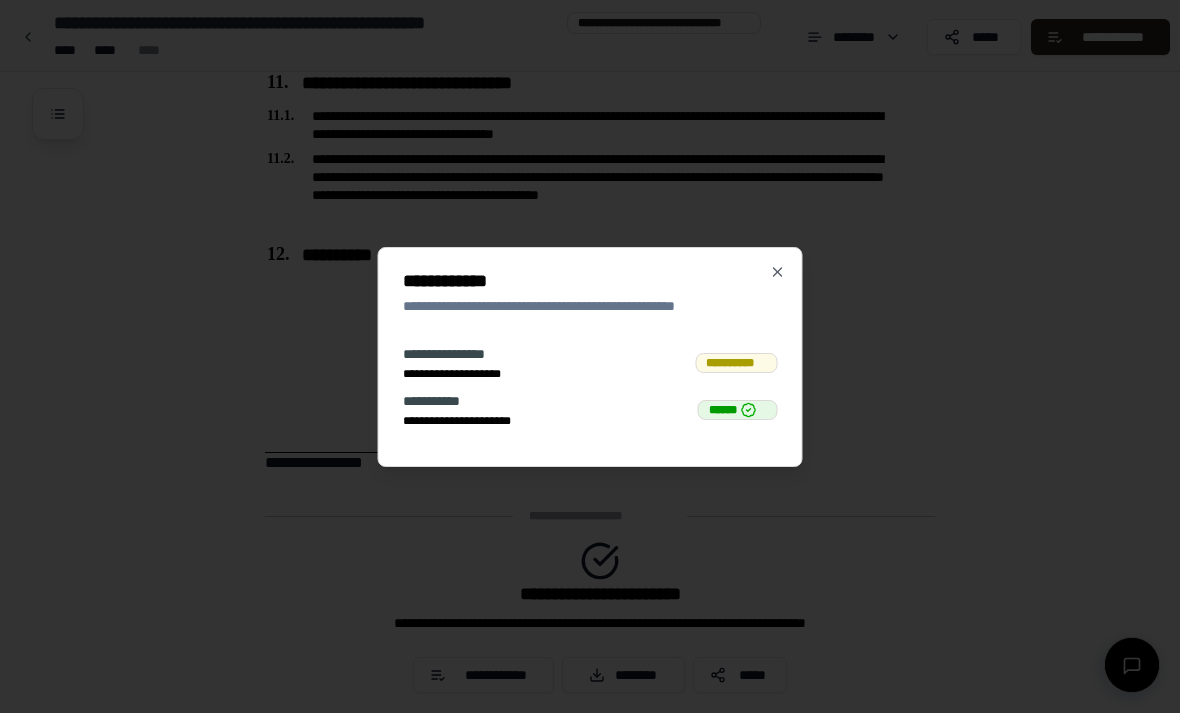 click 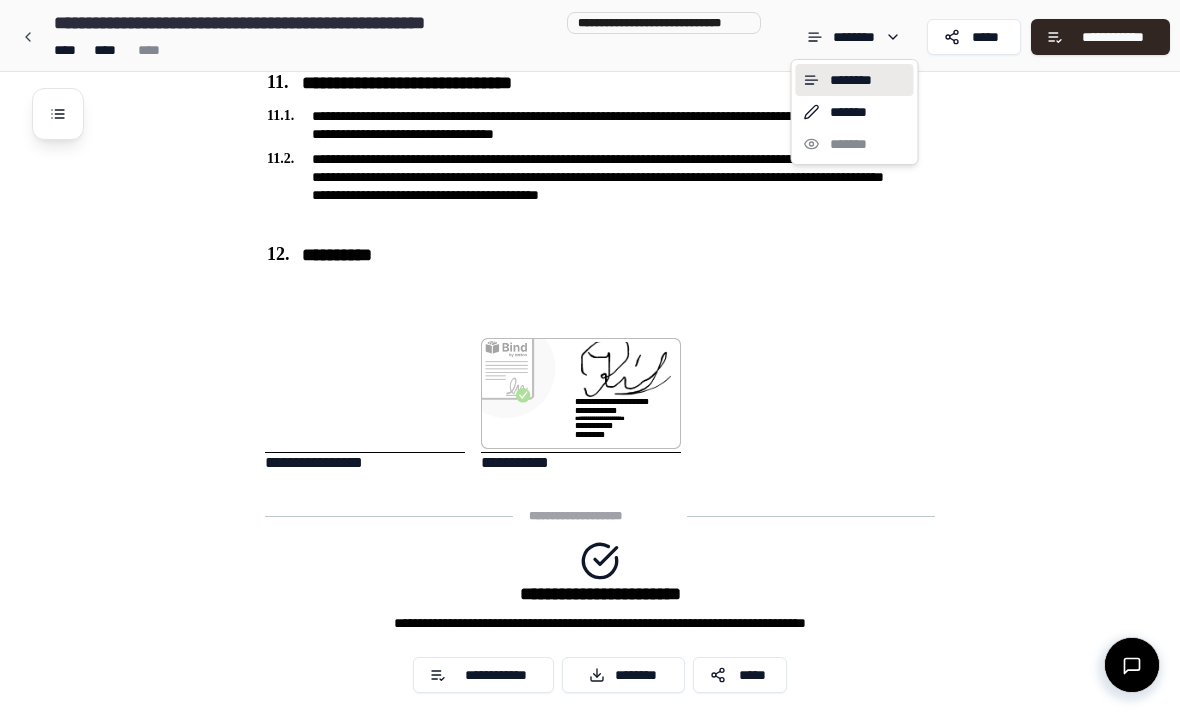 click on "Freelancer Services Agreement [FIRST] [LAST] [ADDRESS] [CITY] [STATE] [POSTAL_CODE] [COUNTRY] [PHONE] [EMAIL] [BIRTH_DATE] [AGE] [FIRST] [FIRST]" at bounding box center (590, -1350) 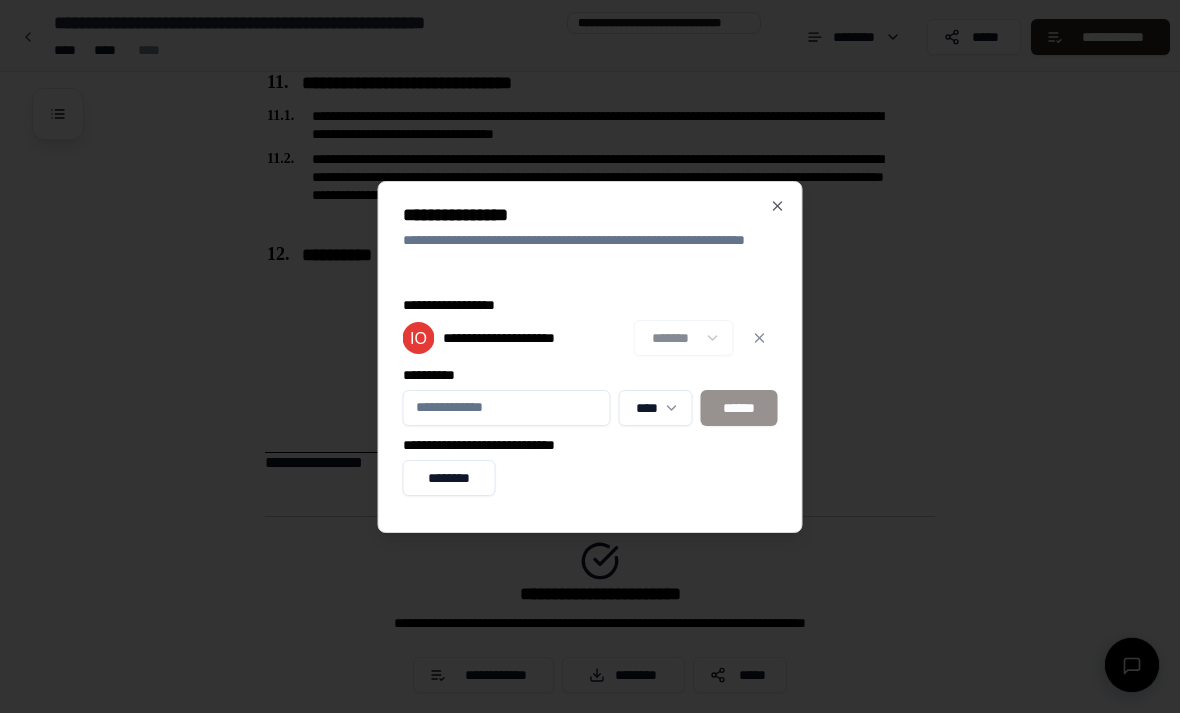 click on "****" at bounding box center (655, 408) 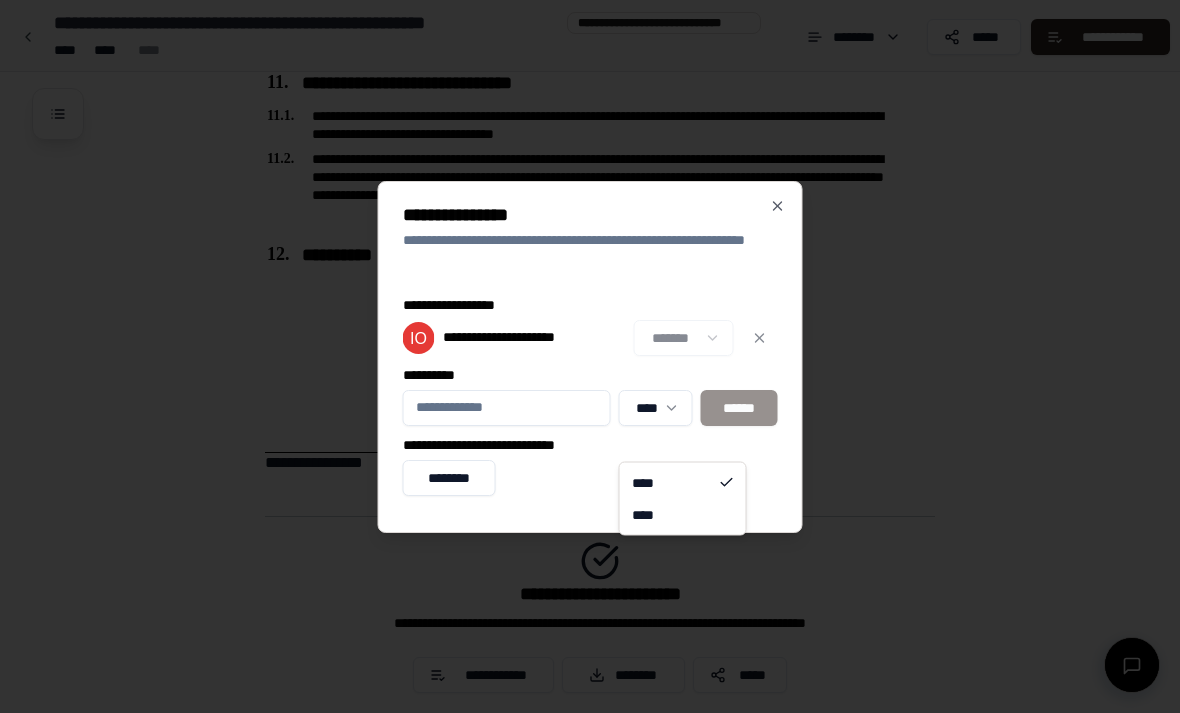 click at bounding box center (590, 356) 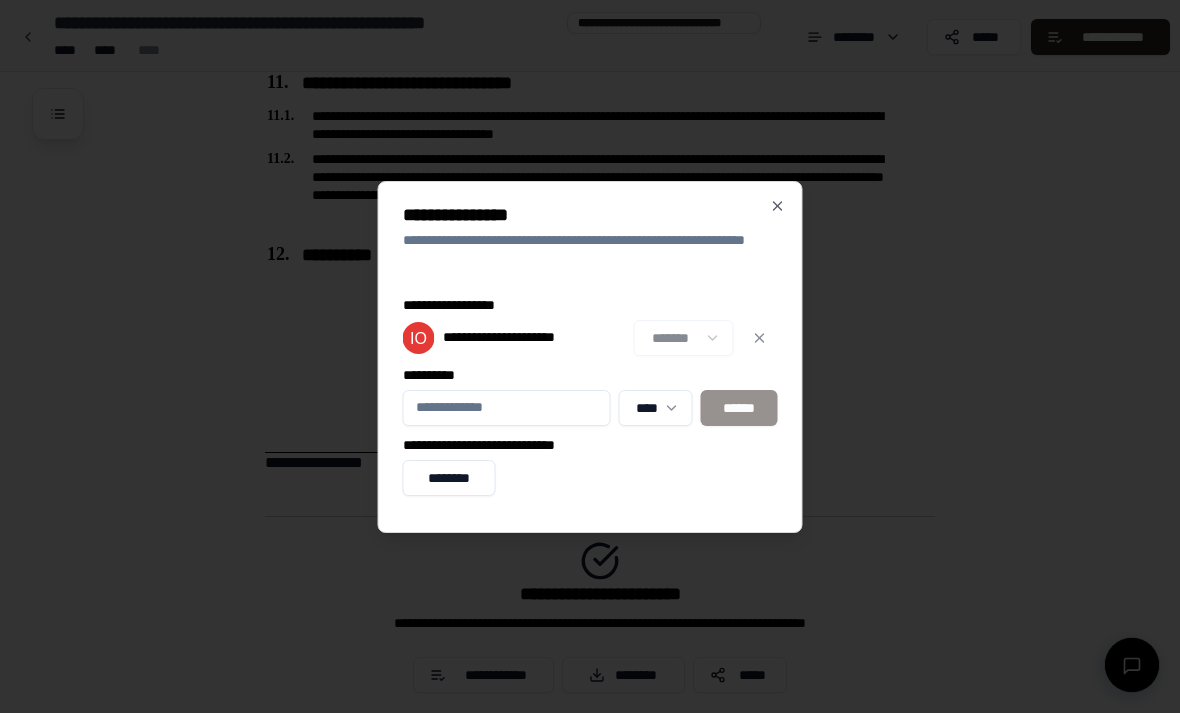 click 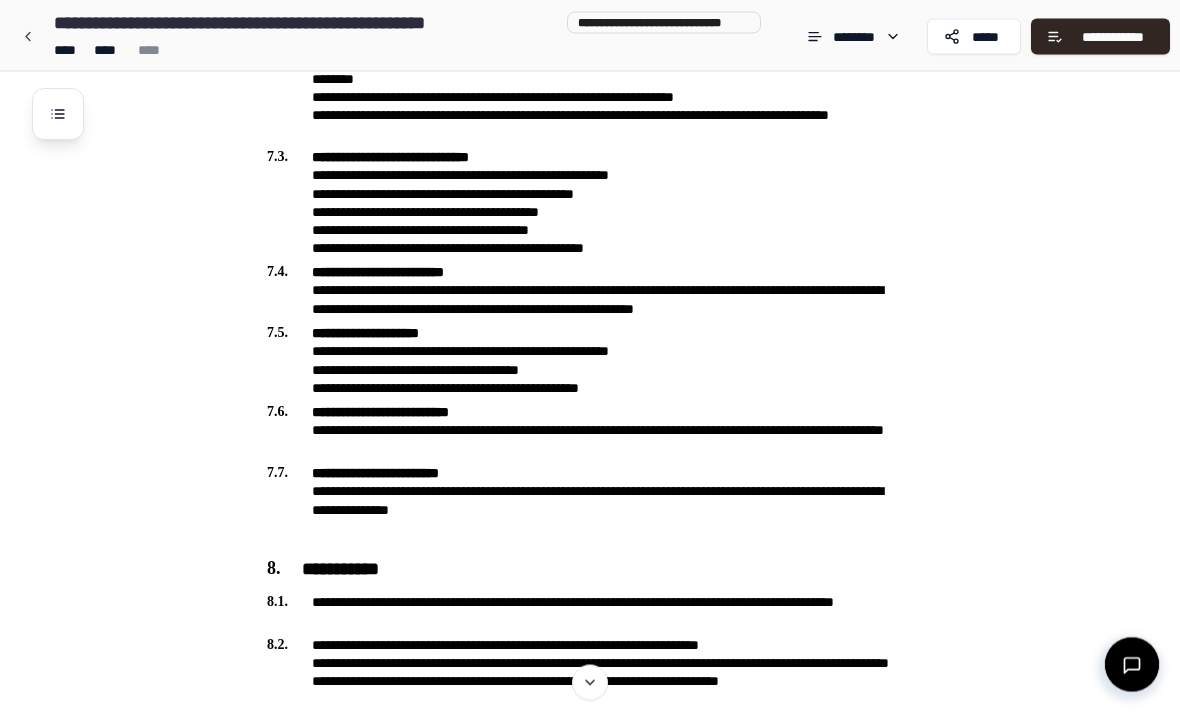 scroll, scrollTop: 2362, scrollLeft: 0, axis: vertical 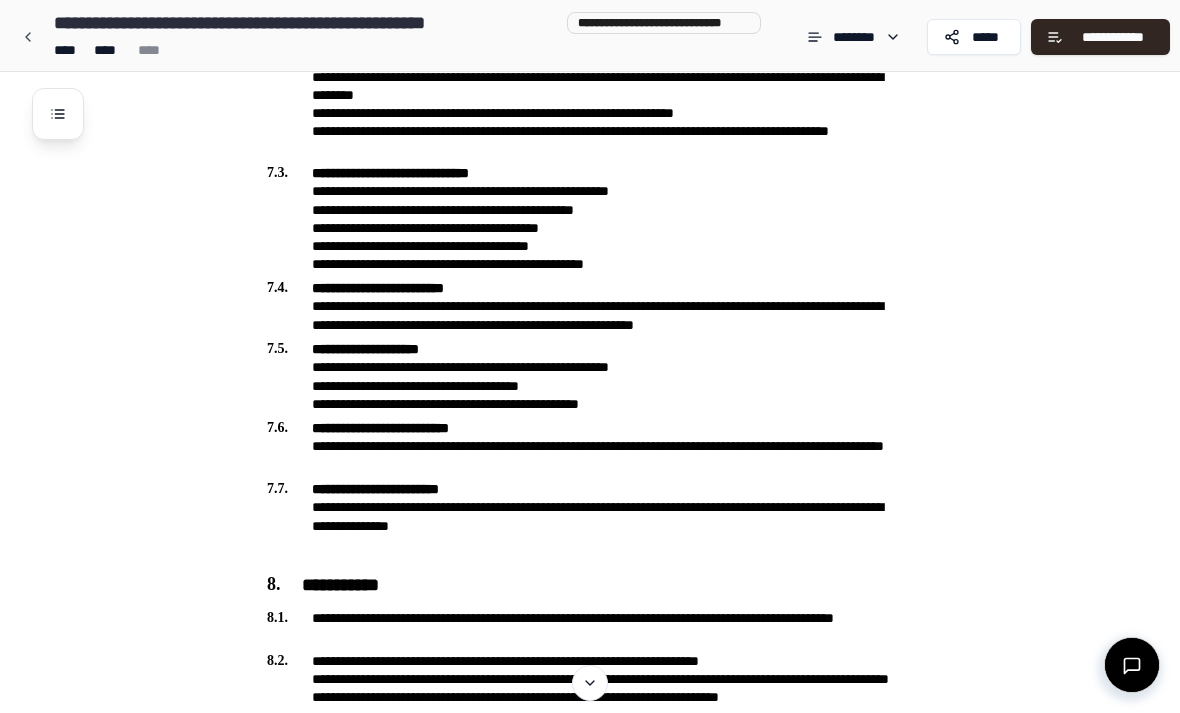 click at bounding box center [28, 37] 